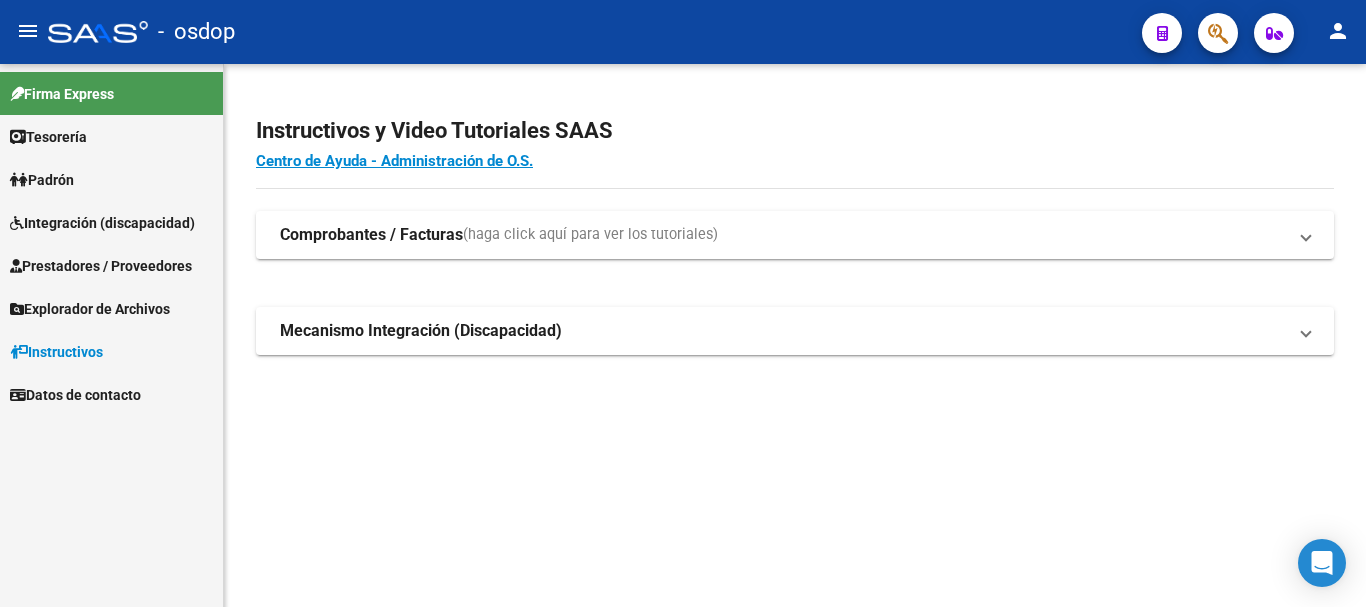 scroll, scrollTop: 0, scrollLeft: 0, axis: both 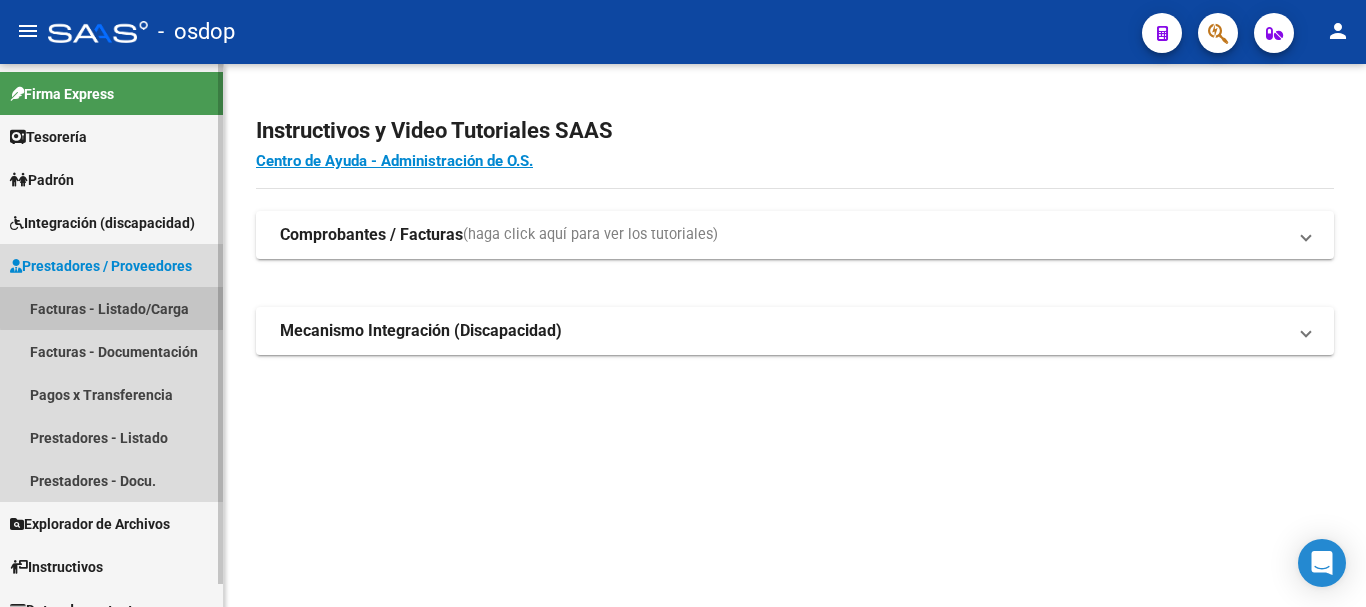 click on "Facturas - Listado/Carga" at bounding box center [111, 308] 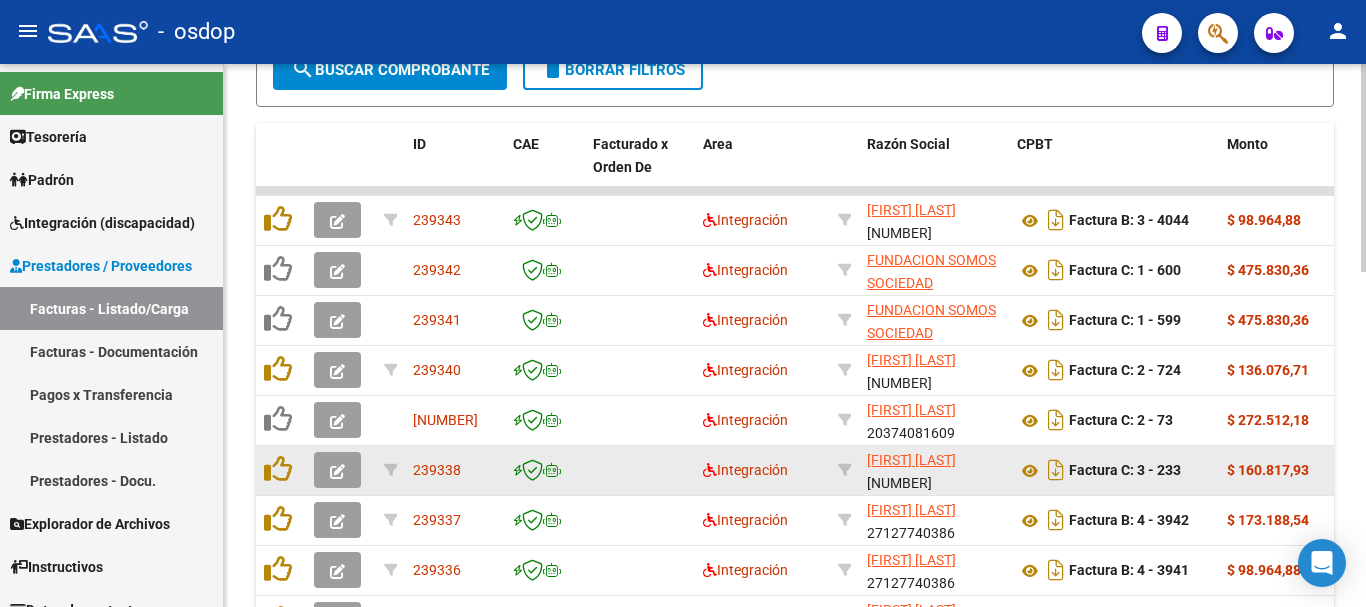 scroll, scrollTop: 877, scrollLeft: 0, axis: vertical 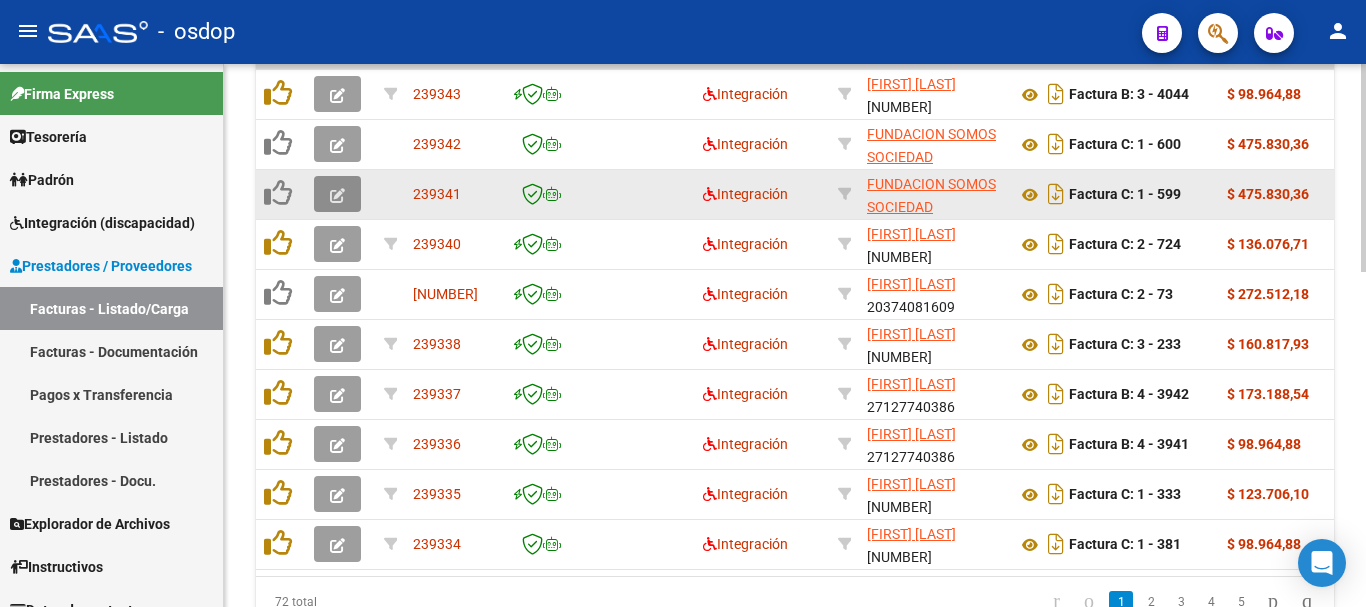 click 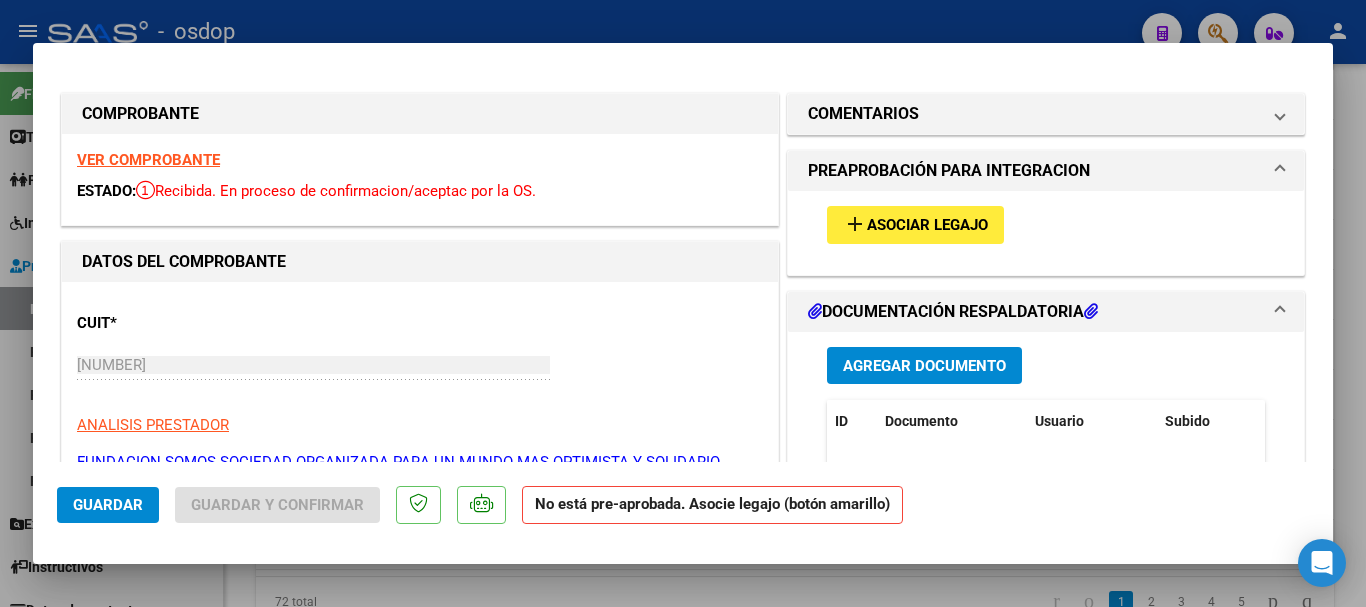 click on "add Asociar Legajo" at bounding box center (915, 224) 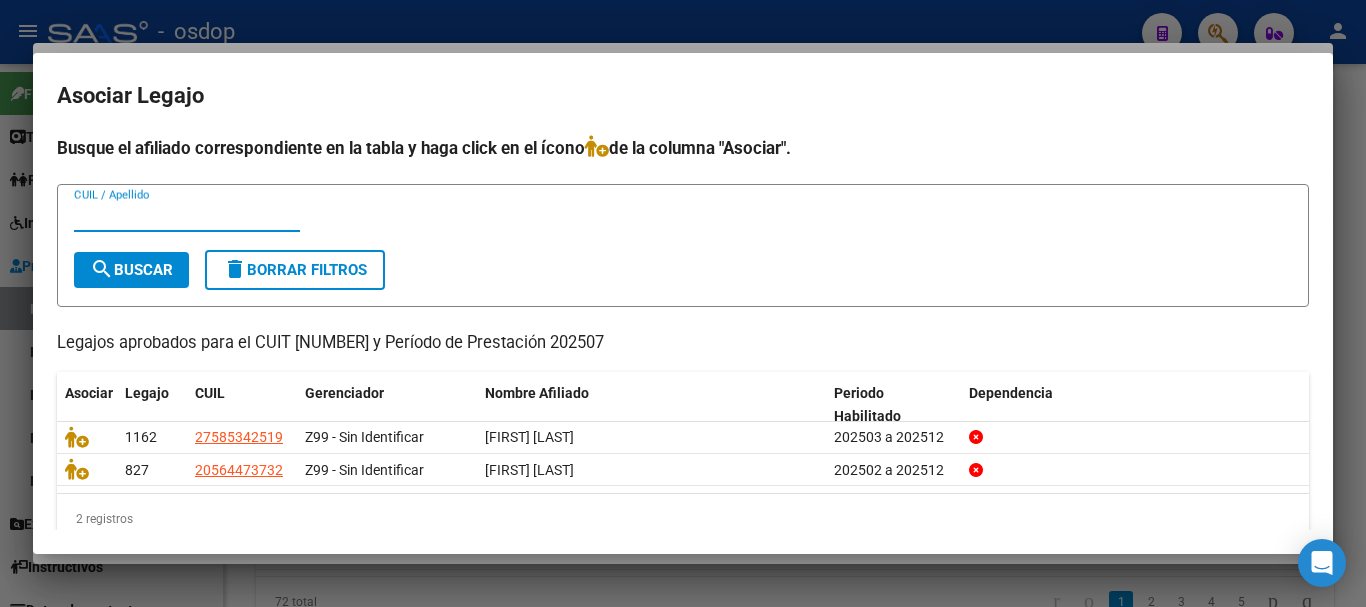 click at bounding box center [683, 303] 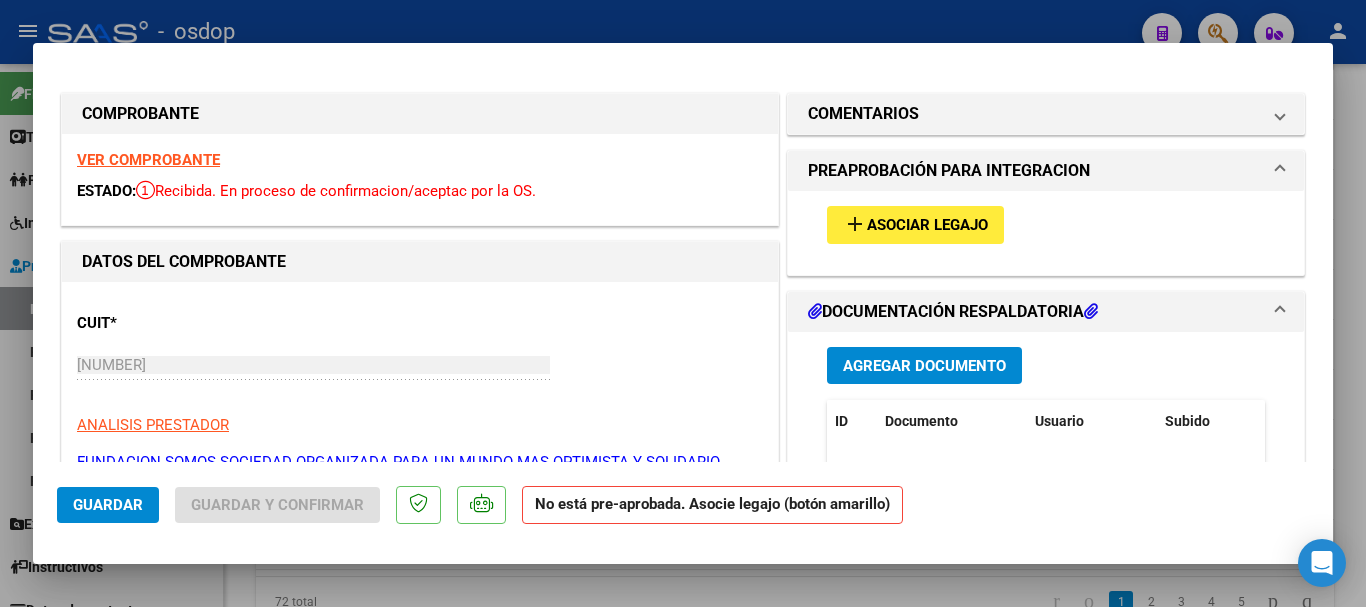 click on "Asociar Legajo" at bounding box center [927, 226] 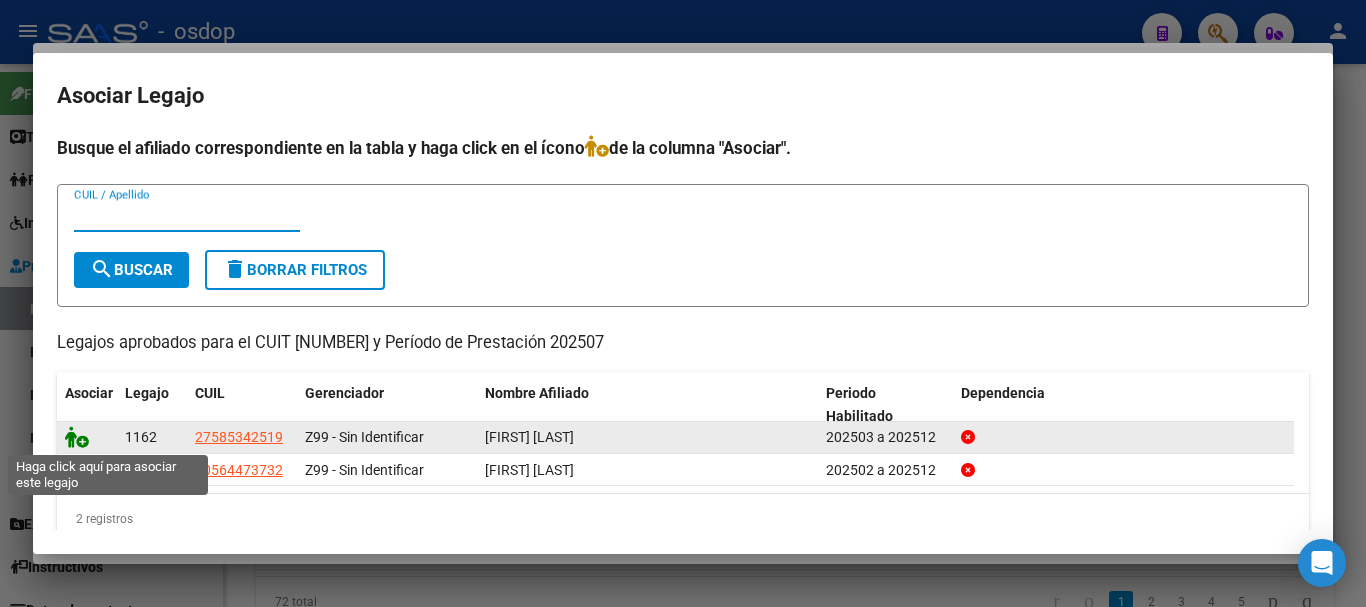 click 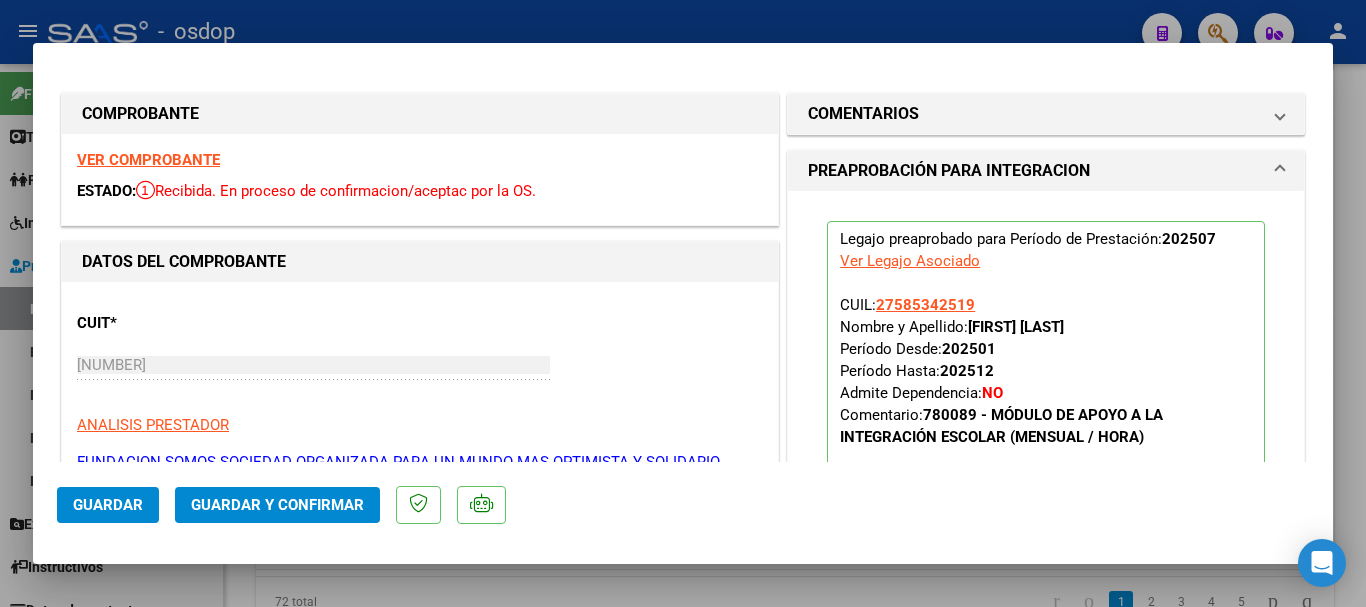 click on "Guardar" 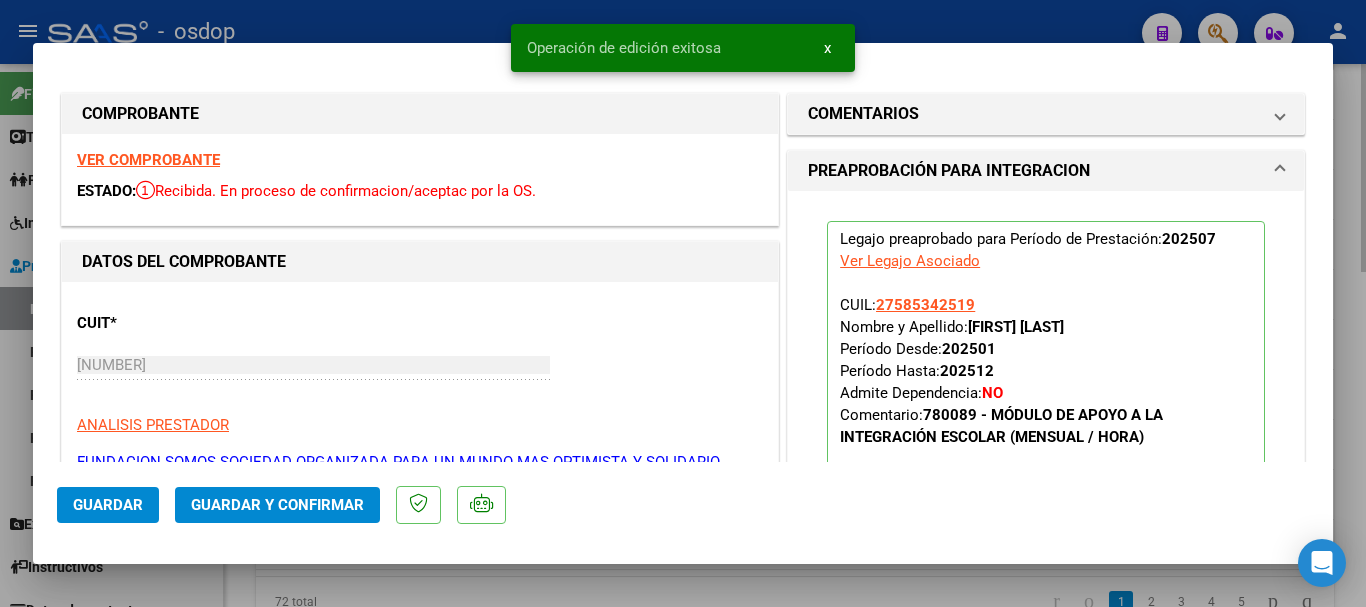 click at bounding box center [683, 303] 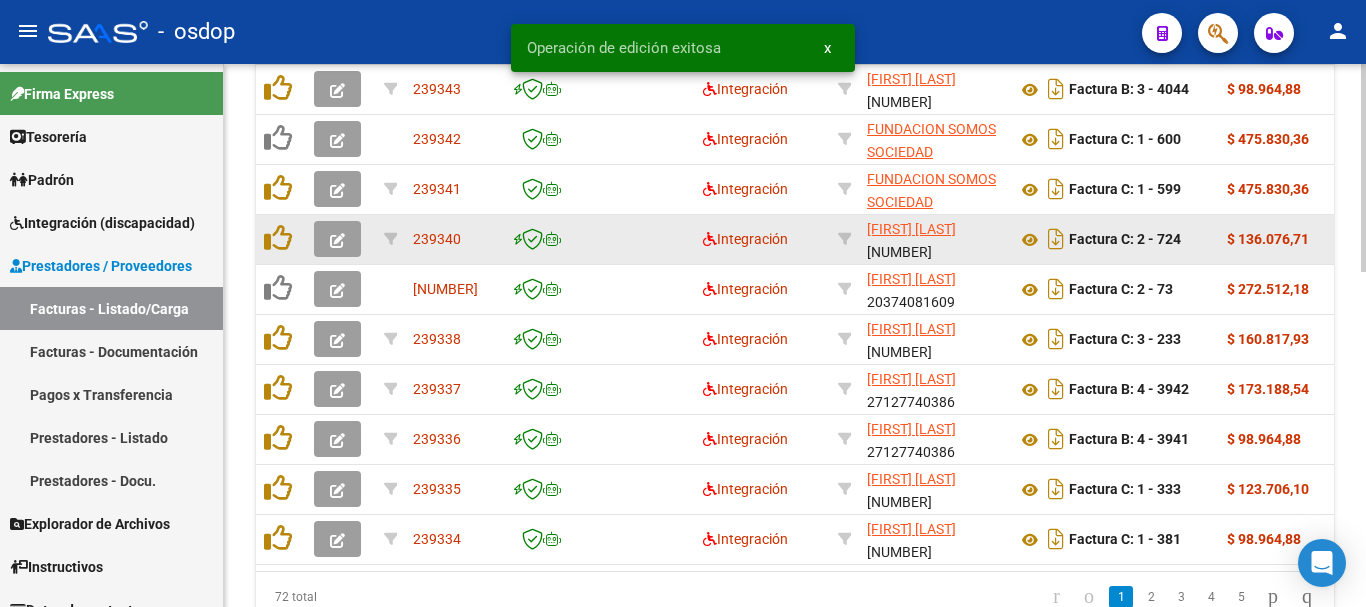 scroll, scrollTop: 777, scrollLeft: 0, axis: vertical 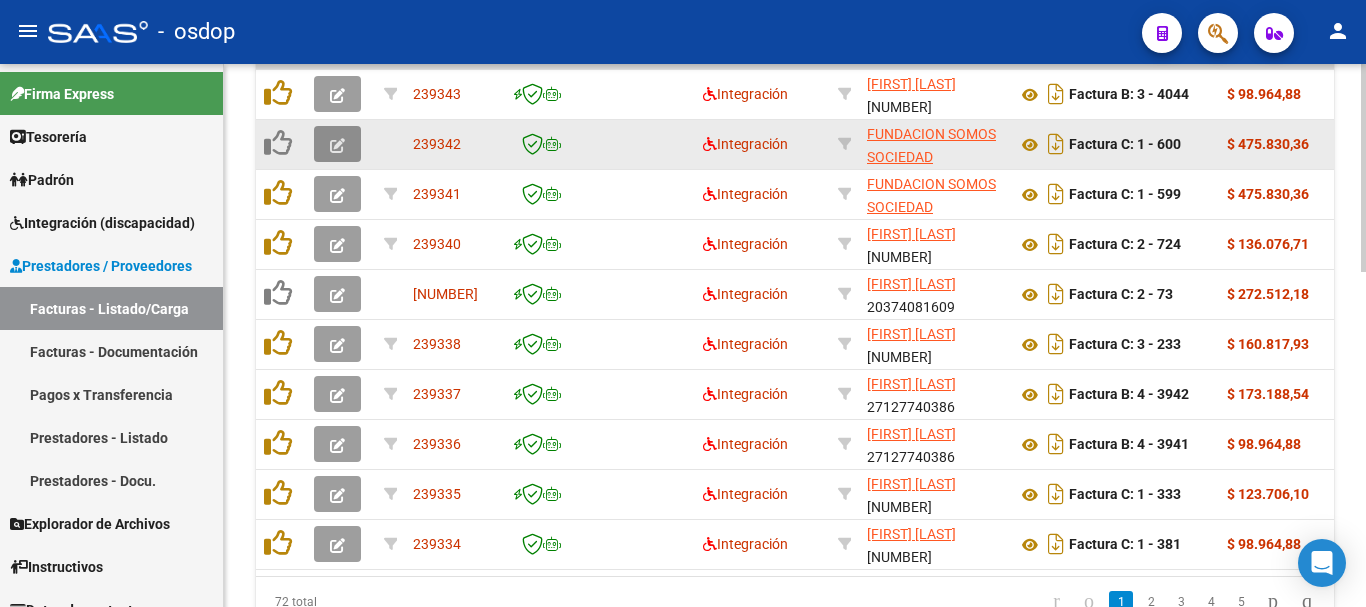 click 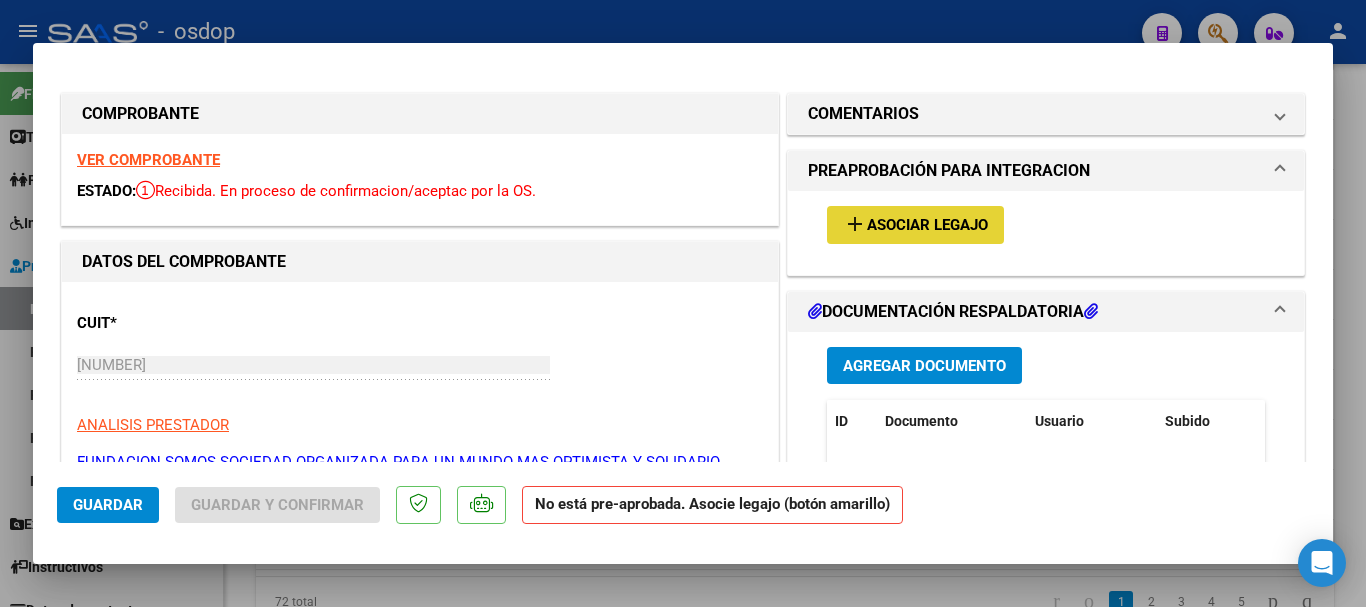 click on "Asociar Legajo" at bounding box center (927, 226) 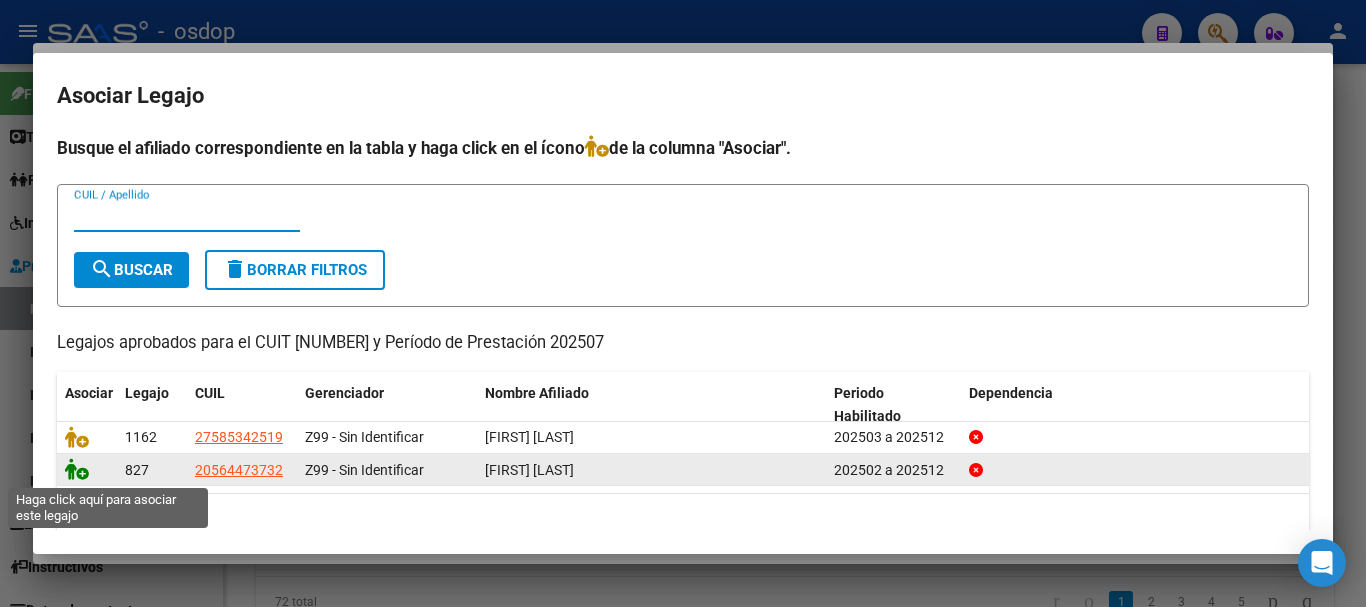 click 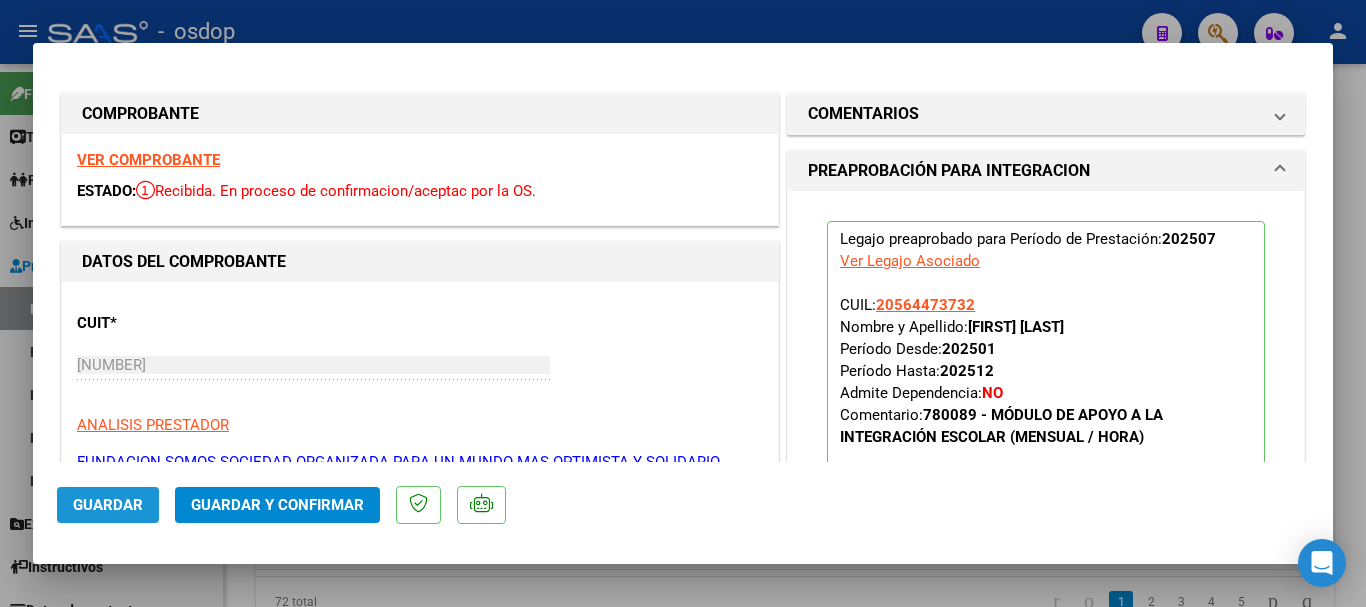 click on "Guardar" 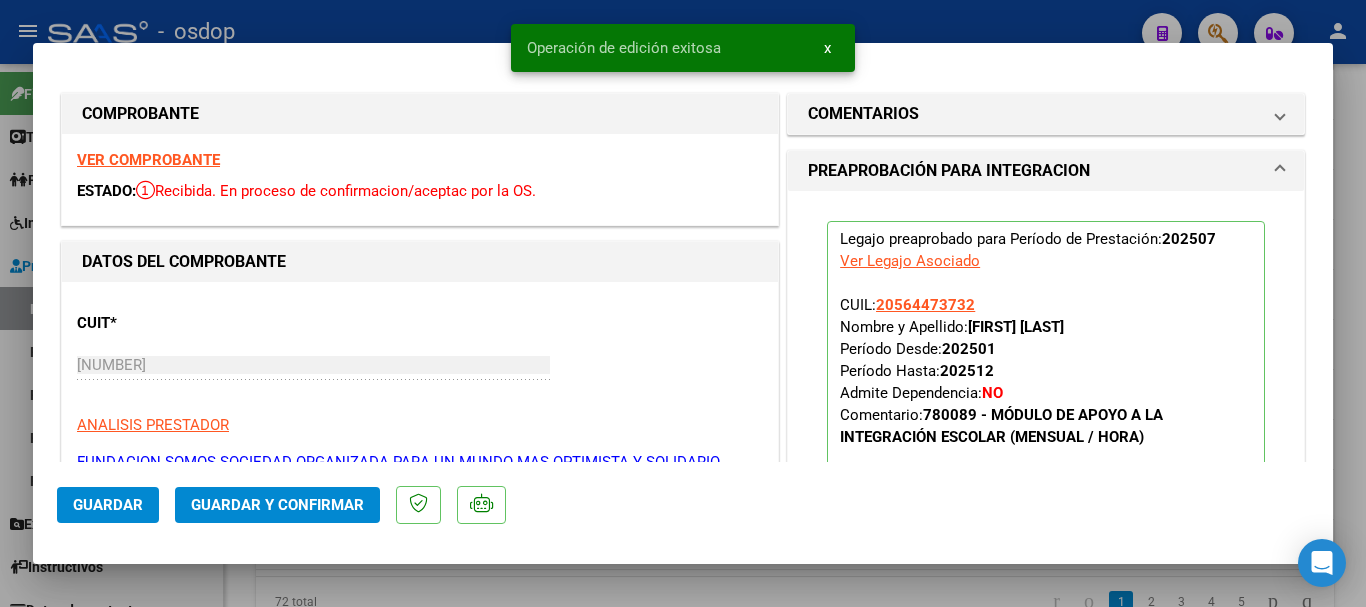 click at bounding box center (683, 303) 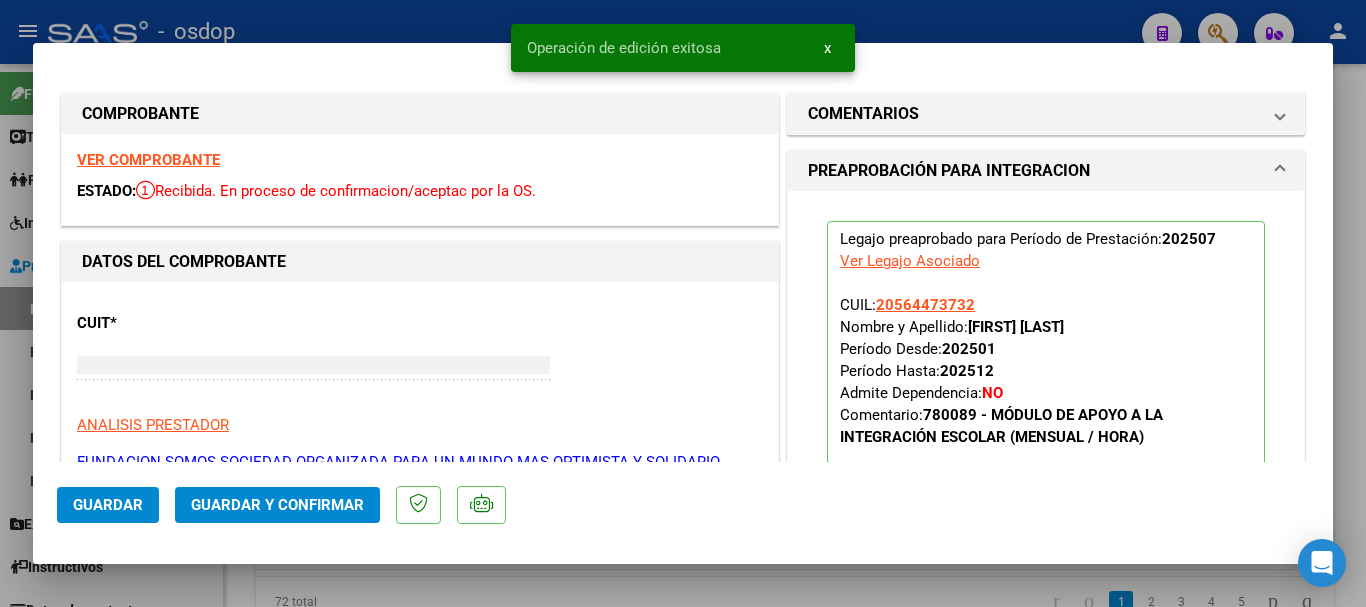 type 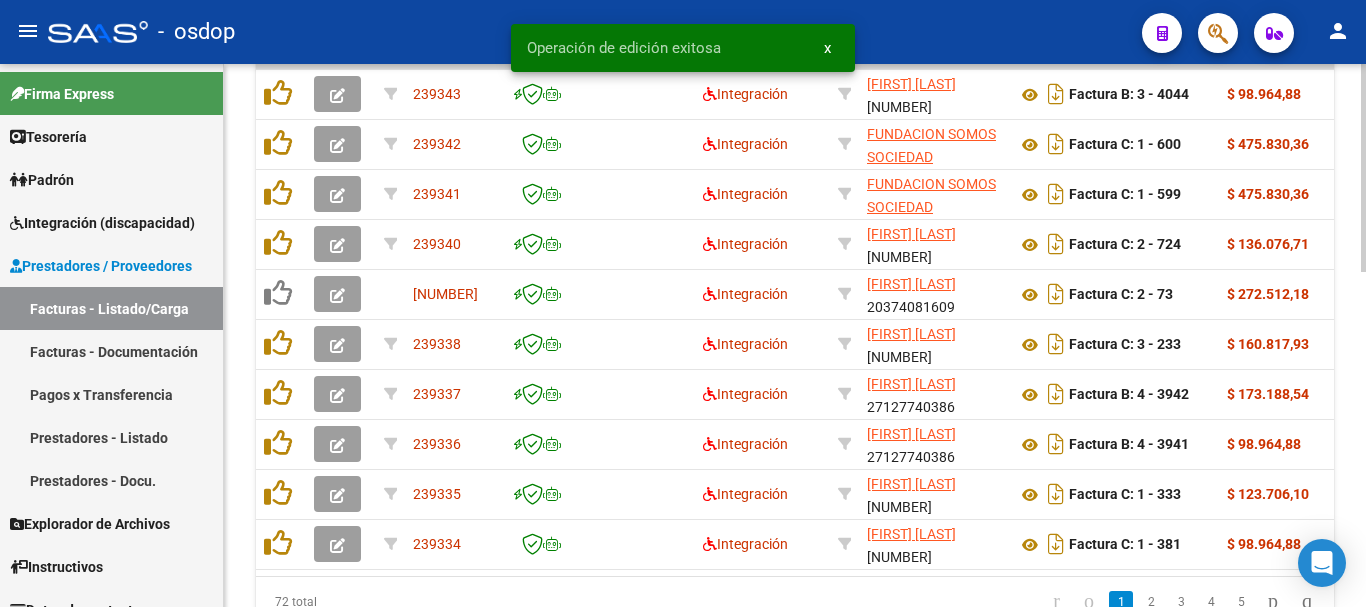 scroll, scrollTop: 877, scrollLeft: 0, axis: vertical 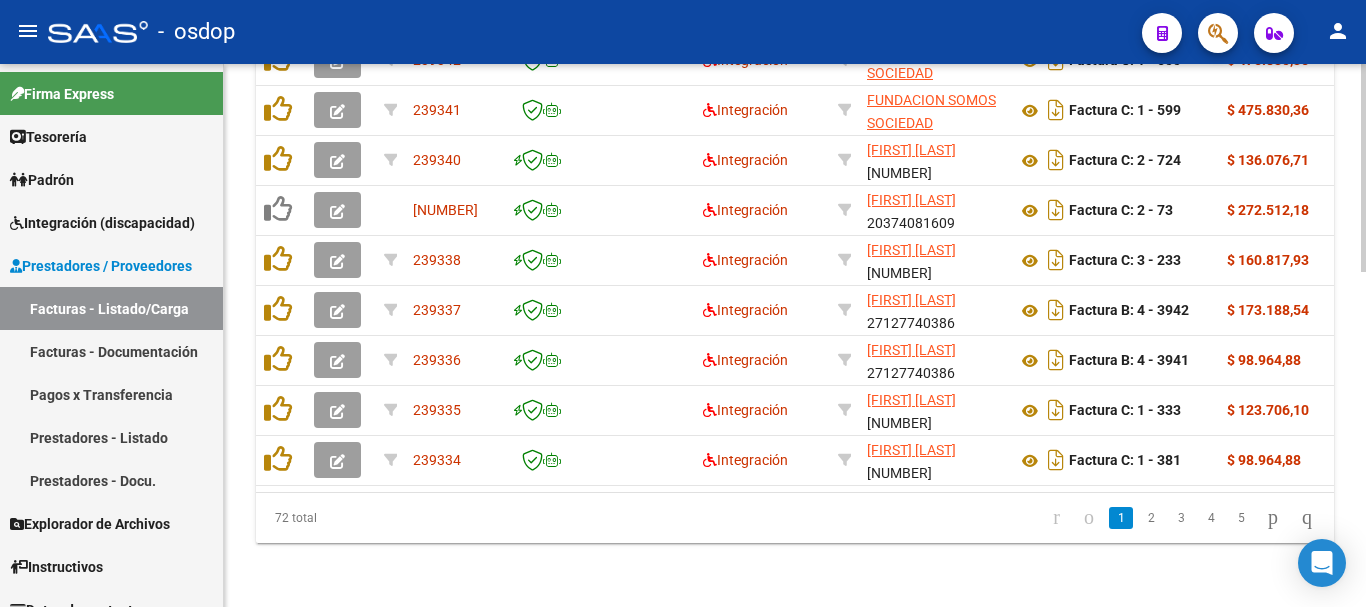drag, startPoint x: 415, startPoint y: 492, endPoint x: 844, endPoint y: 491, distance: 429.00116 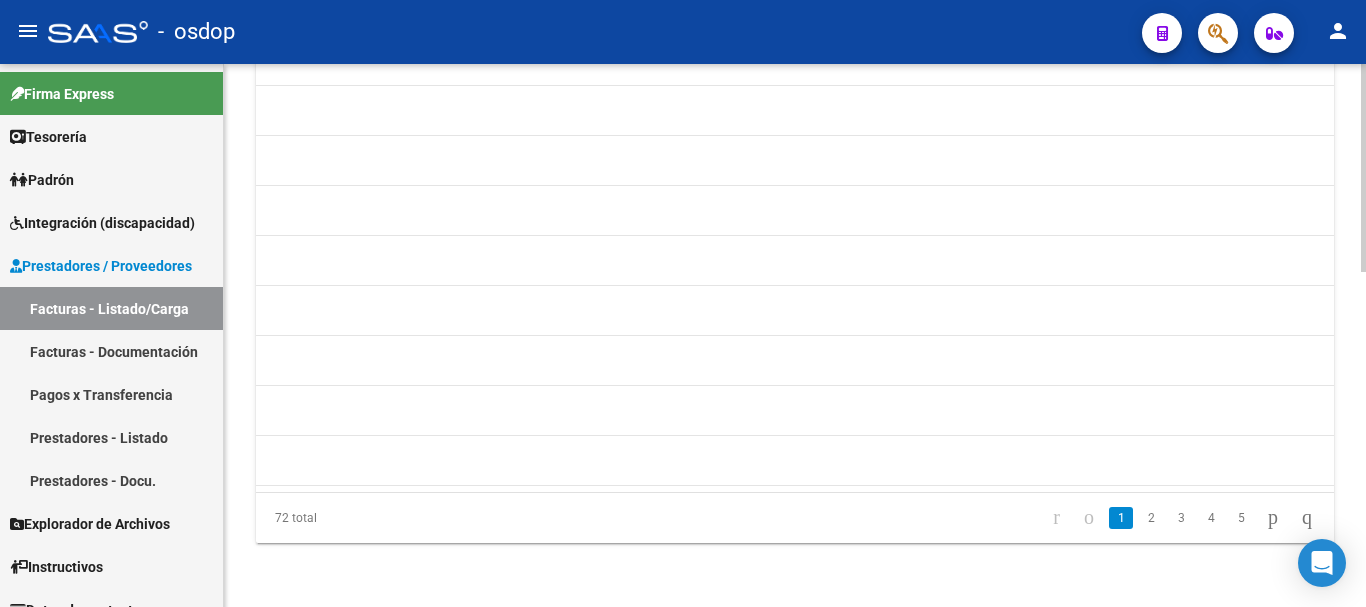 scroll, scrollTop: 0, scrollLeft: 4078, axis: horizontal 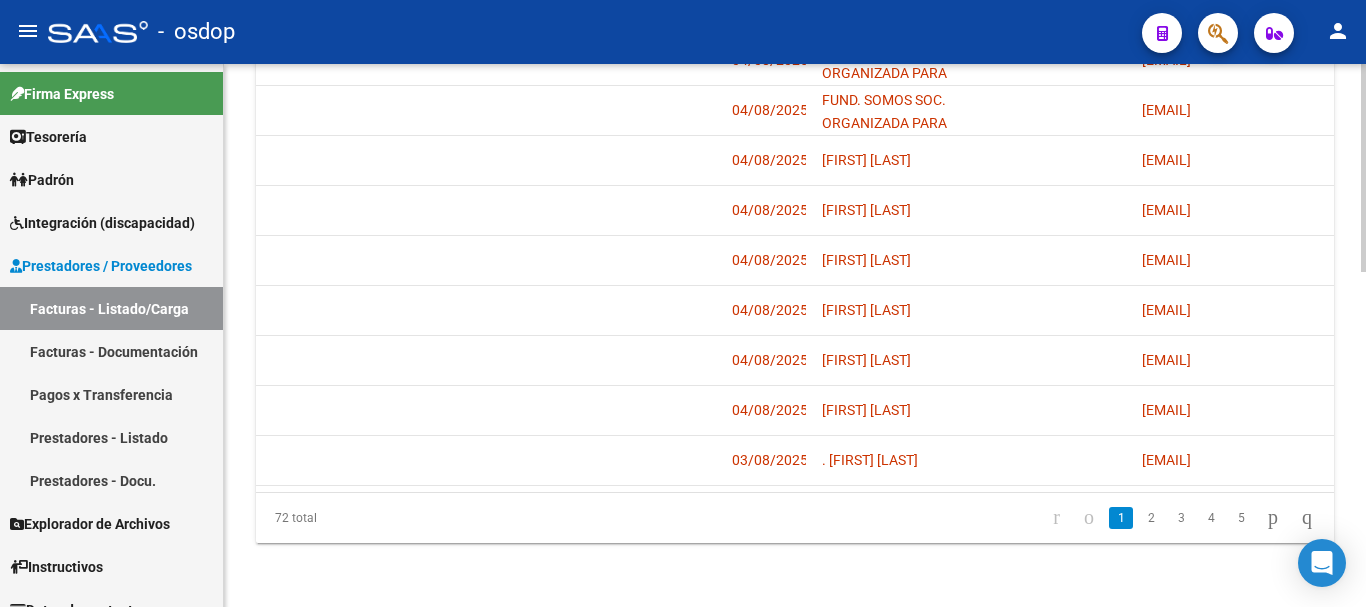 click on "2" 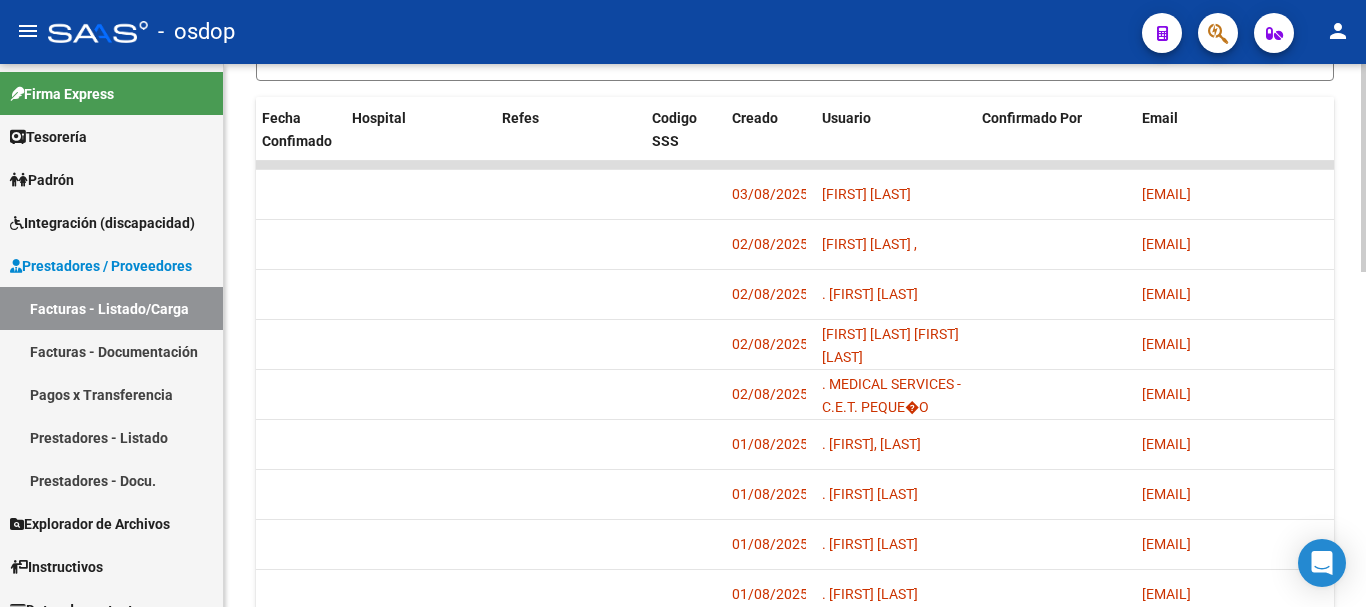 scroll, scrollTop: 877, scrollLeft: 0, axis: vertical 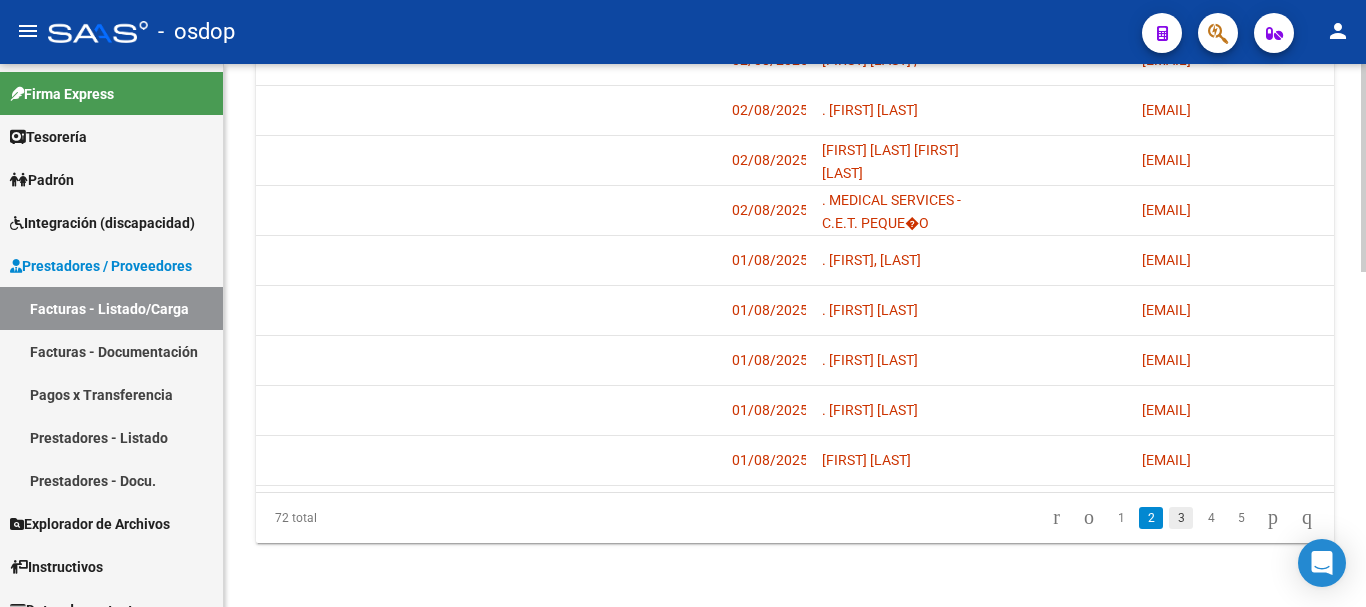 click on "3" 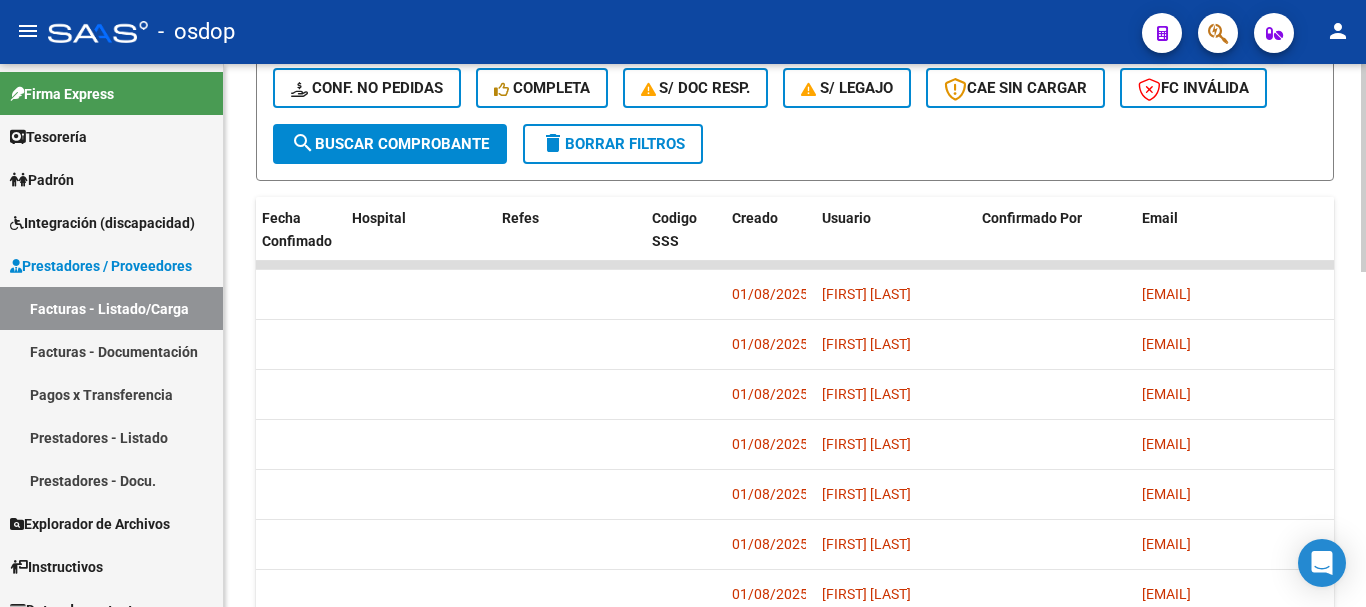 scroll, scrollTop: 877, scrollLeft: 0, axis: vertical 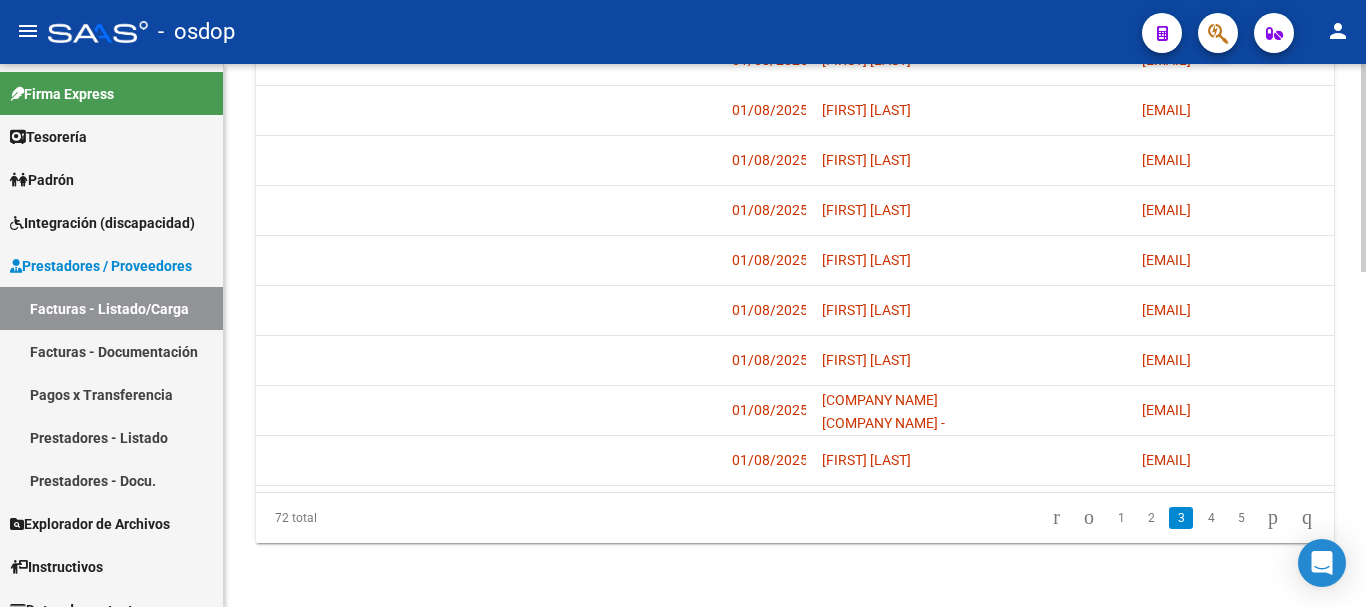 click on "4" 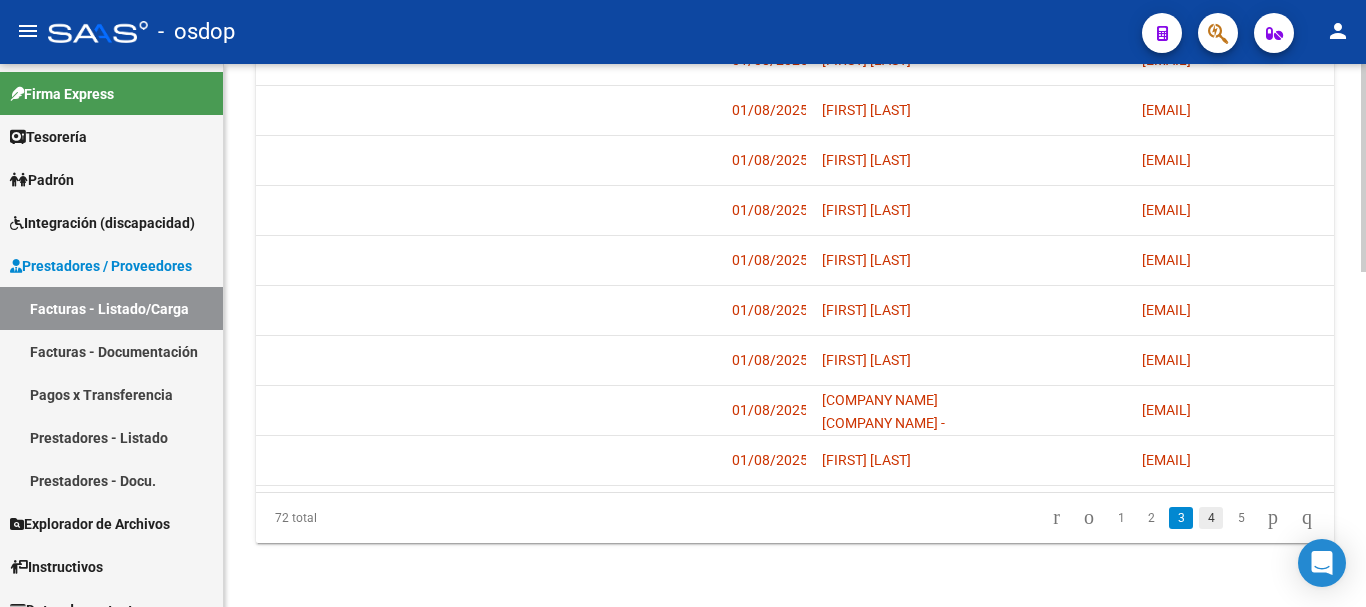 click on "4" 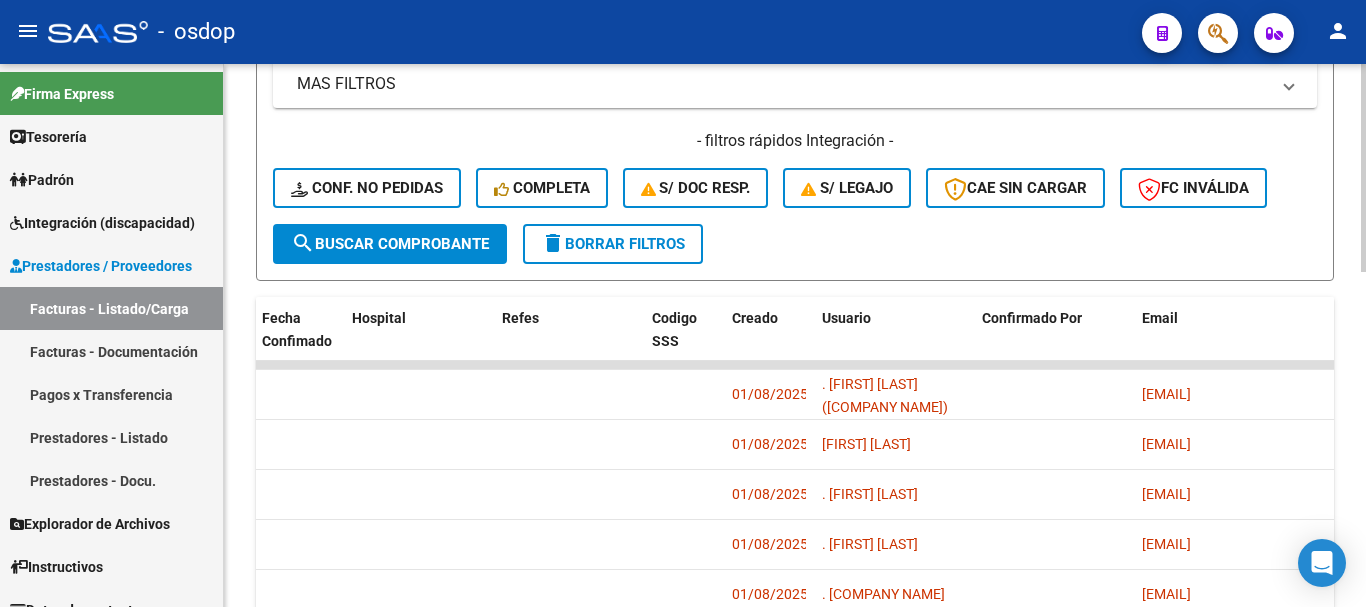 scroll, scrollTop: 877, scrollLeft: 0, axis: vertical 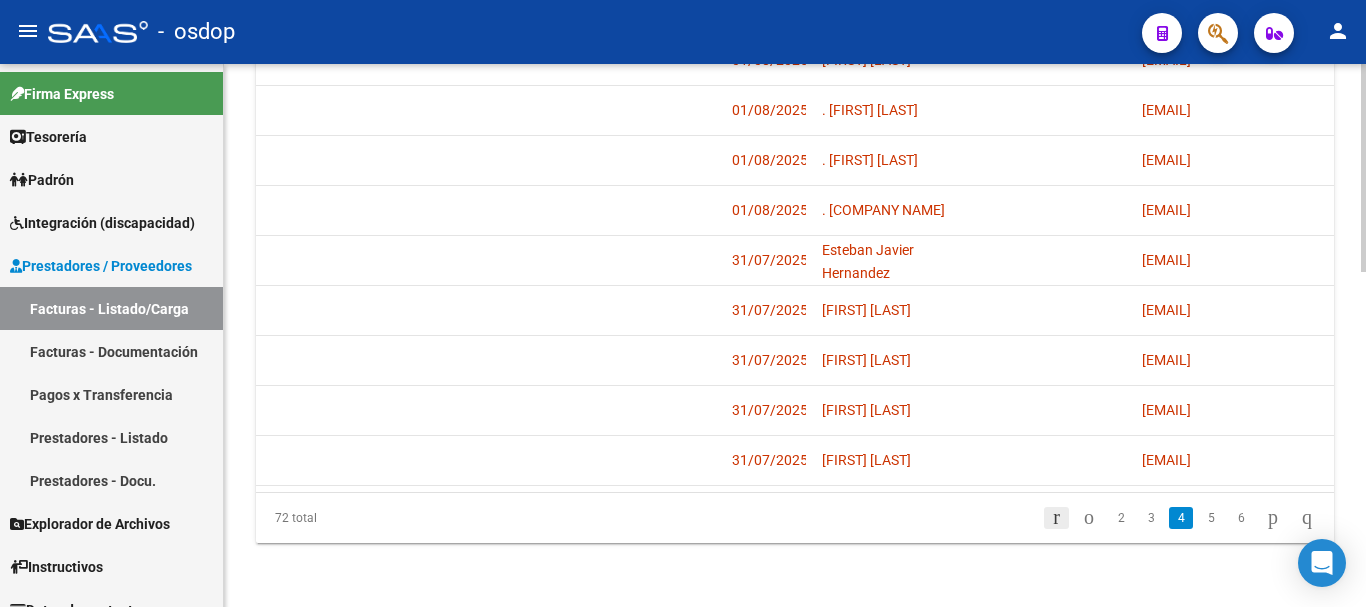 click 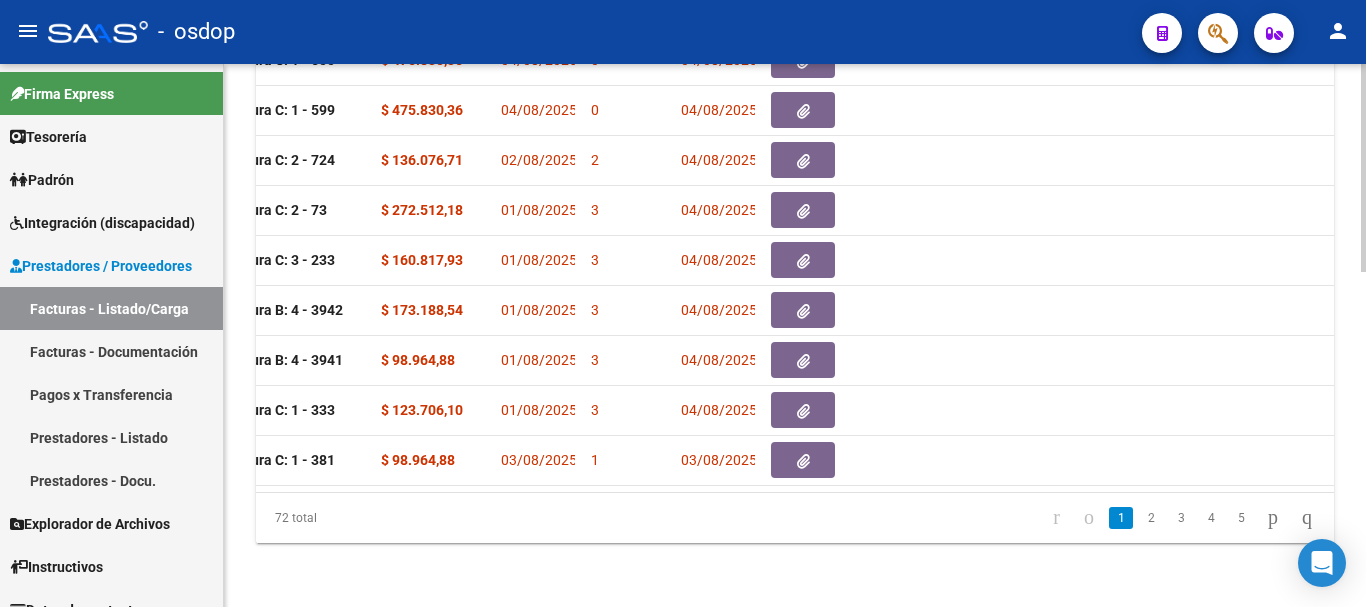 scroll, scrollTop: 0, scrollLeft: 0, axis: both 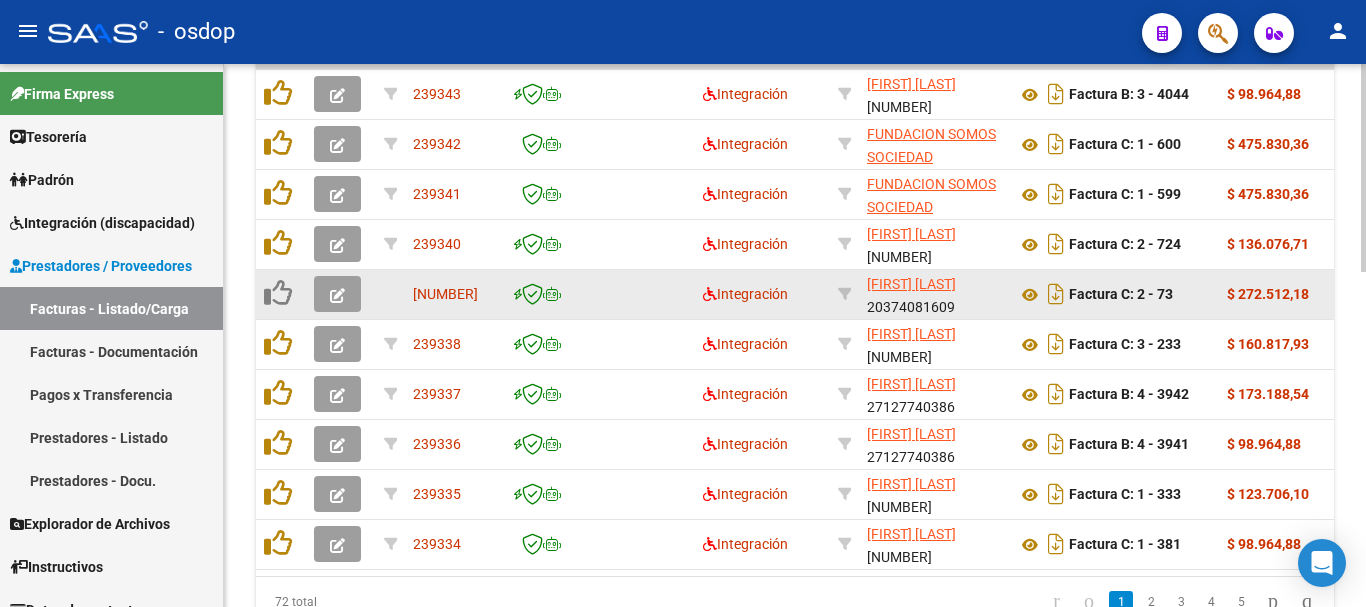 click 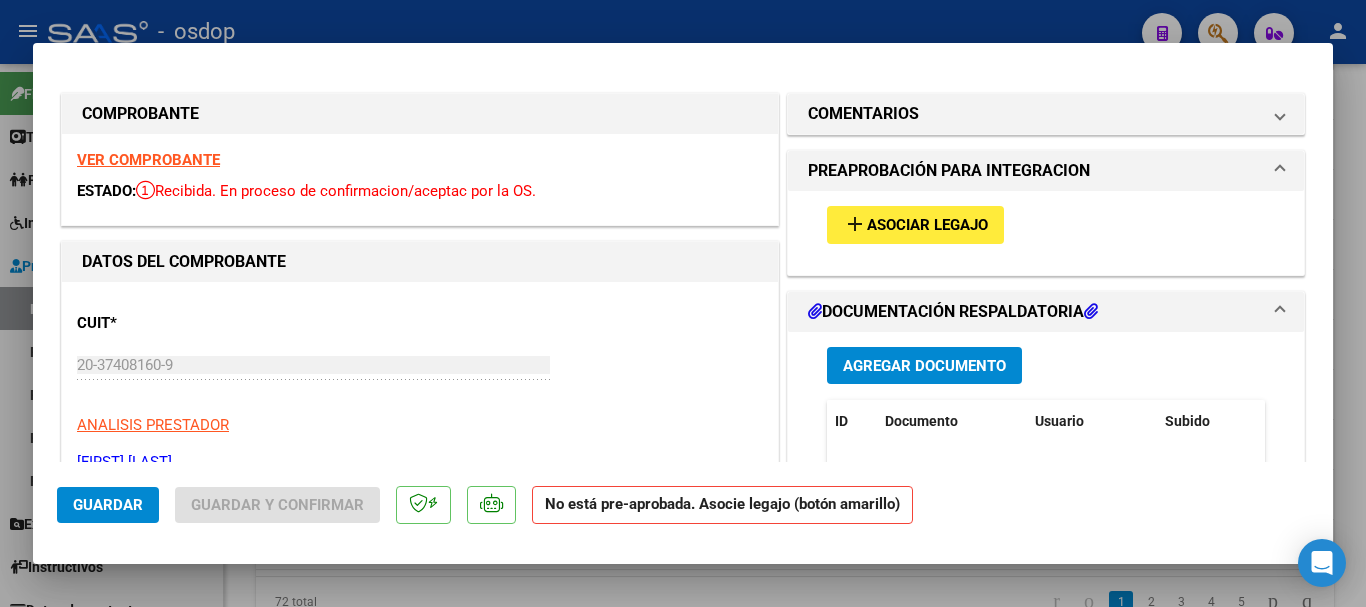 click on "add Asociar Legajo" at bounding box center (1046, 224) 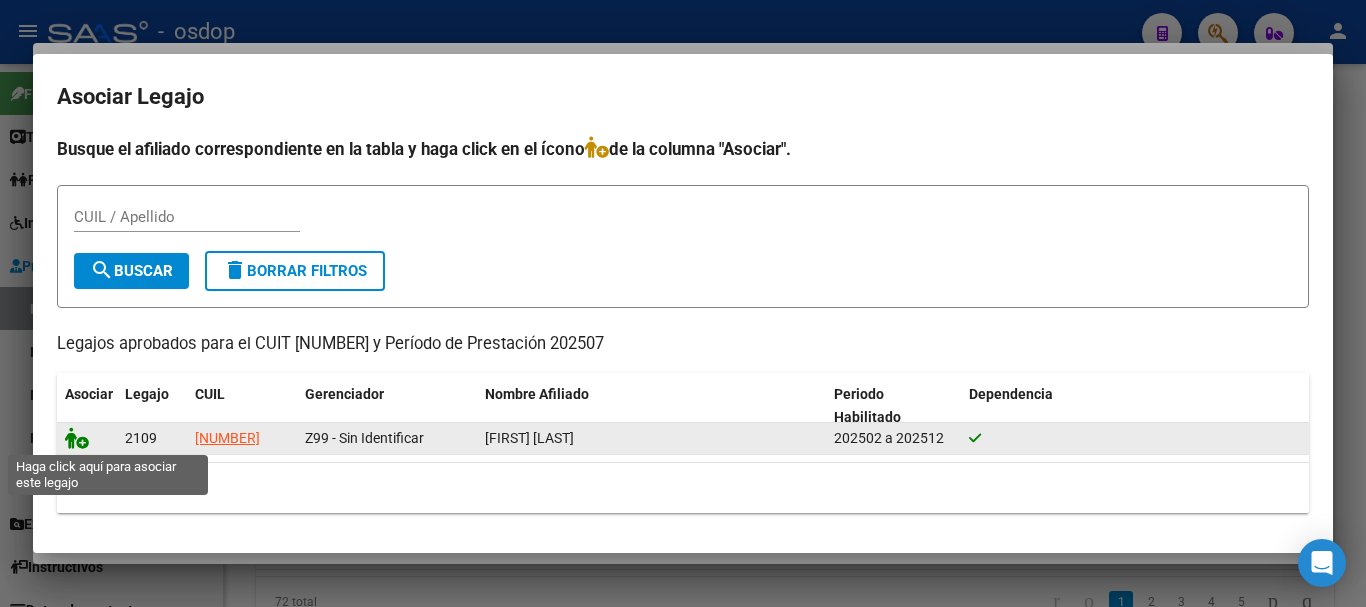 click 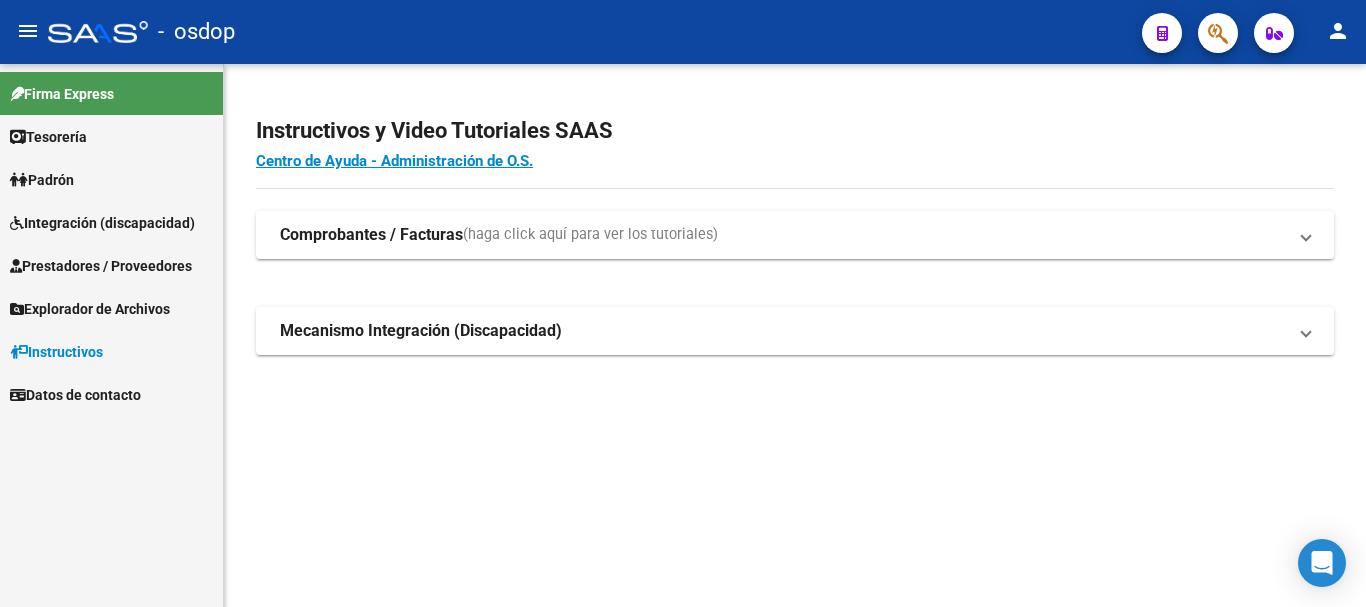 scroll, scrollTop: 0, scrollLeft: 0, axis: both 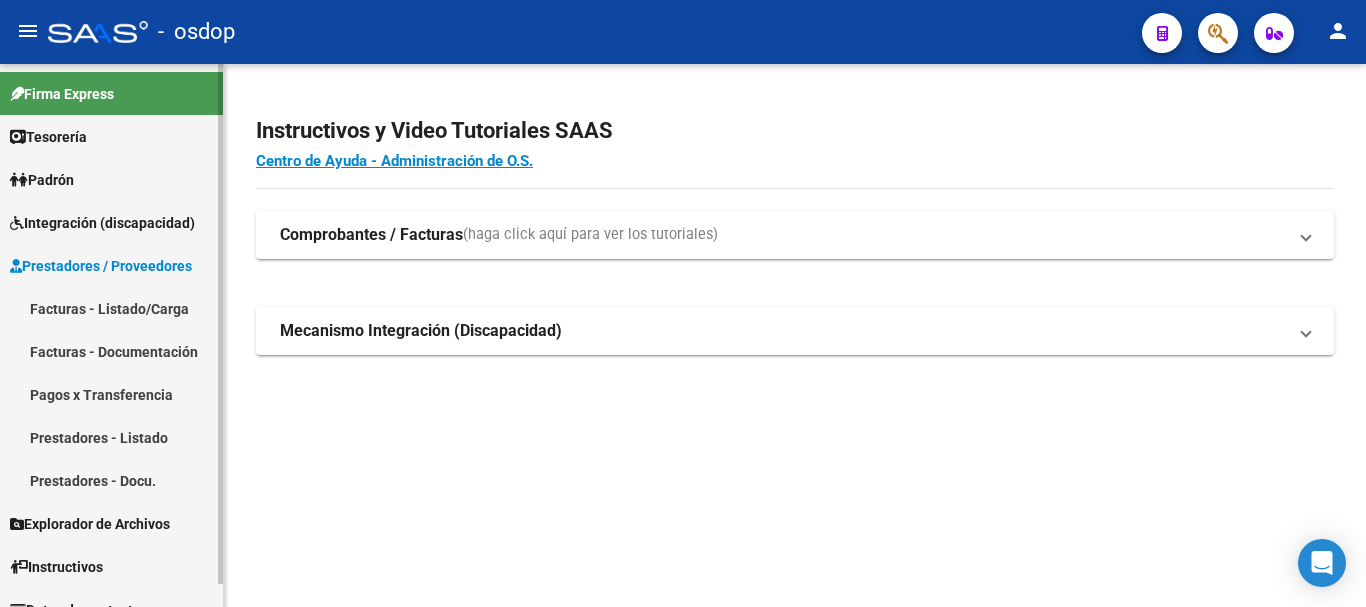 click on "Facturas - Listado/Carga" at bounding box center [111, 308] 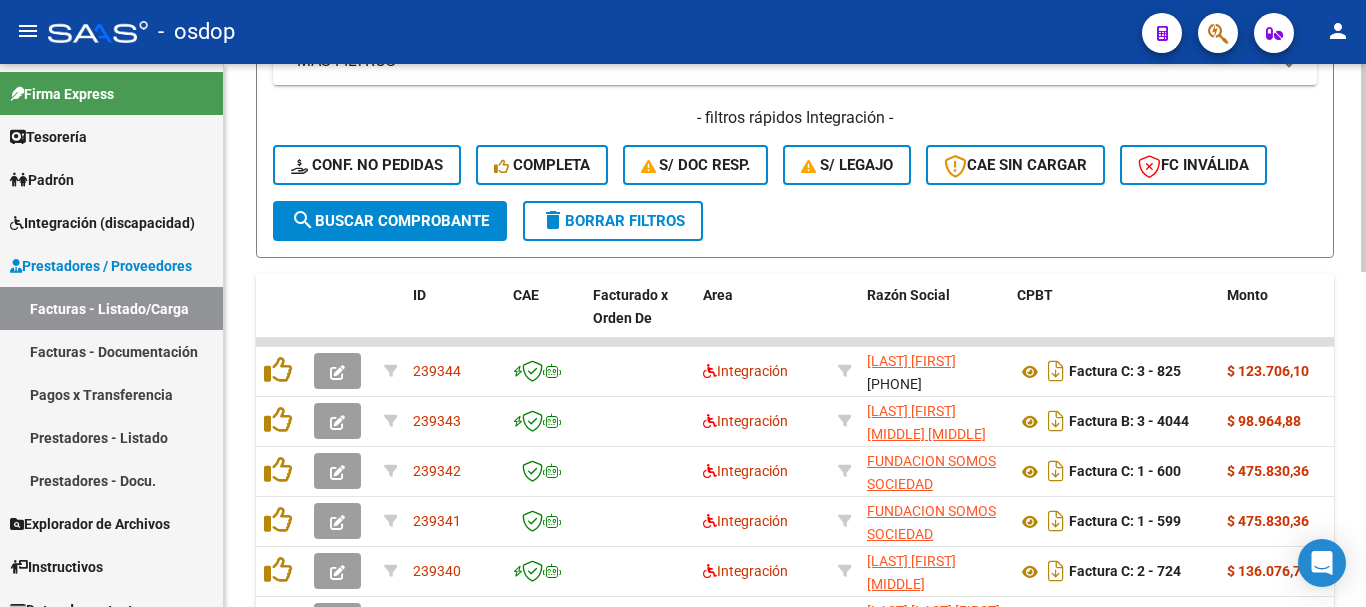 scroll, scrollTop: 700, scrollLeft: 0, axis: vertical 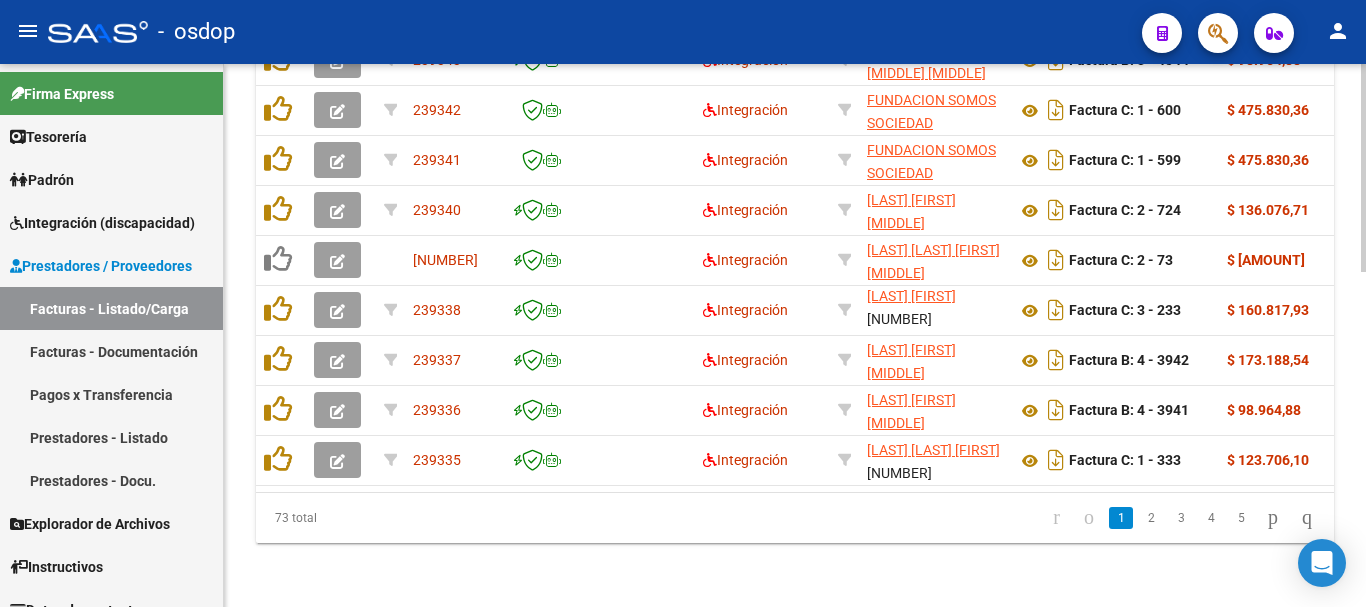 click on "2" 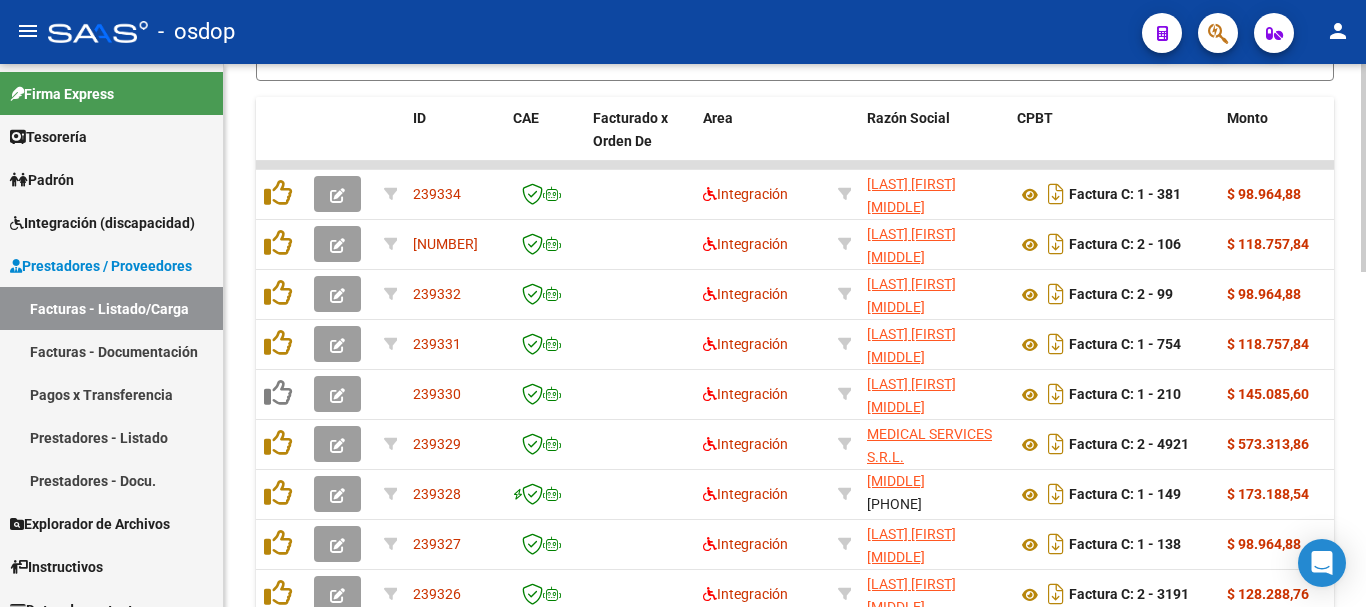scroll, scrollTop: 877, scrollLeft: 0, axis: vertical 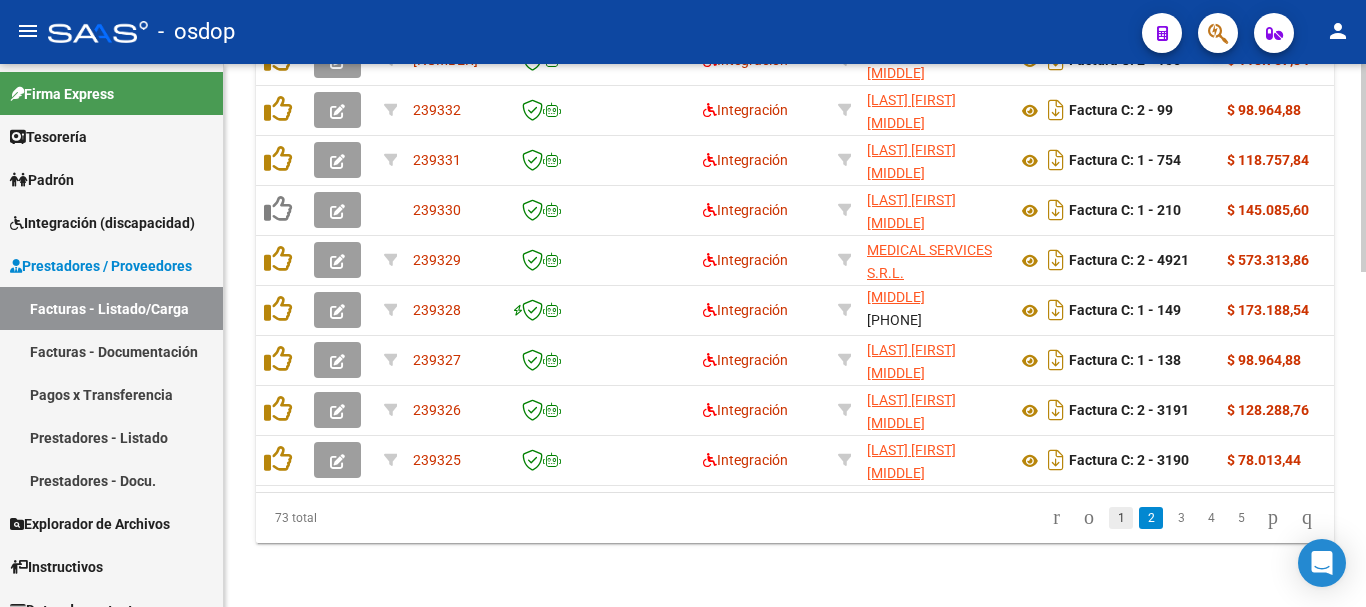 click on "1" 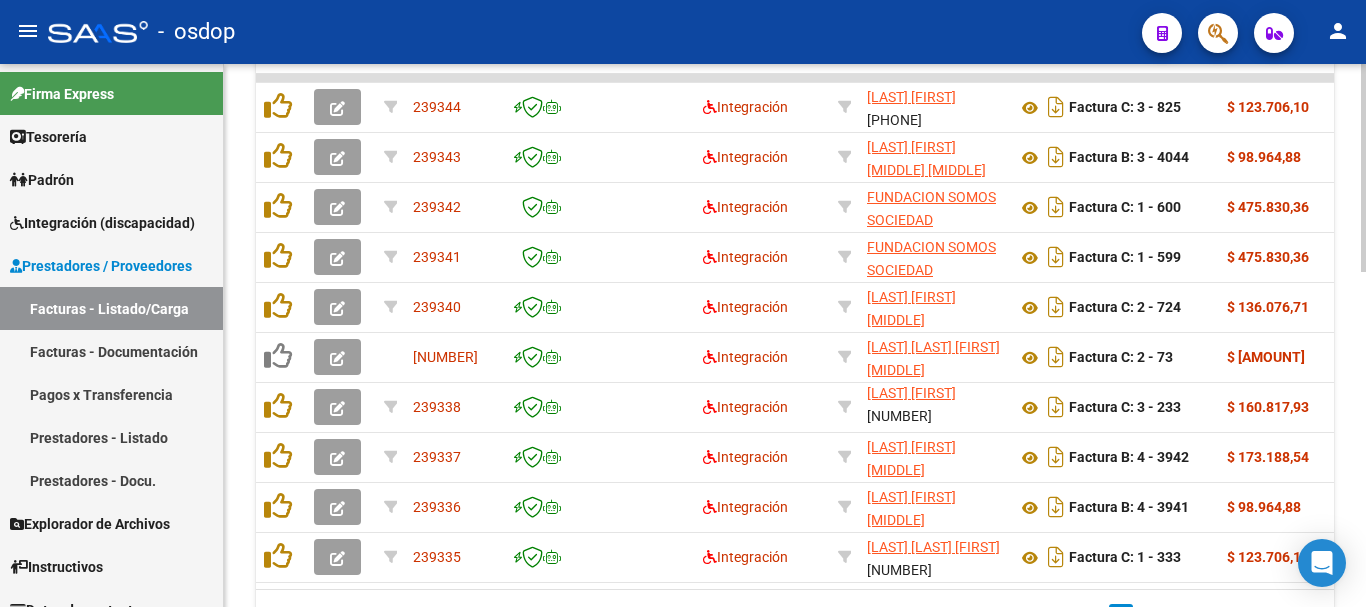 scroll, scrollTop: 777, scrollLeft: 0, axis: vertical 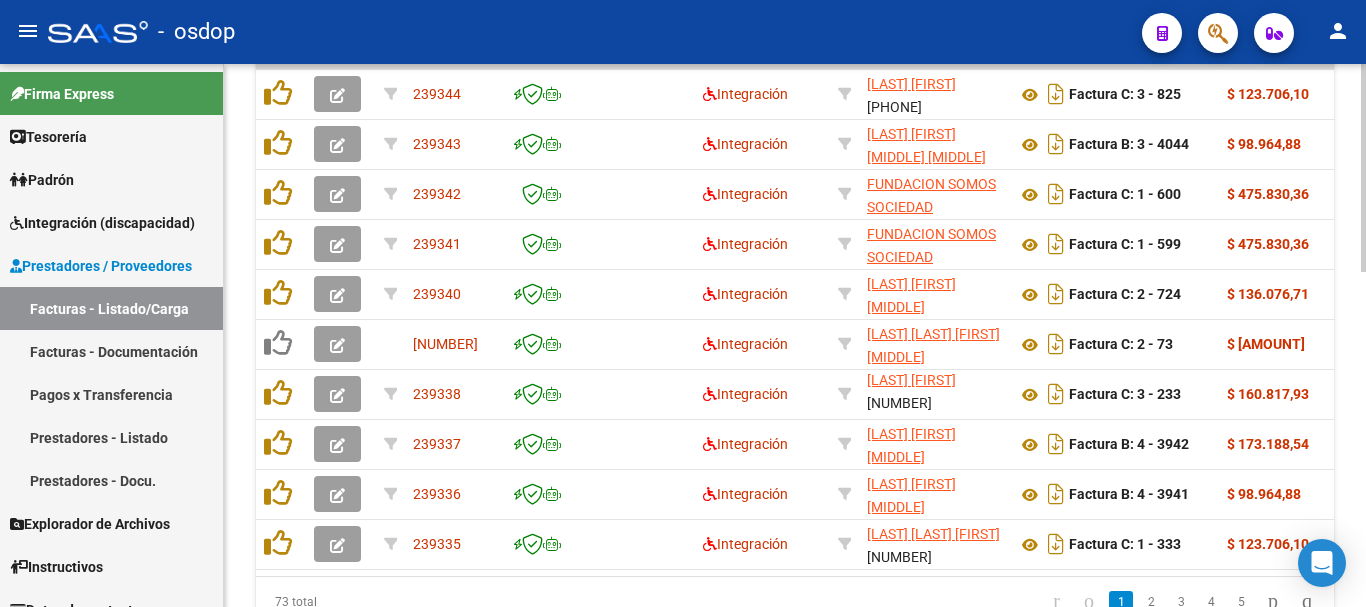 click on "menu -   osdop  person    Firma Express     Tesorería Extractos Procesados (csv) Extractos Originales (pdf)    Padrón Afiliados Empadronados Análisis Afiliado Doc. Respaldatoria    Integración (discapacidad) Estado Presentaciones SSS Rendición Certificado Discapacidad Pedido Integración a SSS Datos Contables de Facturas Facturas Liquidadas x SSS Legajos Legajos Documentación    Prestadores / Proveedores Facturas - Listado/Carga Facturas - Documentación Pagos x Transferencia Prestadores - Listado Prestadores - Docu.    Explorador de Archivos Integración DS.SUBSIDIO DR.ENVIO DS.DEVERR DS.DEVOK    Instructivos    Datos de contacto  Video tutorial   PRESTADORES -> Listado de CPBTs Emitidos por Prestadores / Proveedores (alt+q)   Cargar Comprobante
Carga Masiva  cloud_download  CSV  cloud_download  EXCEL  cloud_download  Estandar   Descarga Masiva
Filtros Id Area Area Seleccionar Gerenciador Seleccionar Gerenciador No Confirmado Todos Cargado desde Masivo   Mostrar totalizadores  Op" at bounding box center [683, 303] 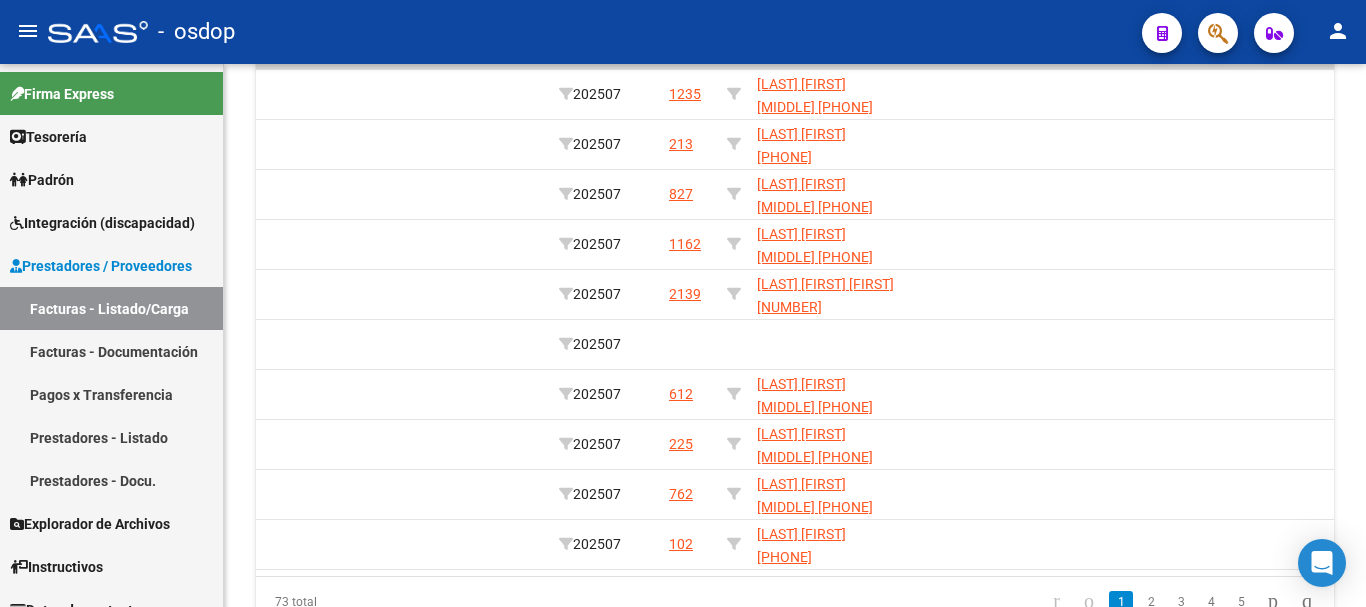 scroll, scrollTop: 0, scrollLeft: 2564, axis: horizontal 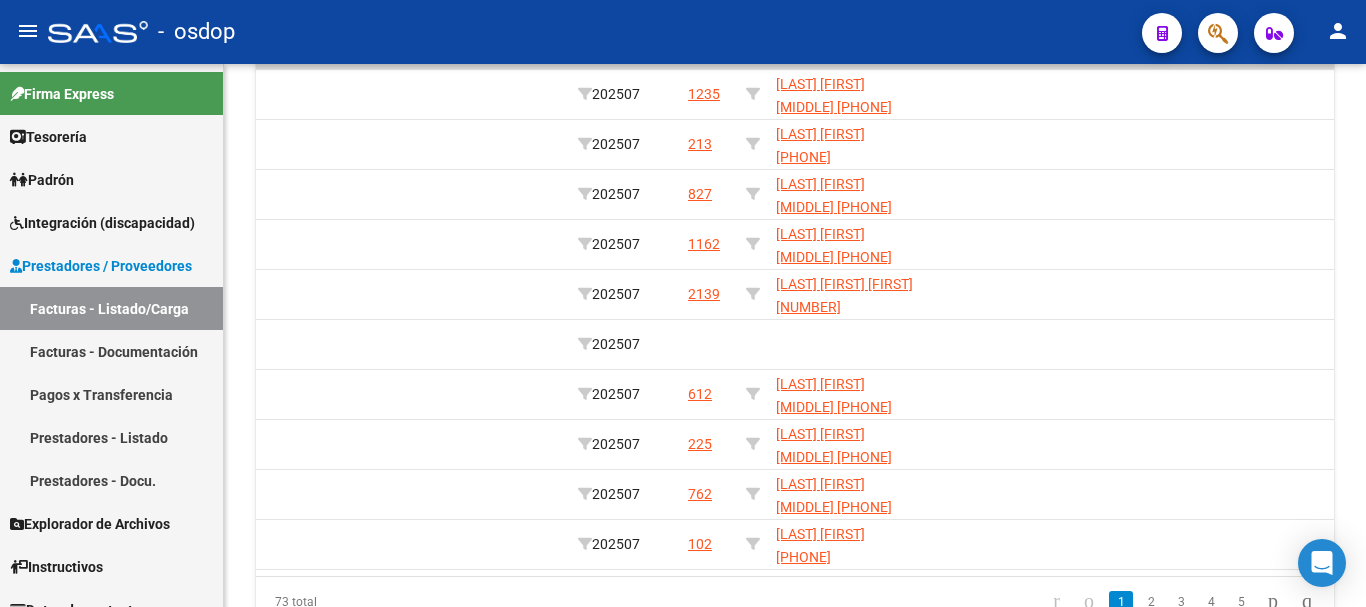 click on "73 total   1   2   3   4   5" 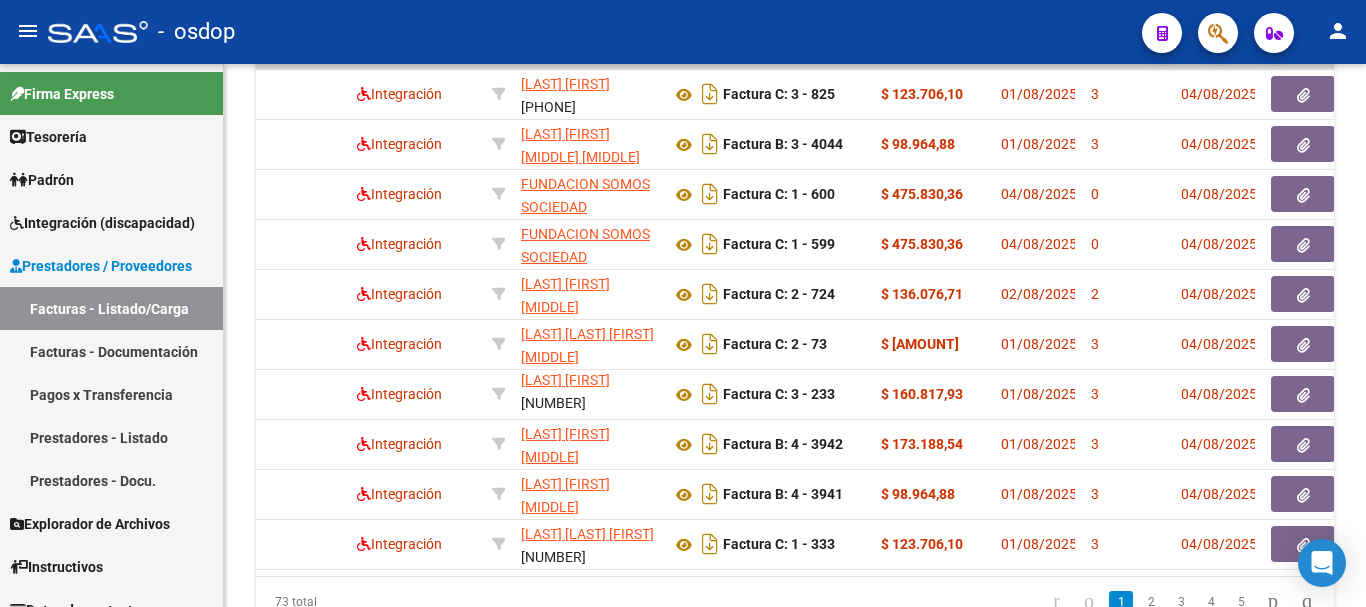 scroll, scrollTop: 0, scrollLeft: 0, axis: both 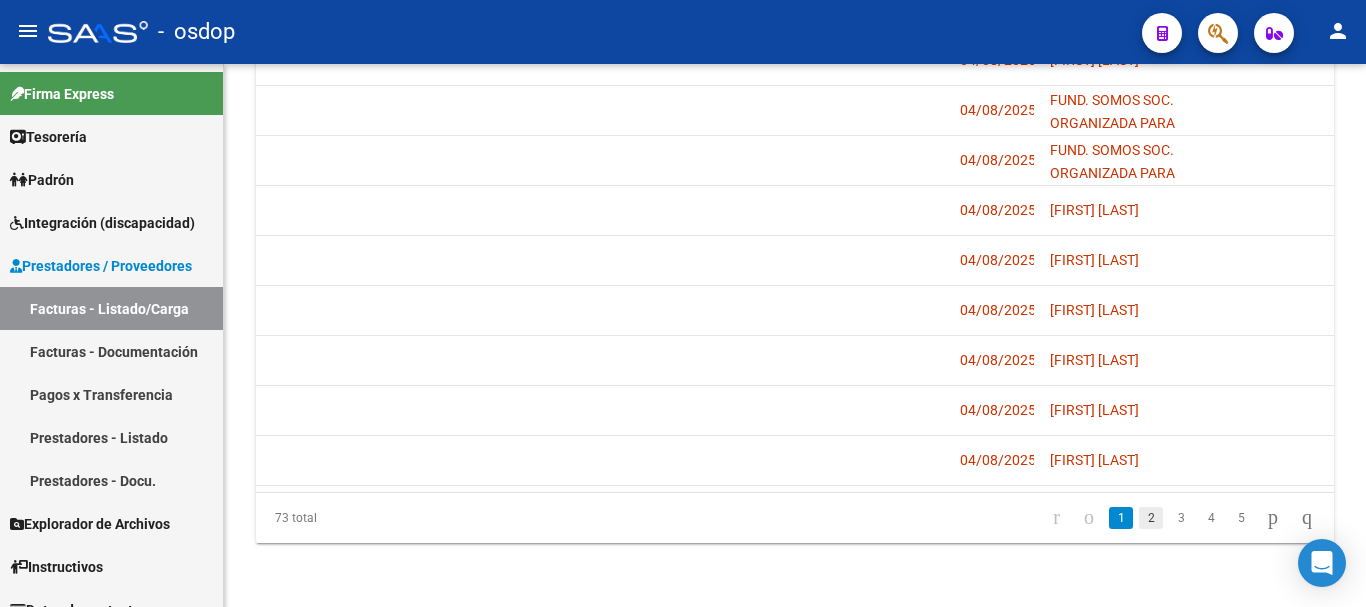 click on "2" 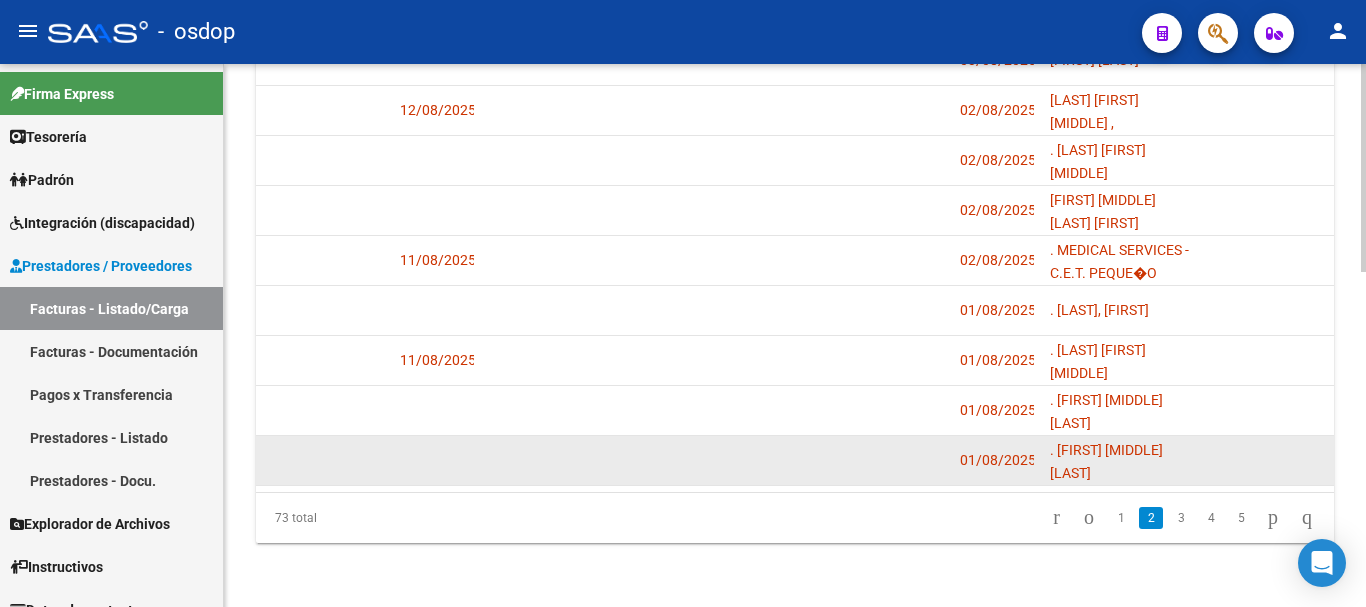 scroll, scrollTop: 777, scrollLeft: 0, axis: vertical 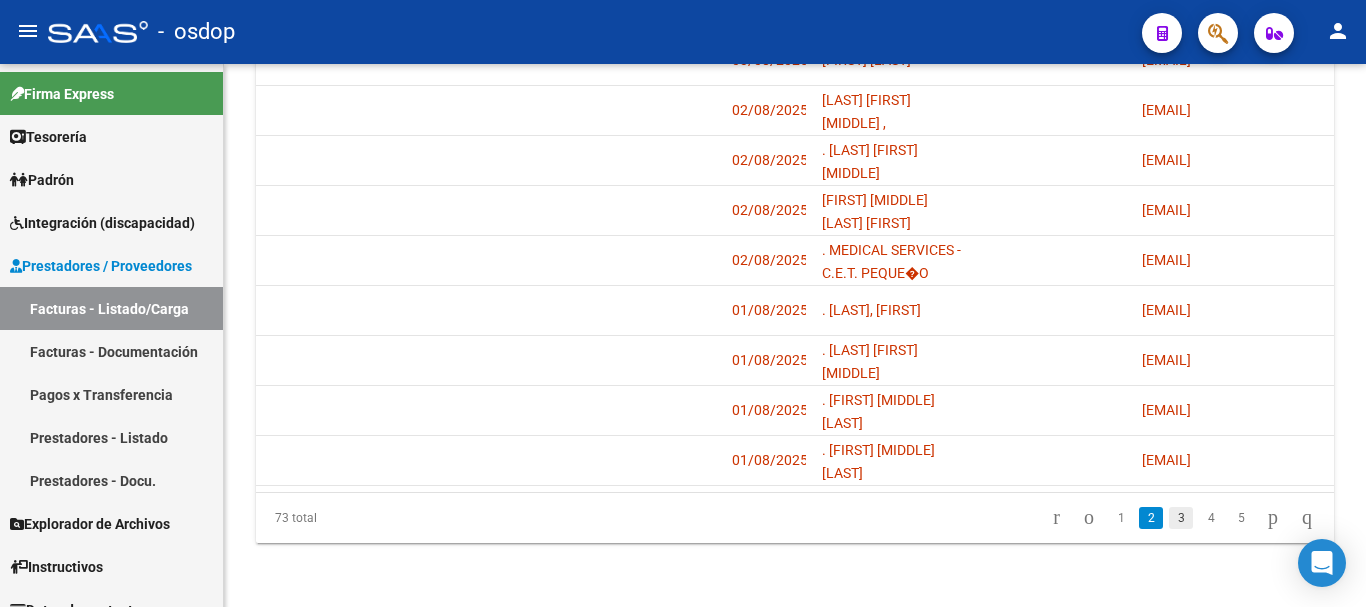 click on "3" 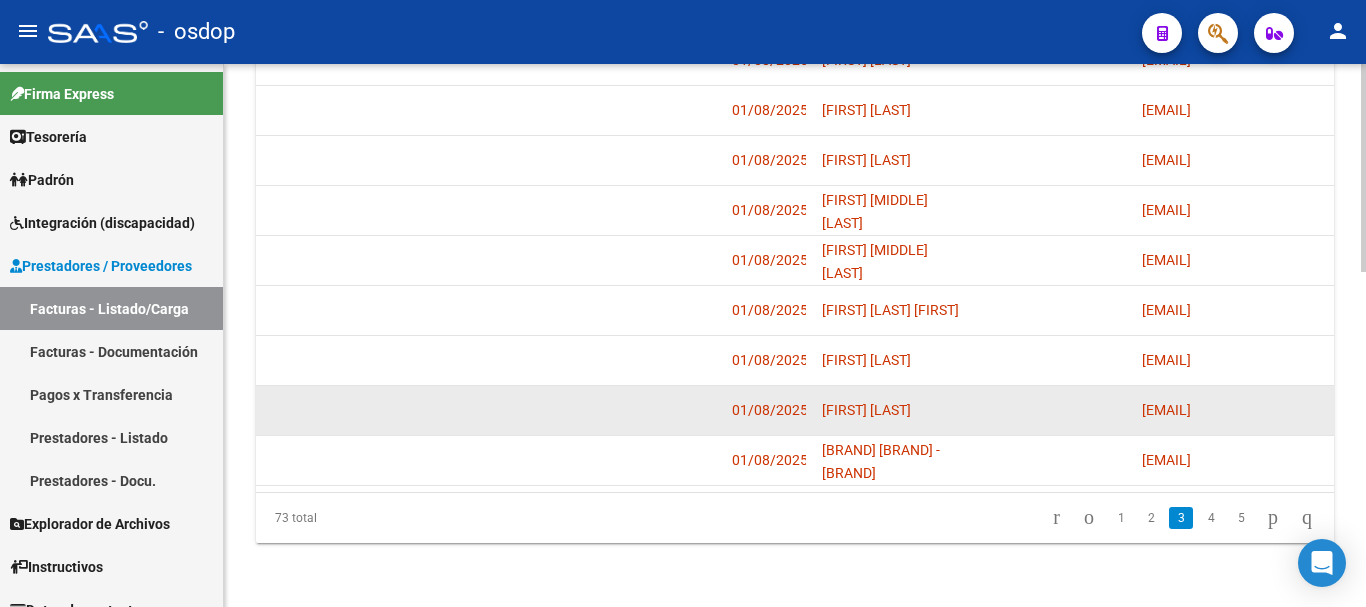 scroll, scrollTop: 777, scrollLeft: 0, axis: vertical 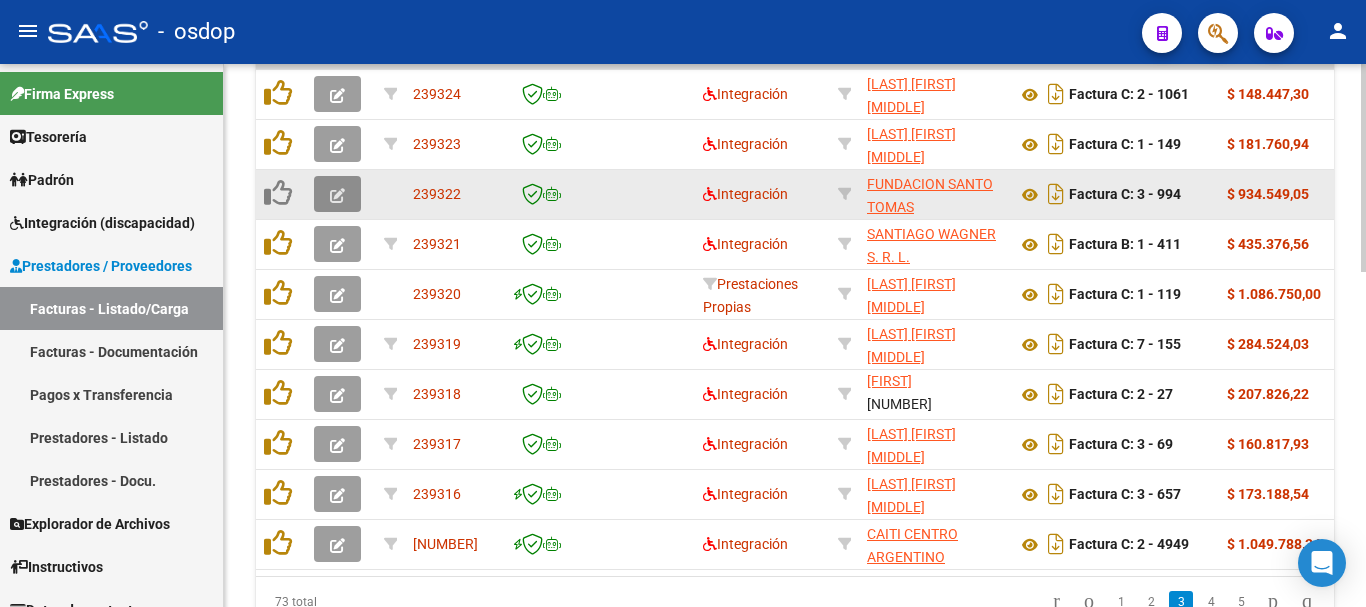 click 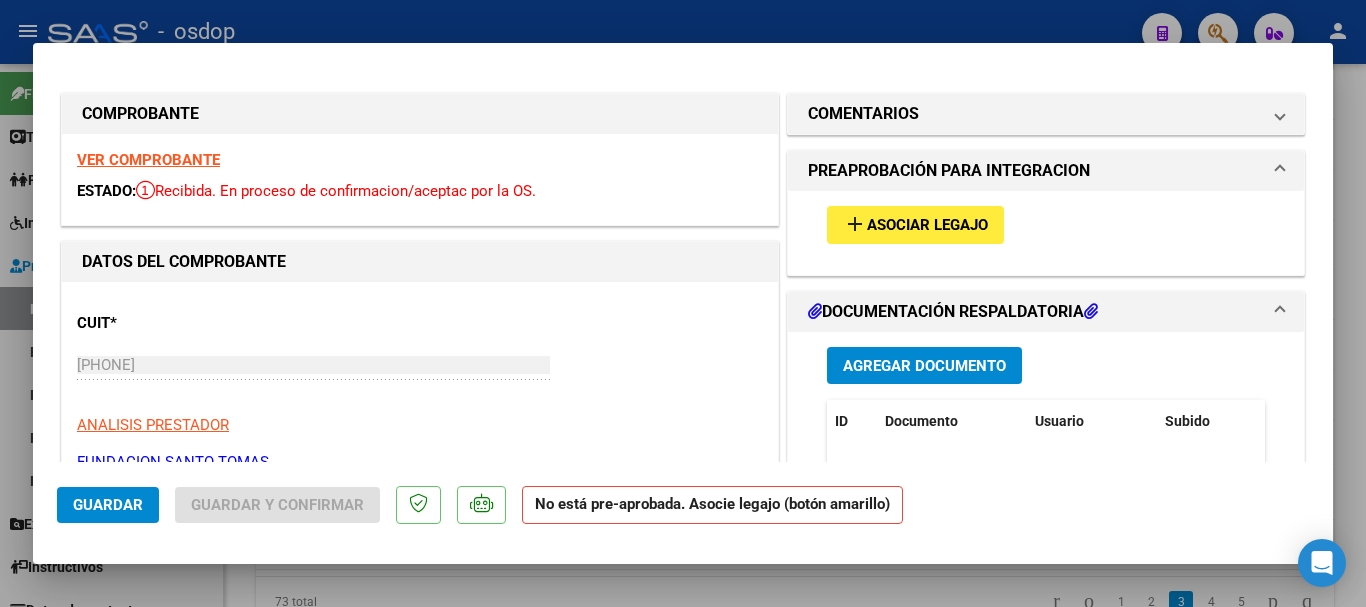 click on "add Asociar Legajo" at bounding box center (915, 224) 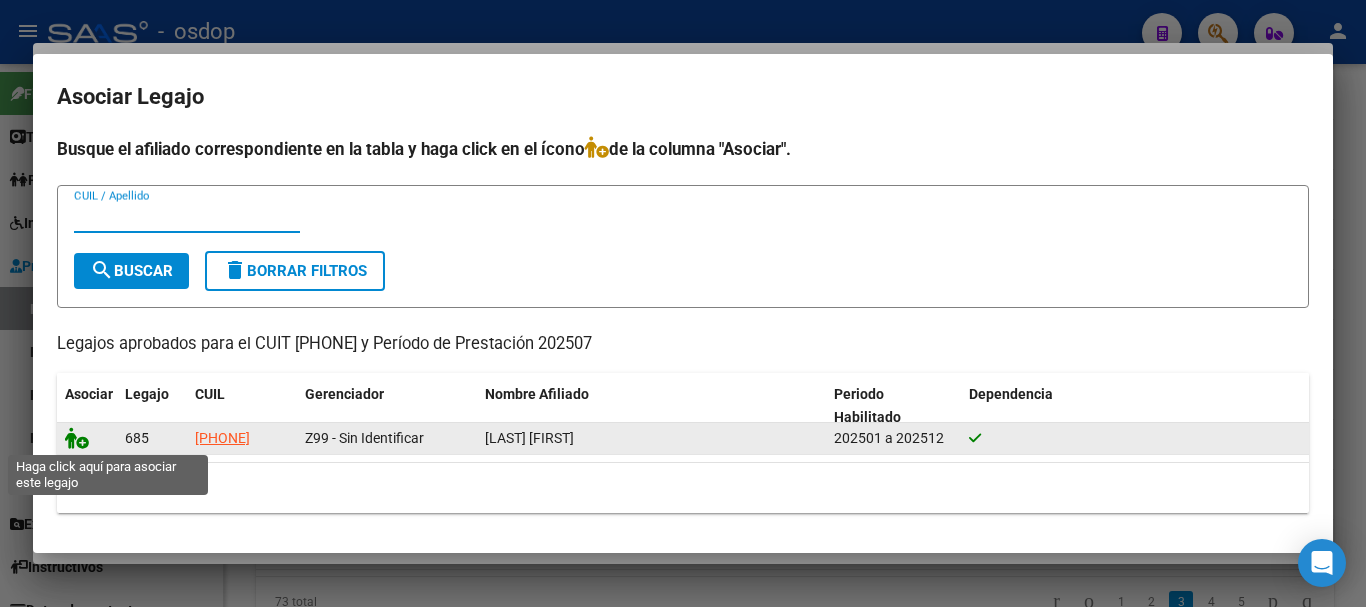 click 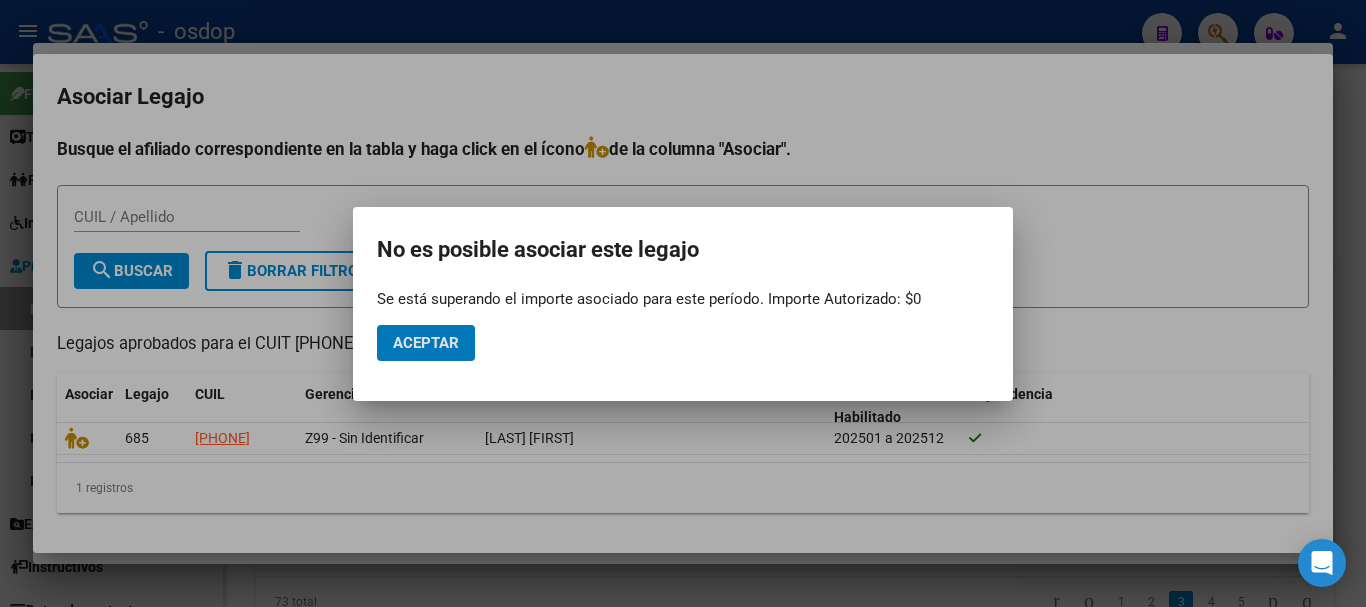 click at bounding box center (683, 303) 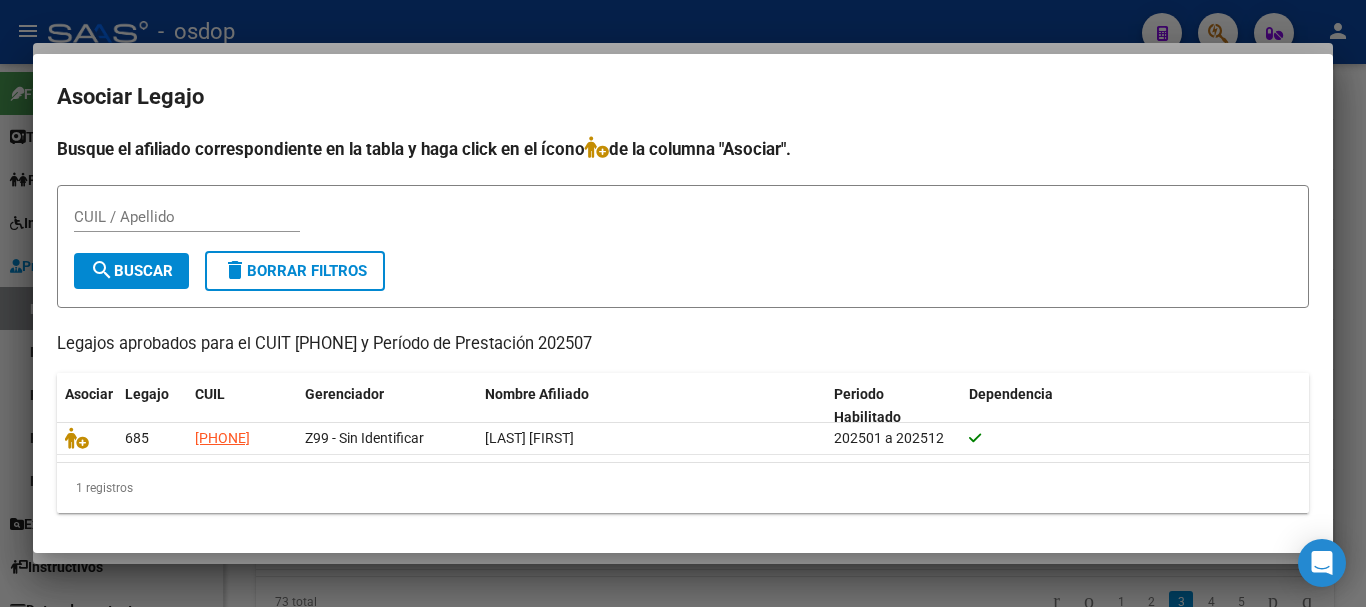 click at bounding box center [683, 303] 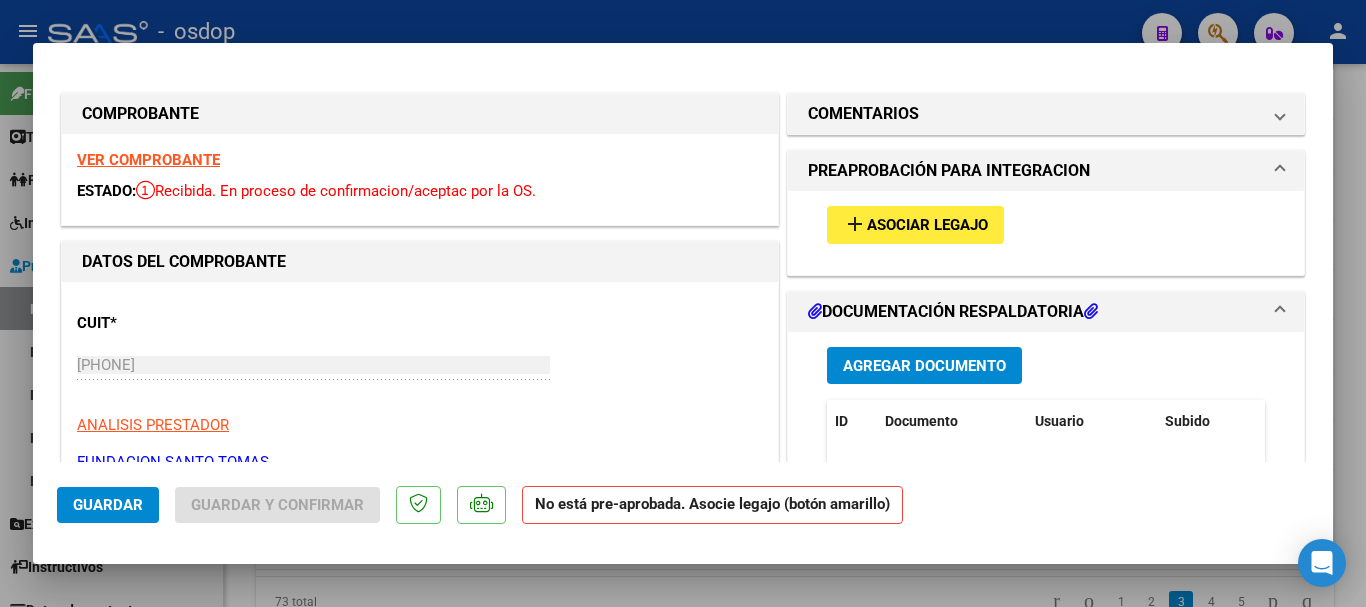 click at bounding box center (683, 303) 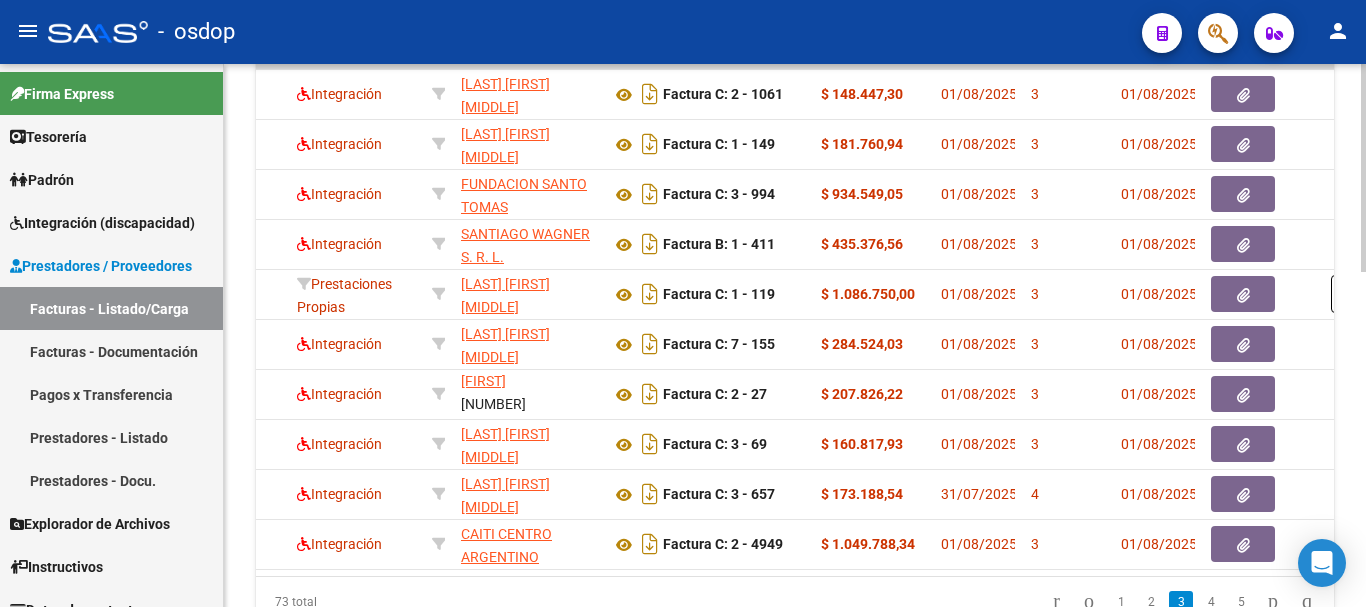 scroll, scrollTop: 0, scrollLeft: 0, axis: both 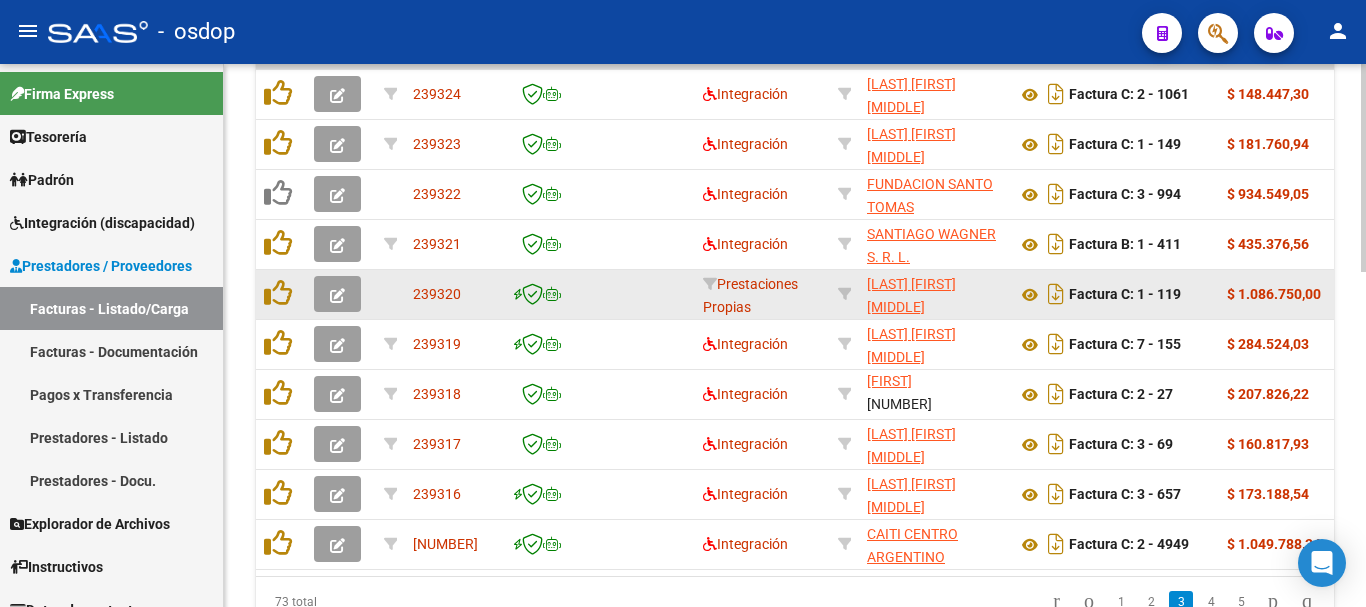click 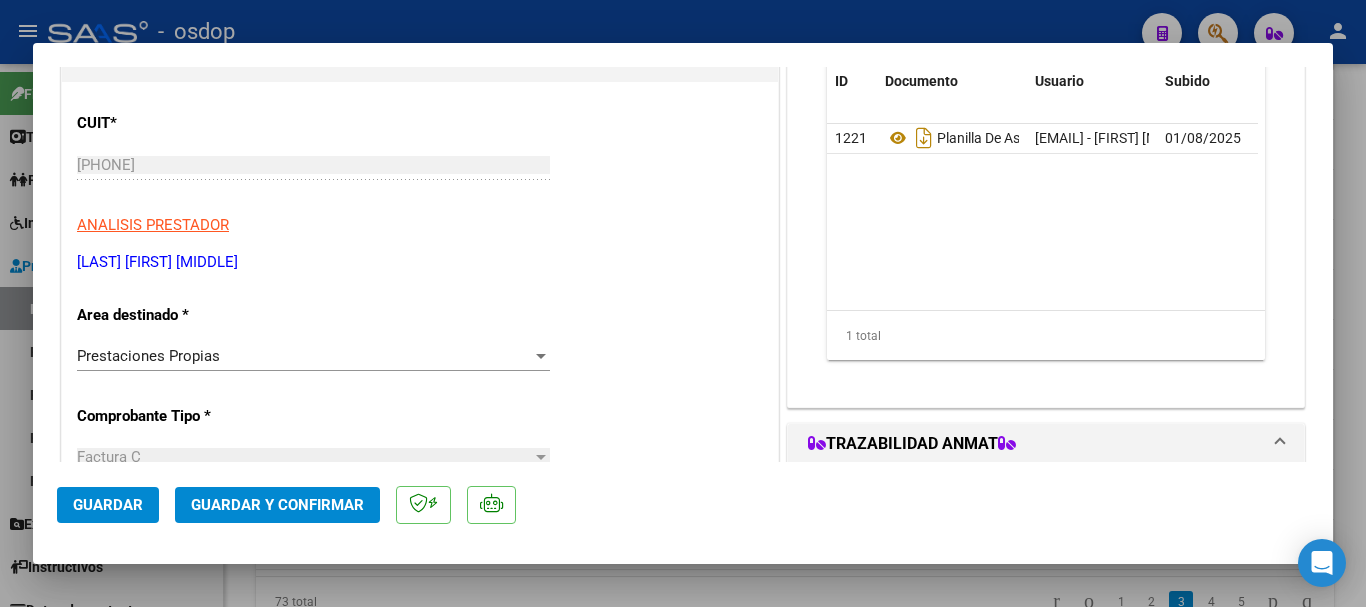 scroll, scrollTop: 0, scrollLeft: 0, axis: both 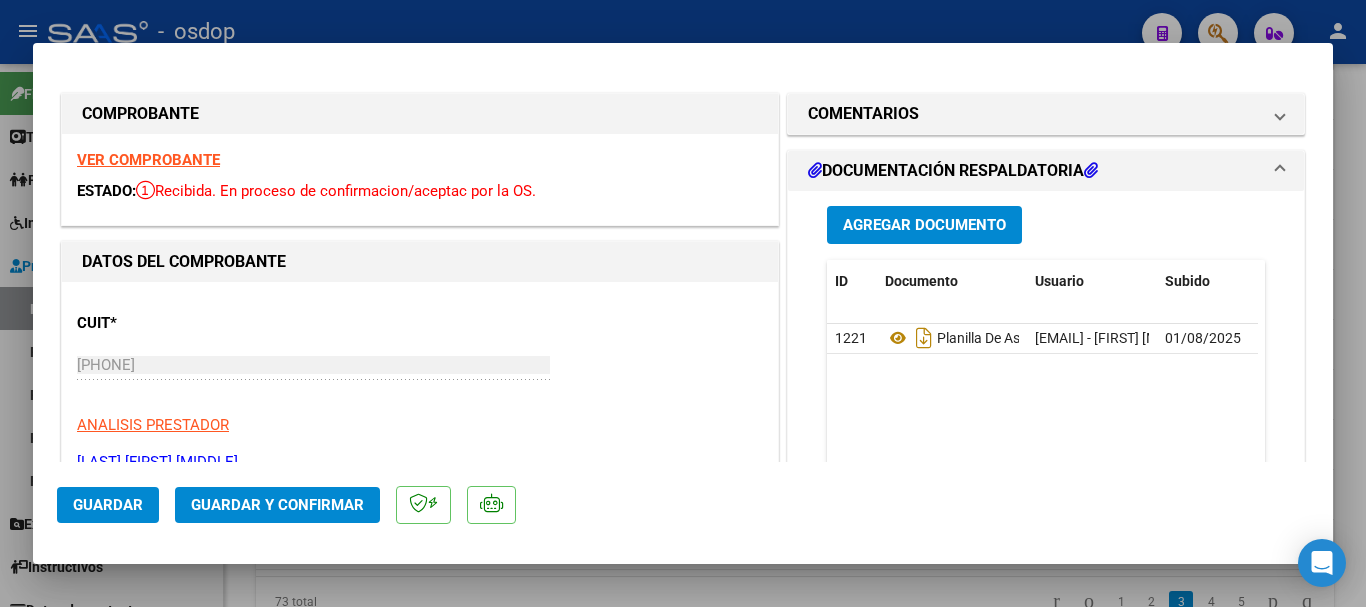 click at bounding box center (683, 303) 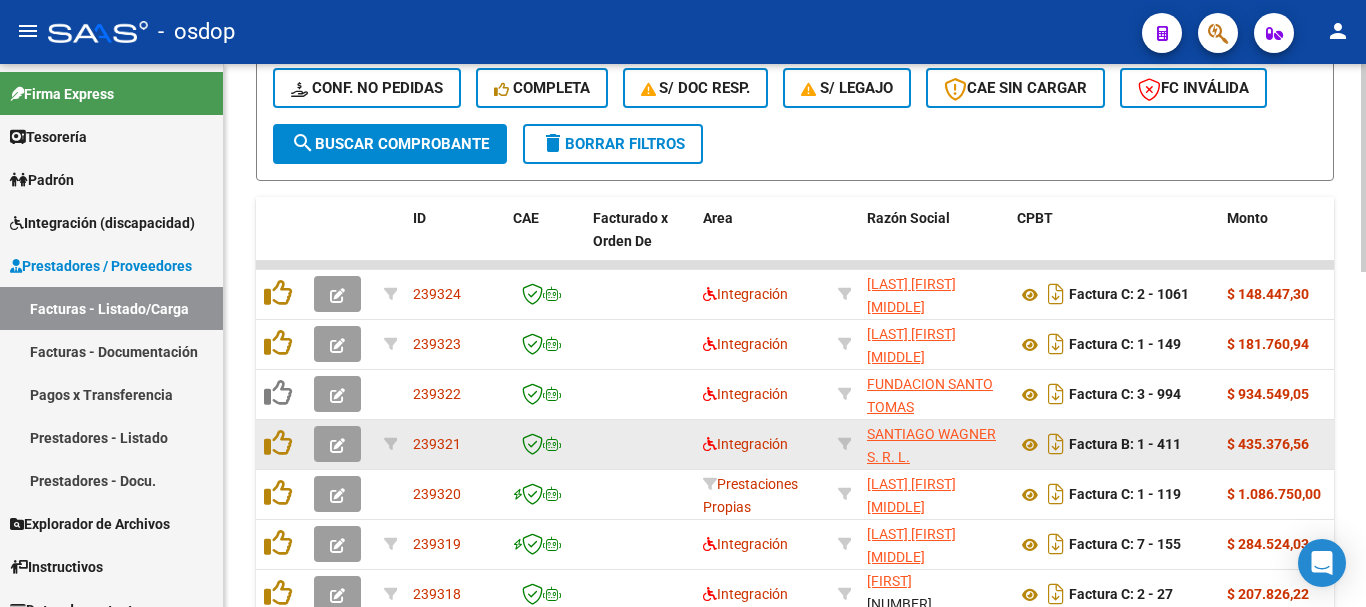 scroll, scrollTop: 677, scrollLeft: 0, axis: vertical 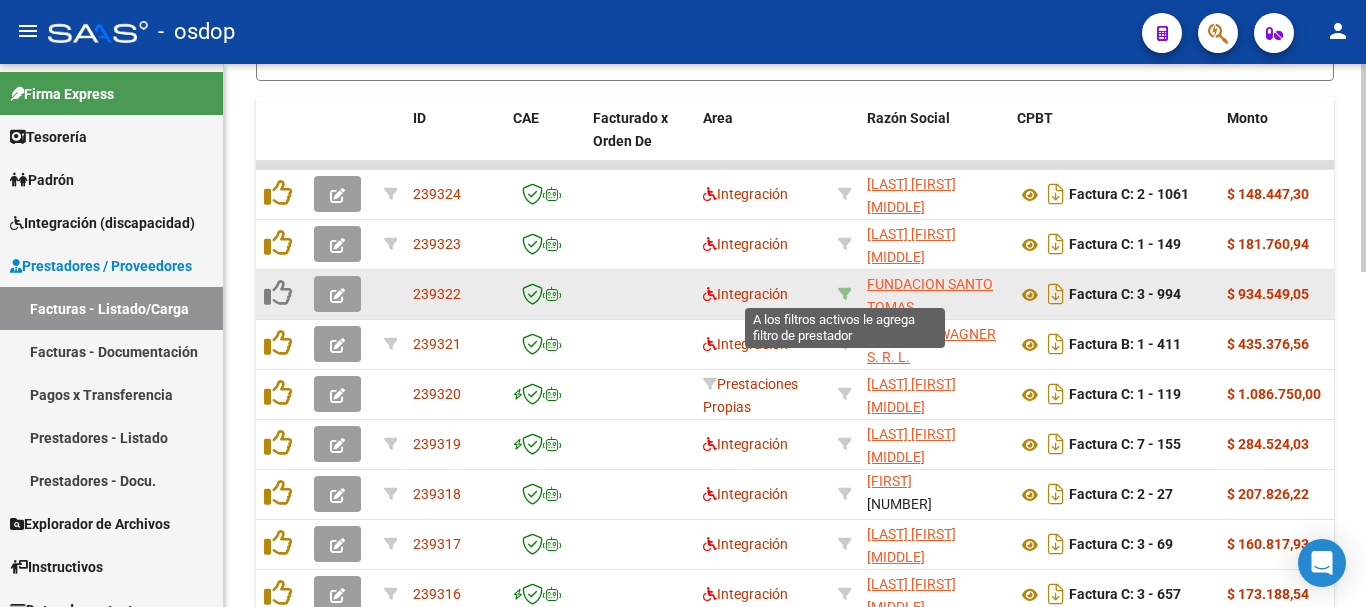 click 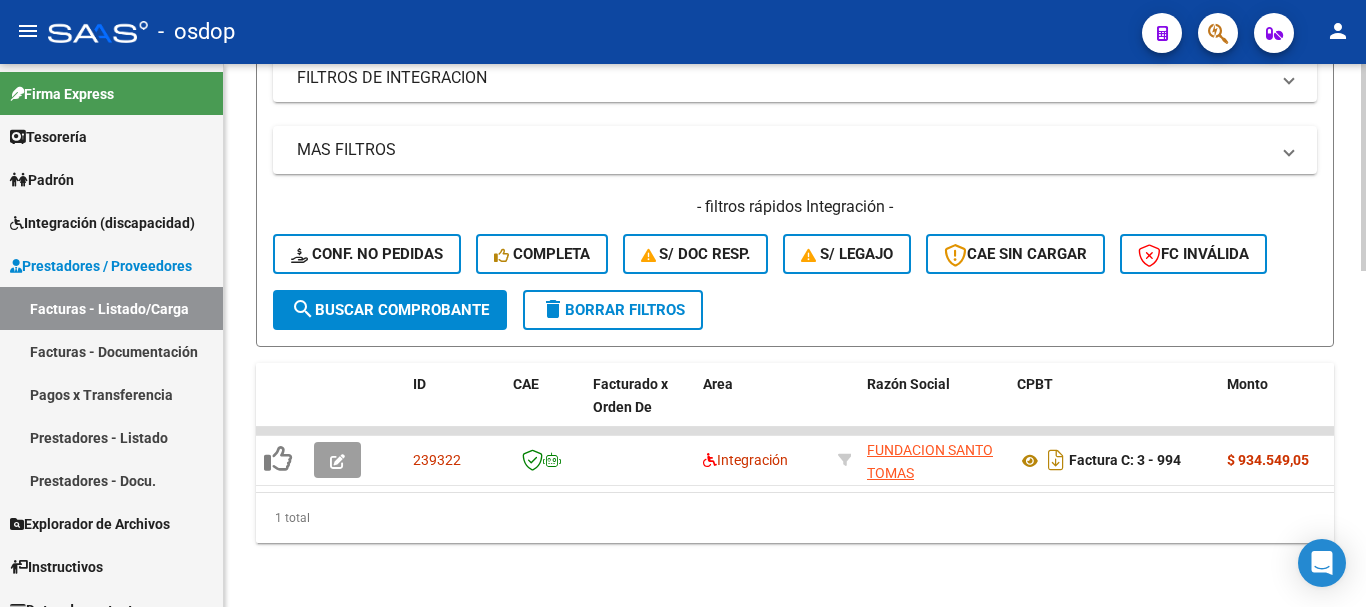 scroll, scrollTop: 427, scrollLeft: 0, axis: vertical 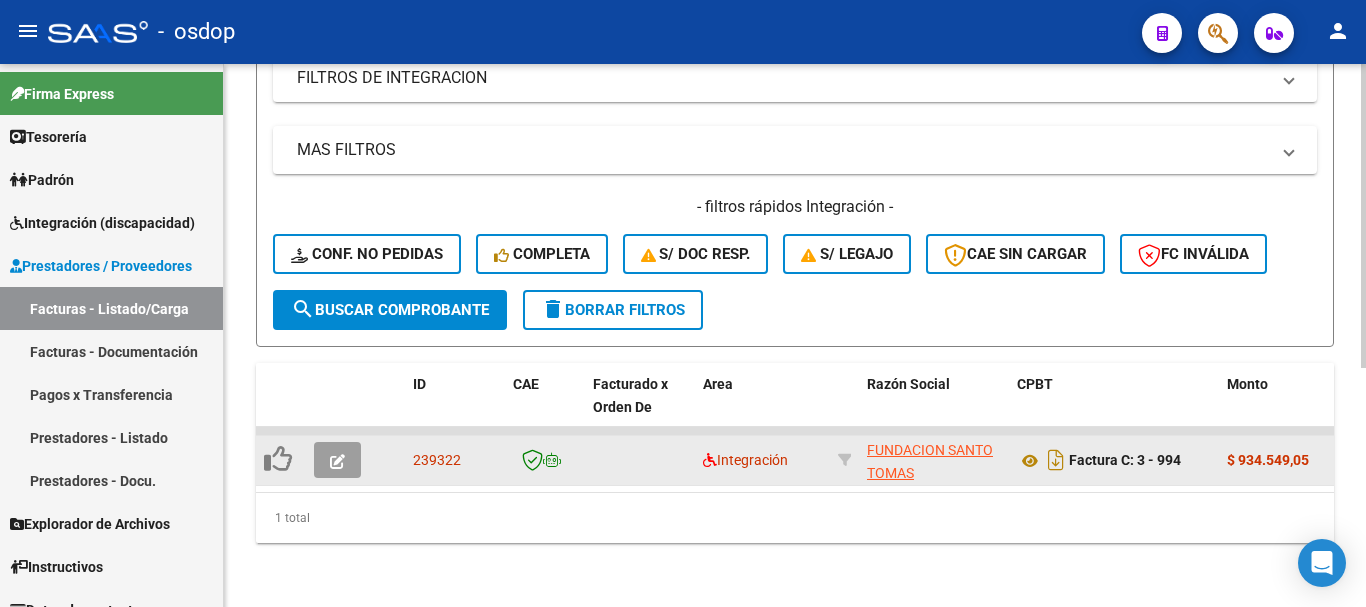 click 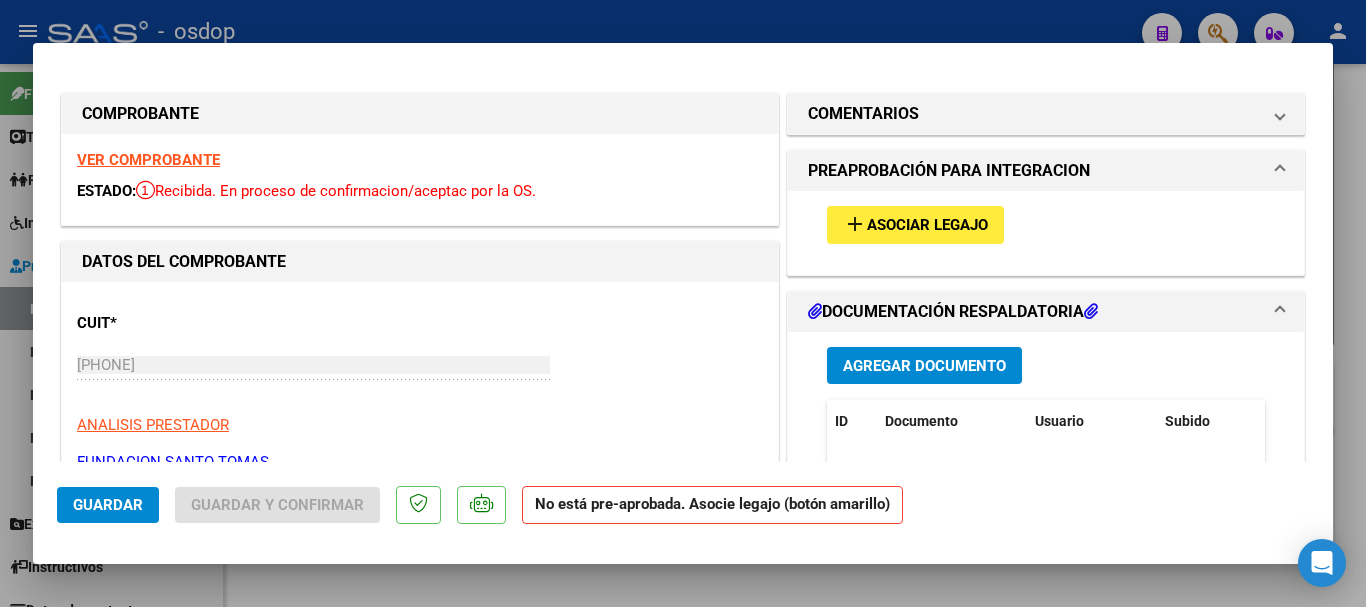 click at bounding box center (683, 303) 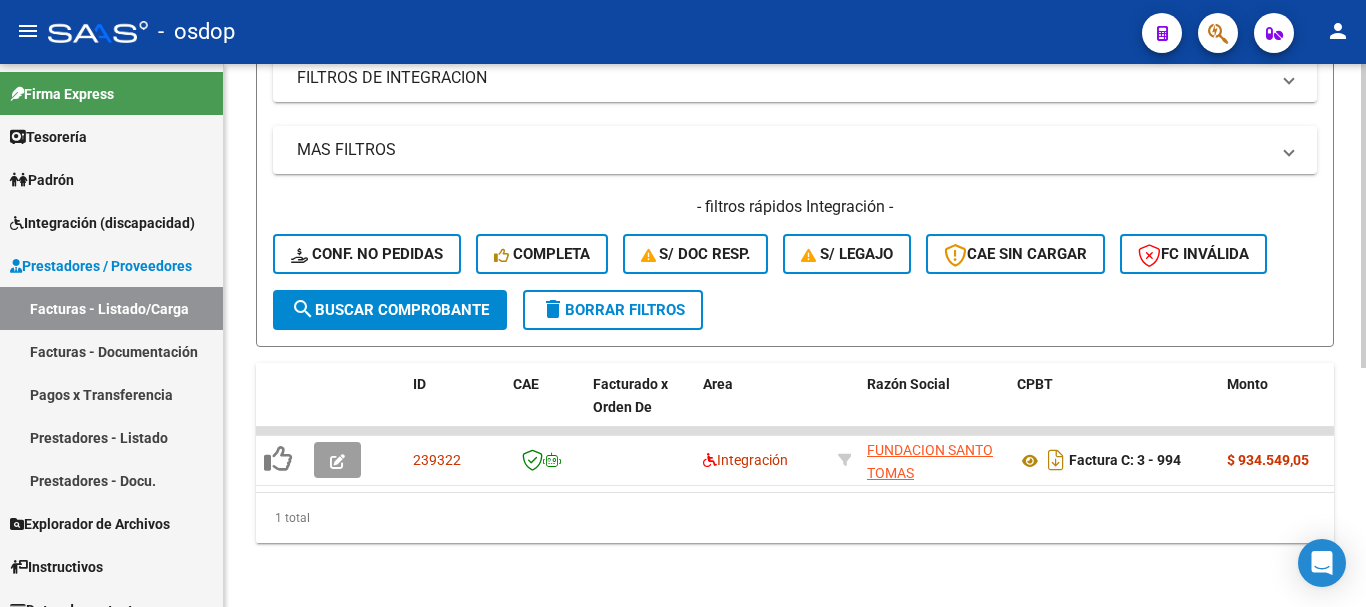 drag, startPoint x: 468, startPoint y: 493, endPoint x: 799, endPoint y: 507, distance: 331.29593 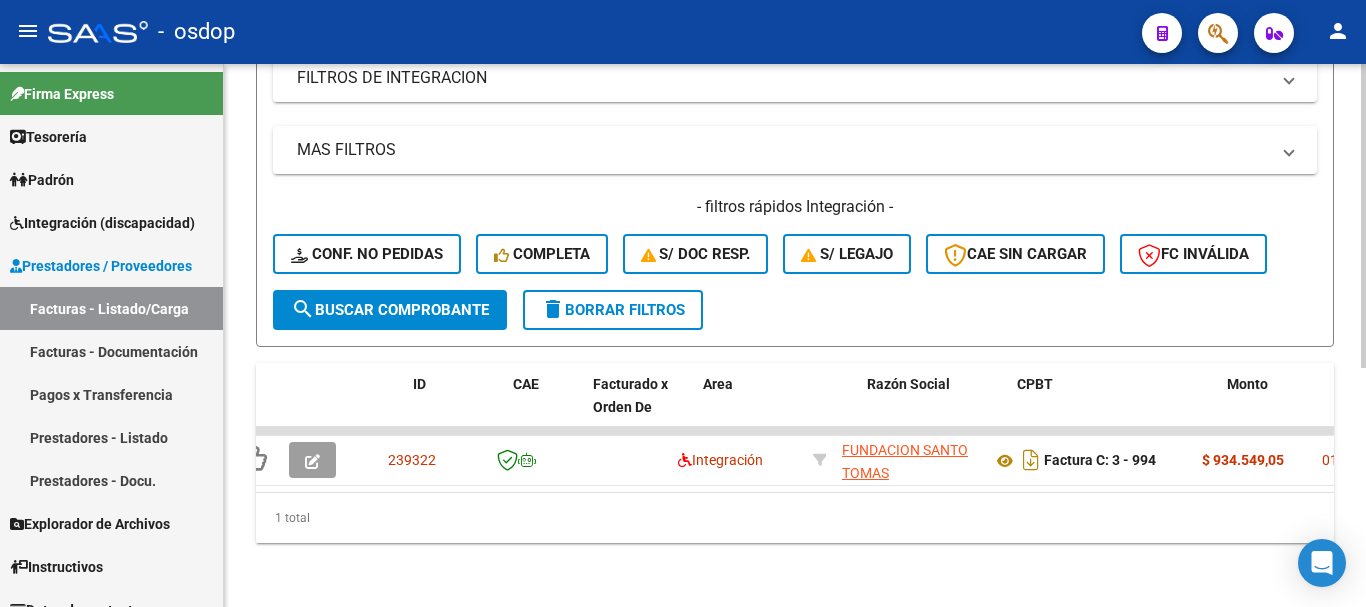 scroll, scrollTop: 0, scrollLeft: 0, axis: both 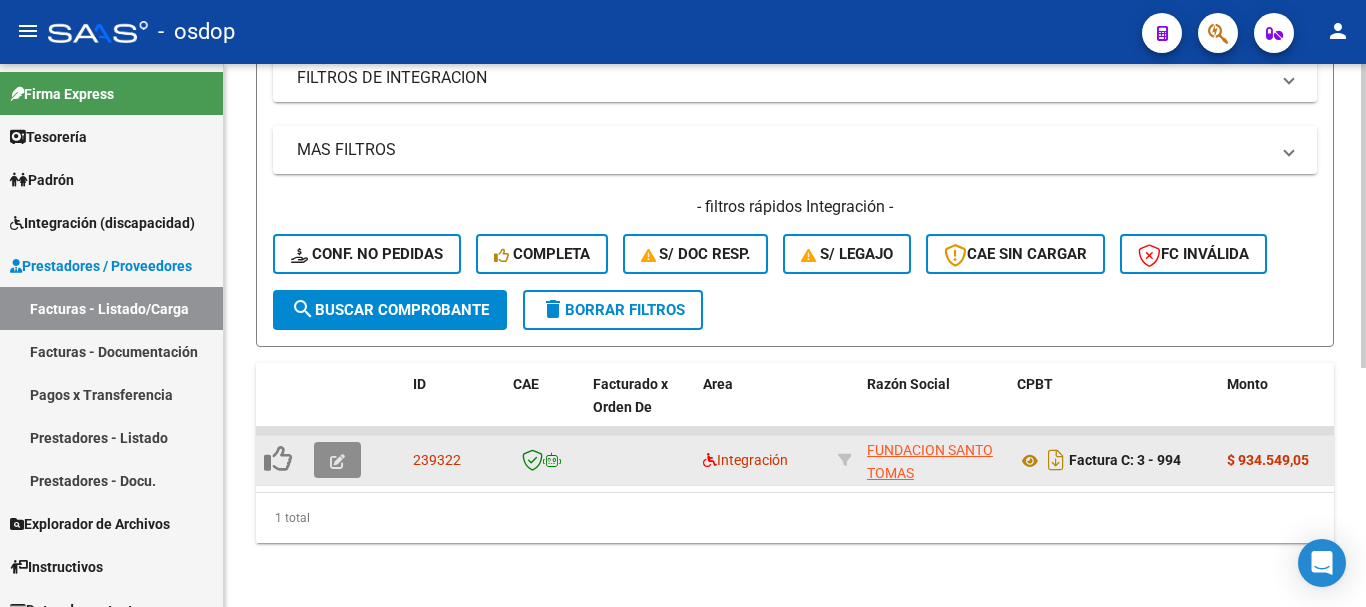 click 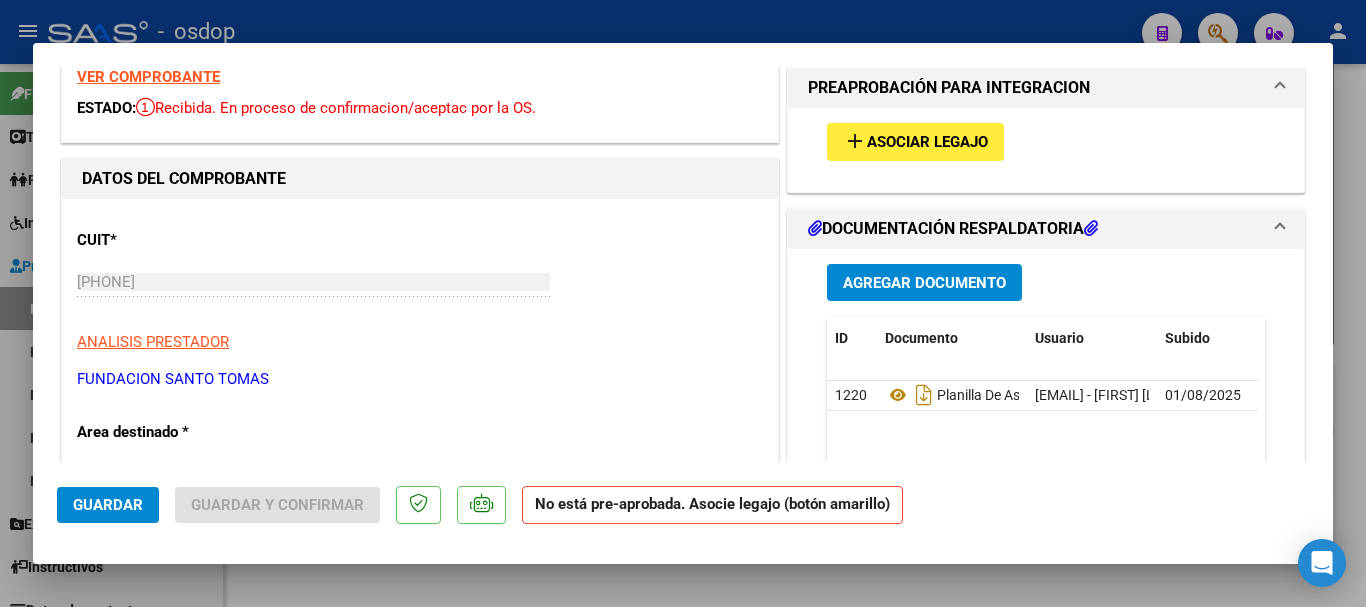 scroll, scrollTop: 0, scrollLeft: 0, axis: both 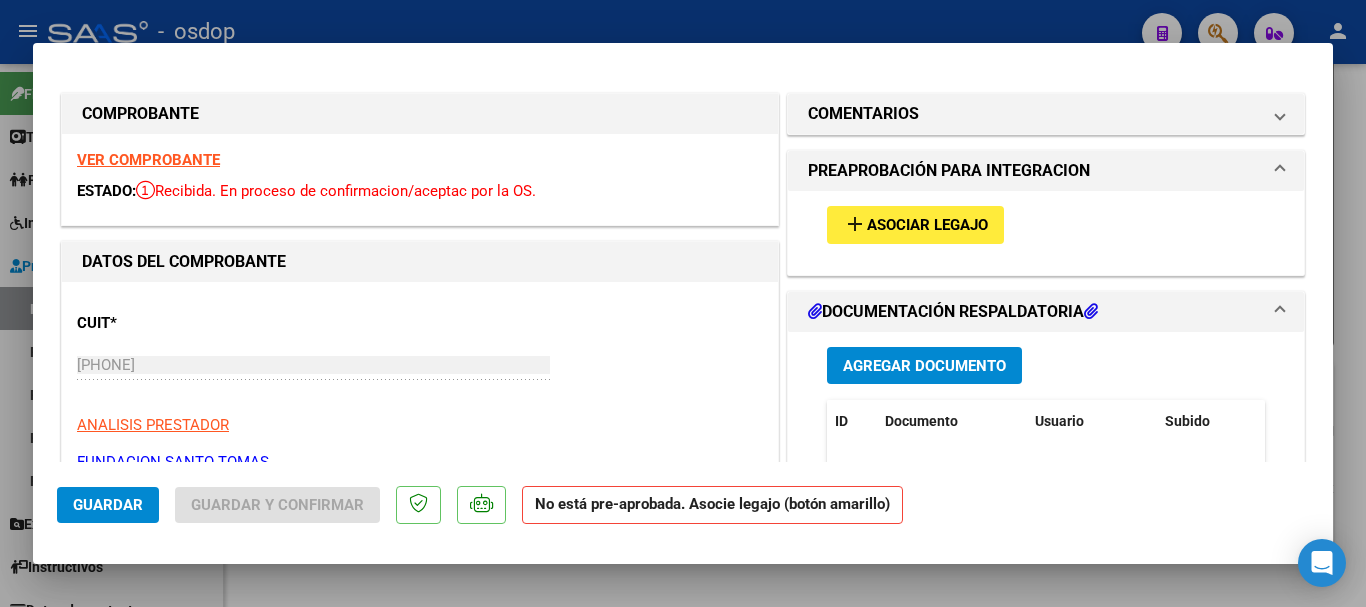 click on "Asociar Legajo" at bounding box center [927, 226] 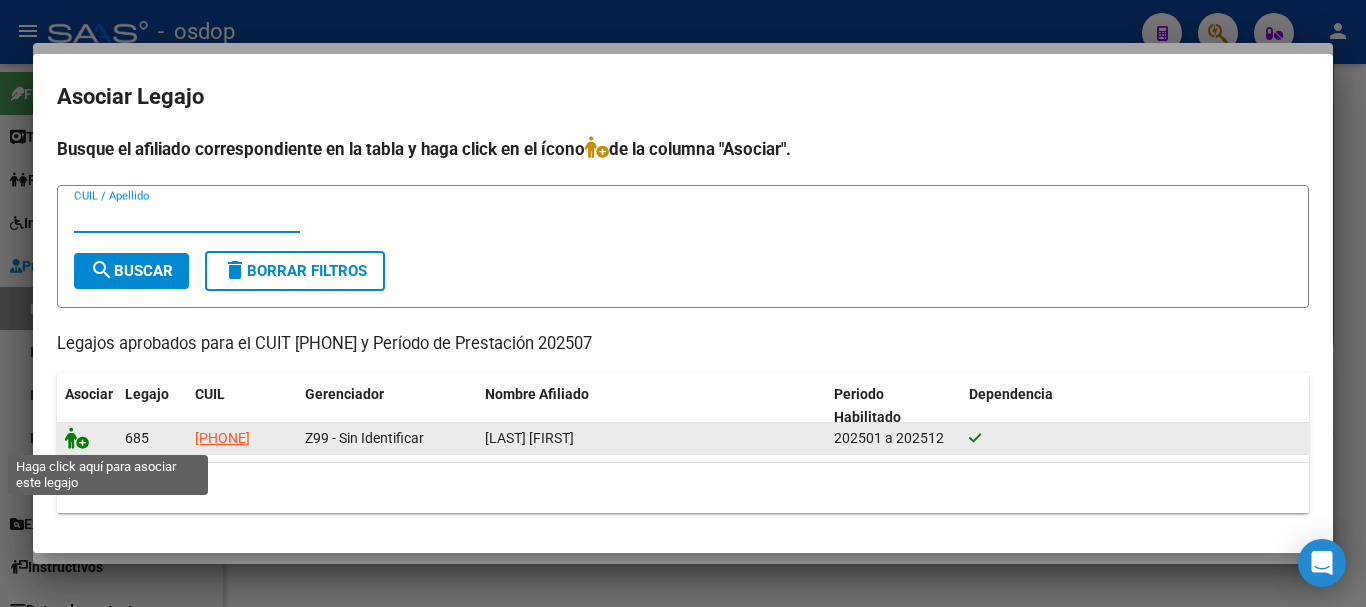 click 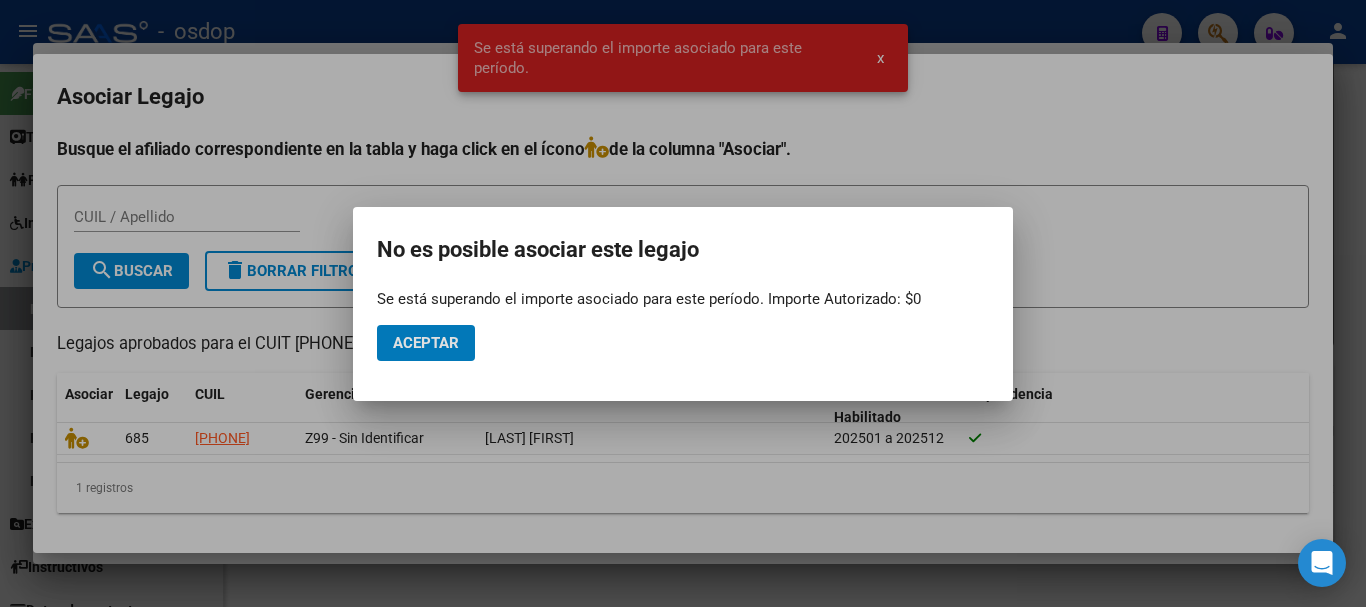 click on "Aceptar" 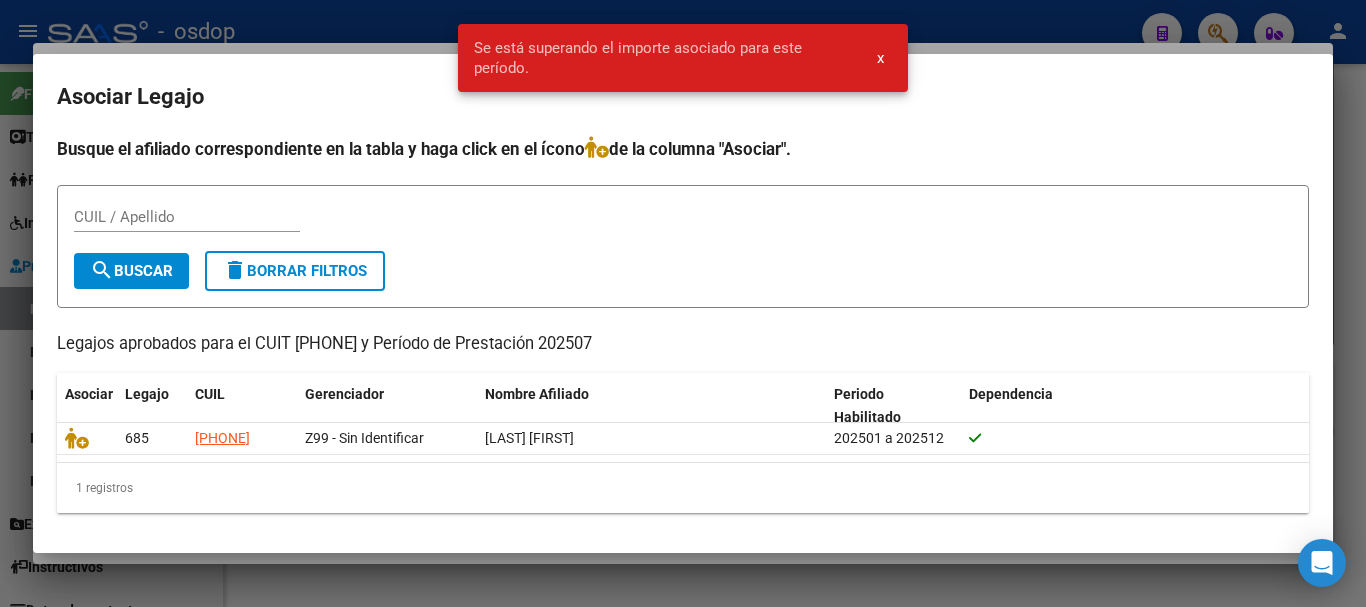 click at bounding box center (683, 303) 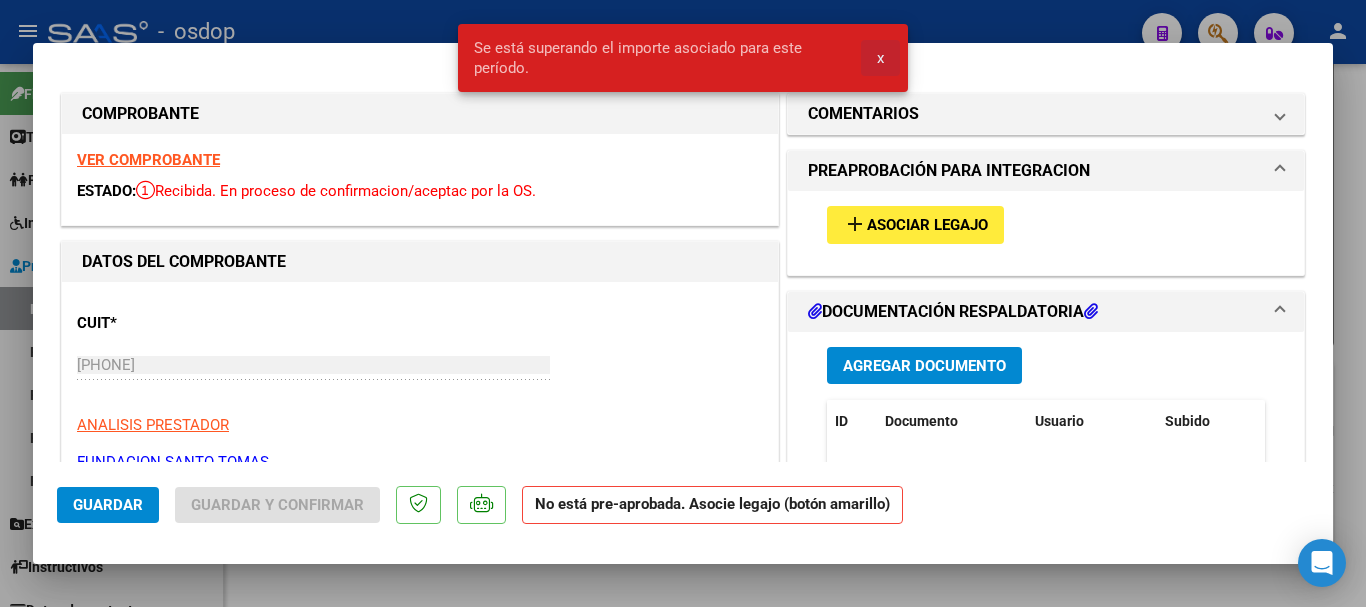 click on "x" at bounding box center (880, 58) 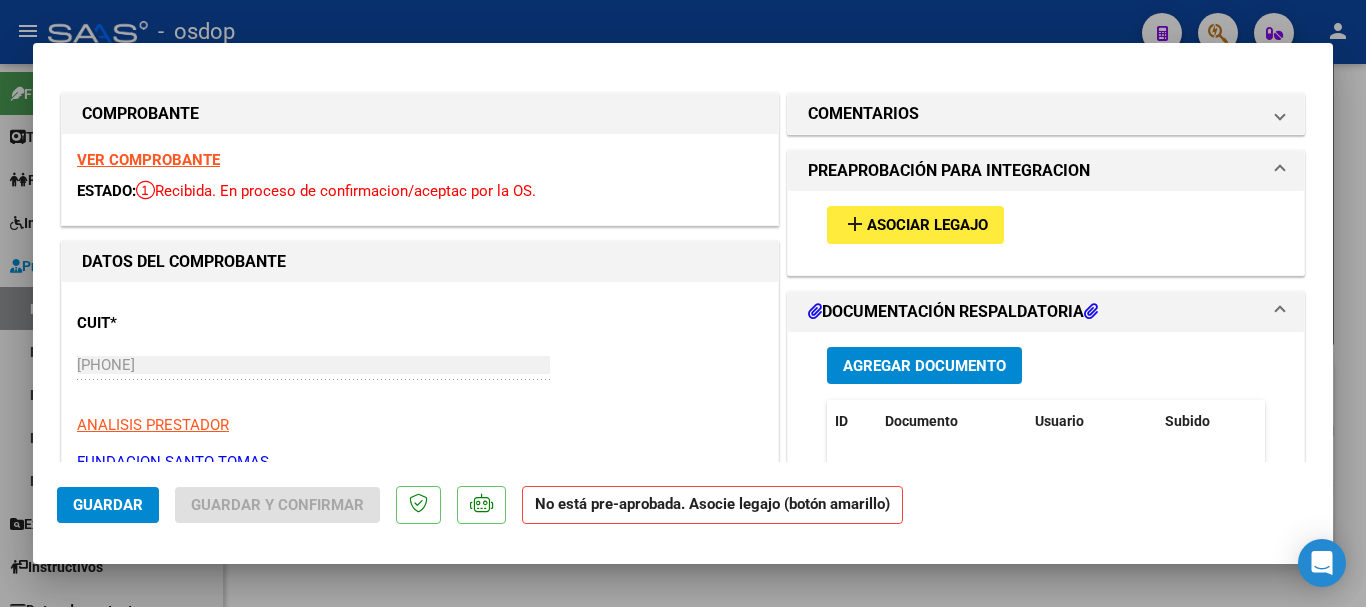 click at bounding box center (683, 303) 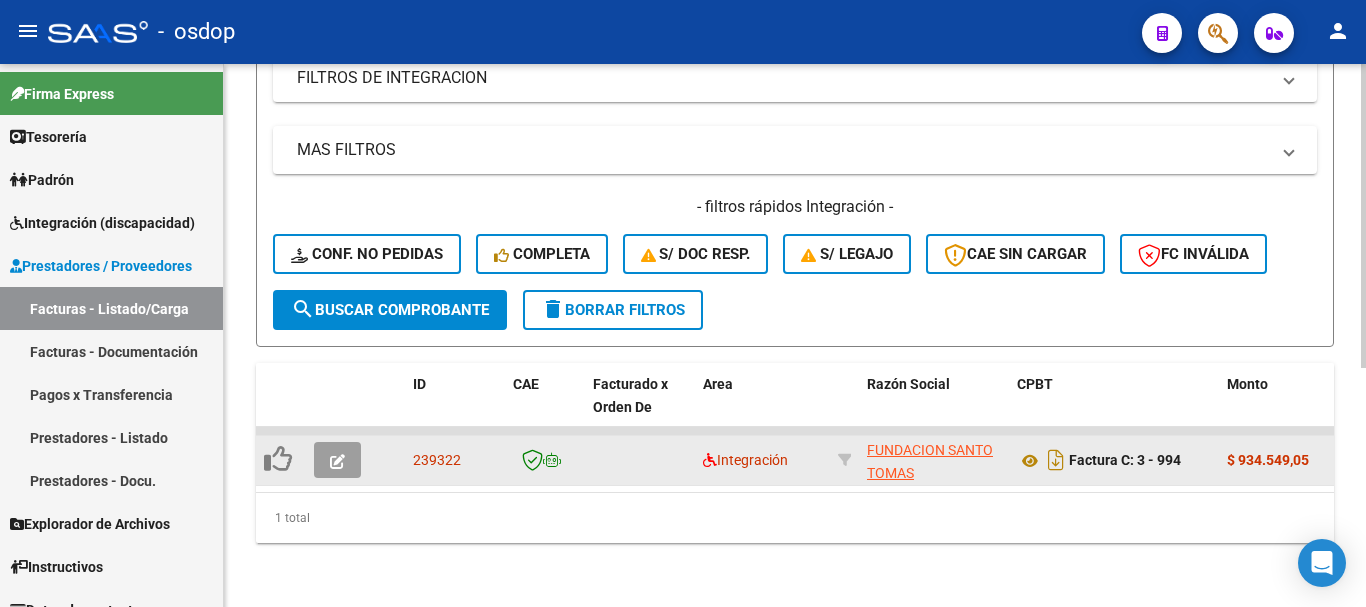 click 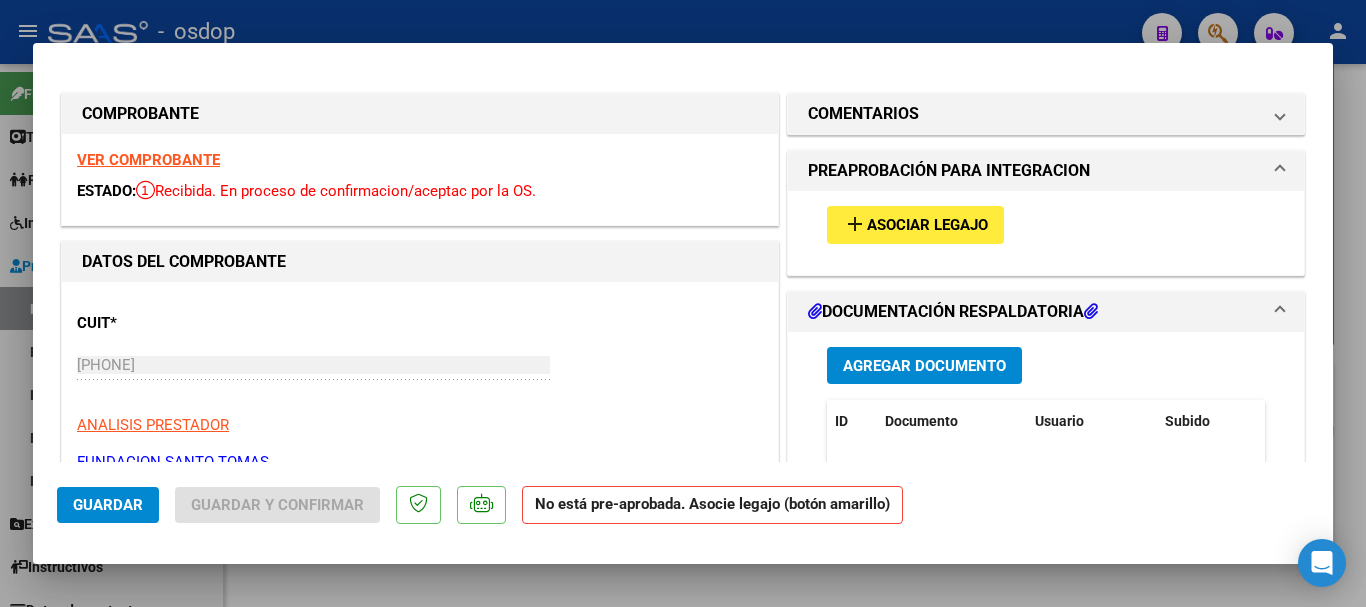 click on "Asociar Legajo" at bounding box center [927, 226] 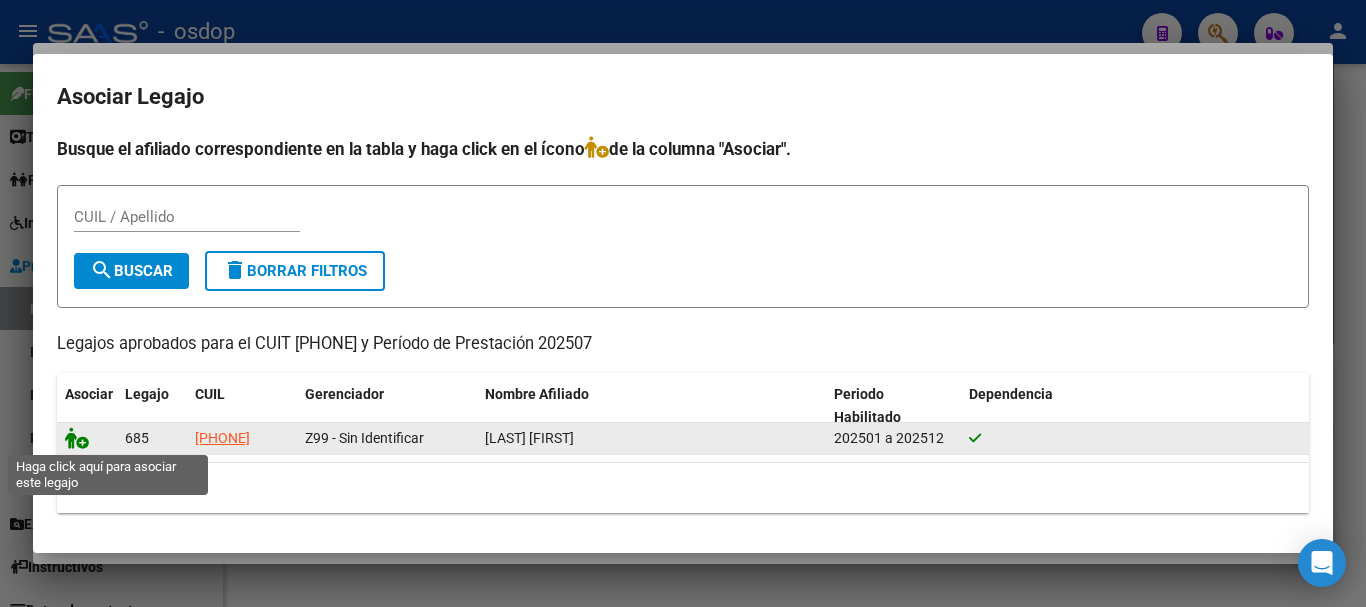 click 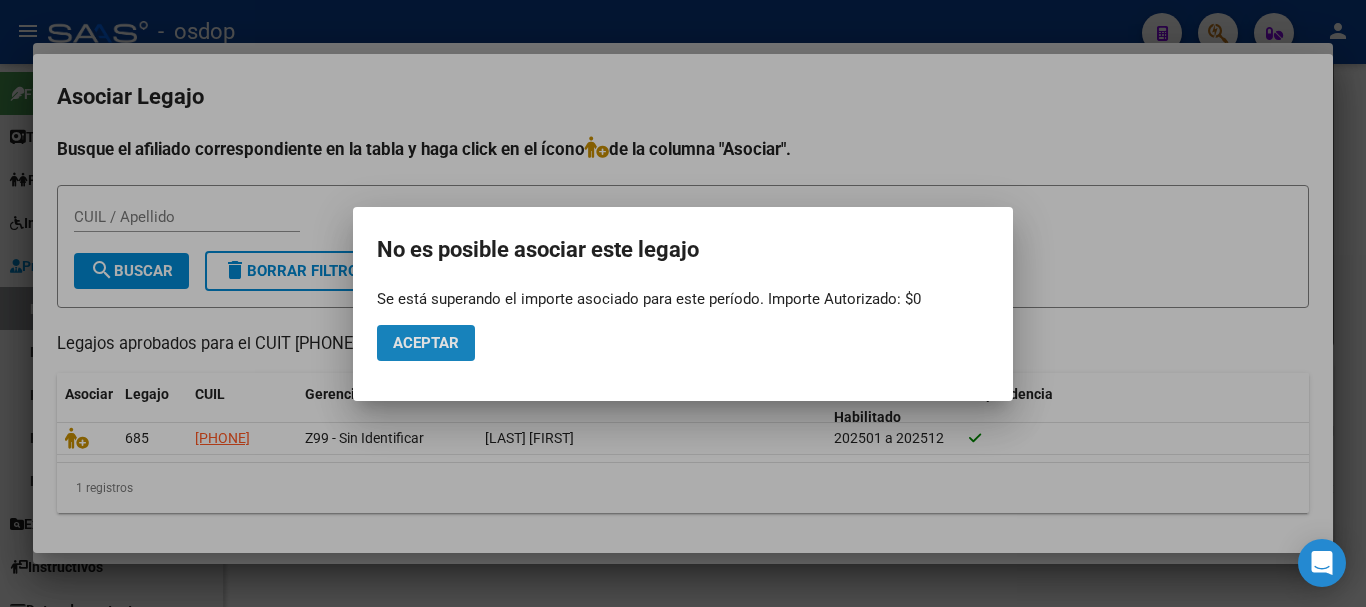 click on "Aceptar" 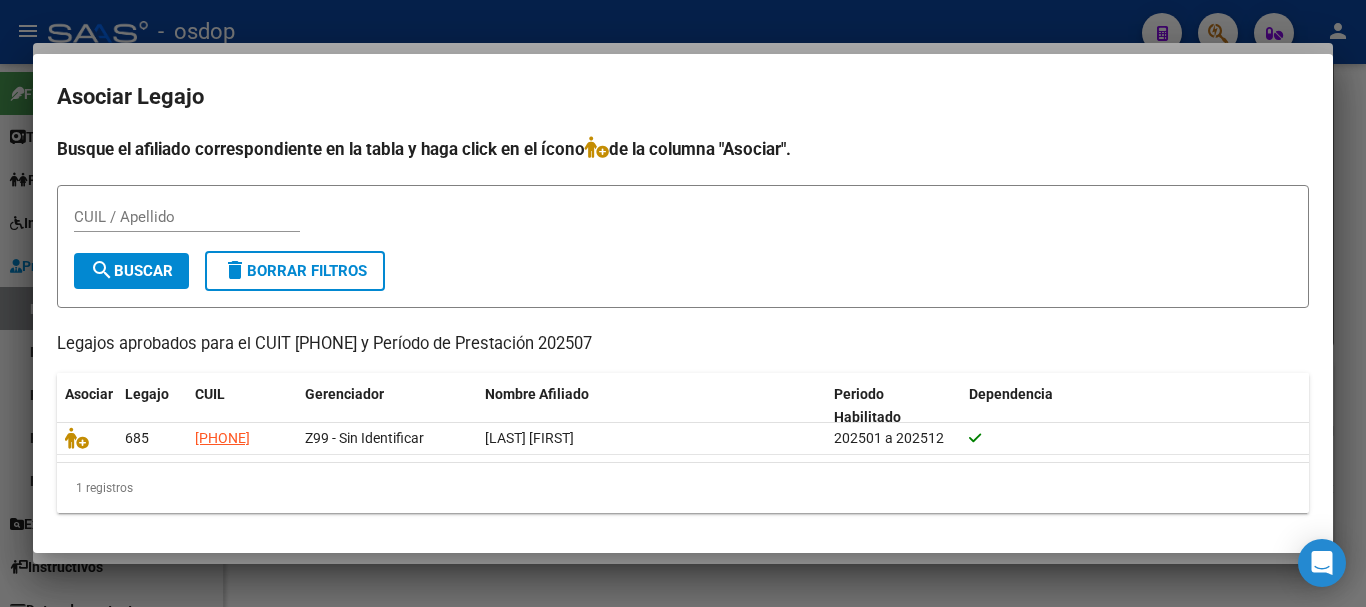 click at bounding box center (683, 303) 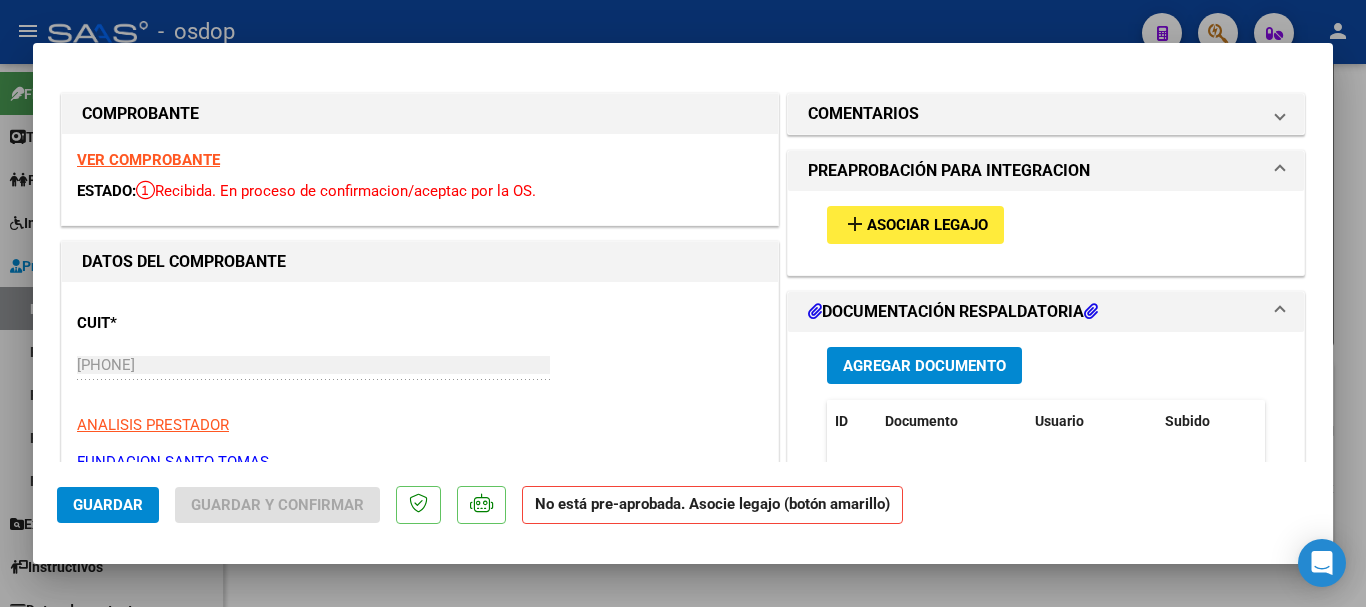 click at bounding box center [683, 303] 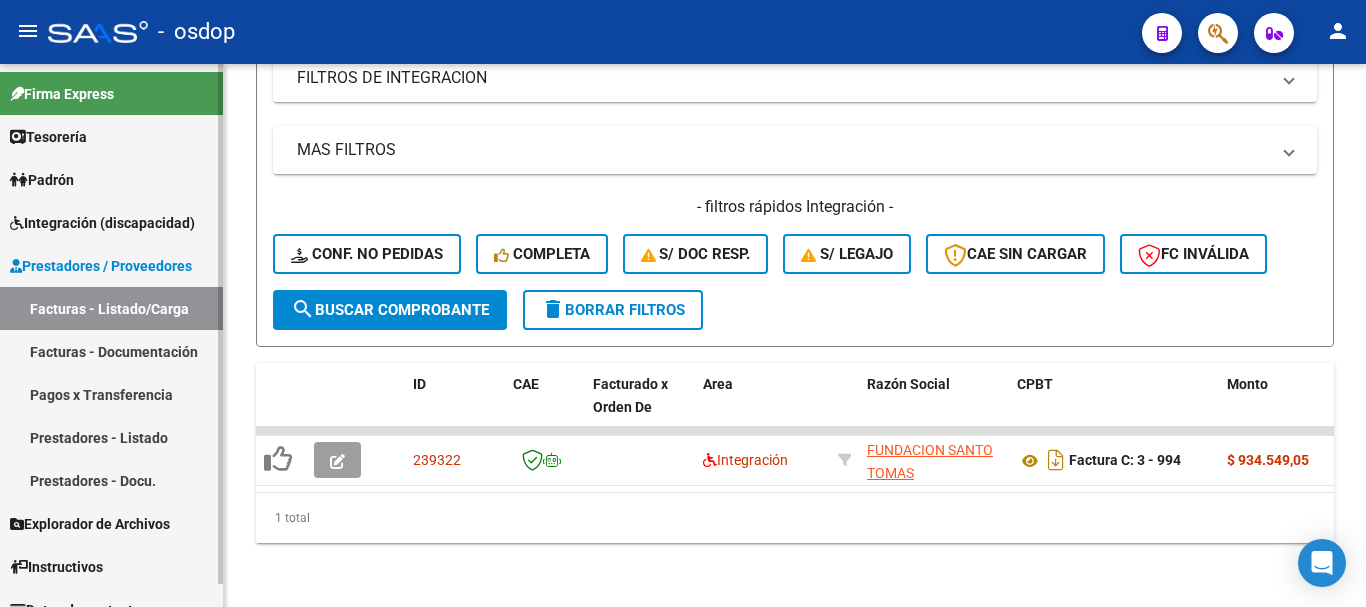 click on "Integración (discapacidad)" at bounding box center (102, 223) 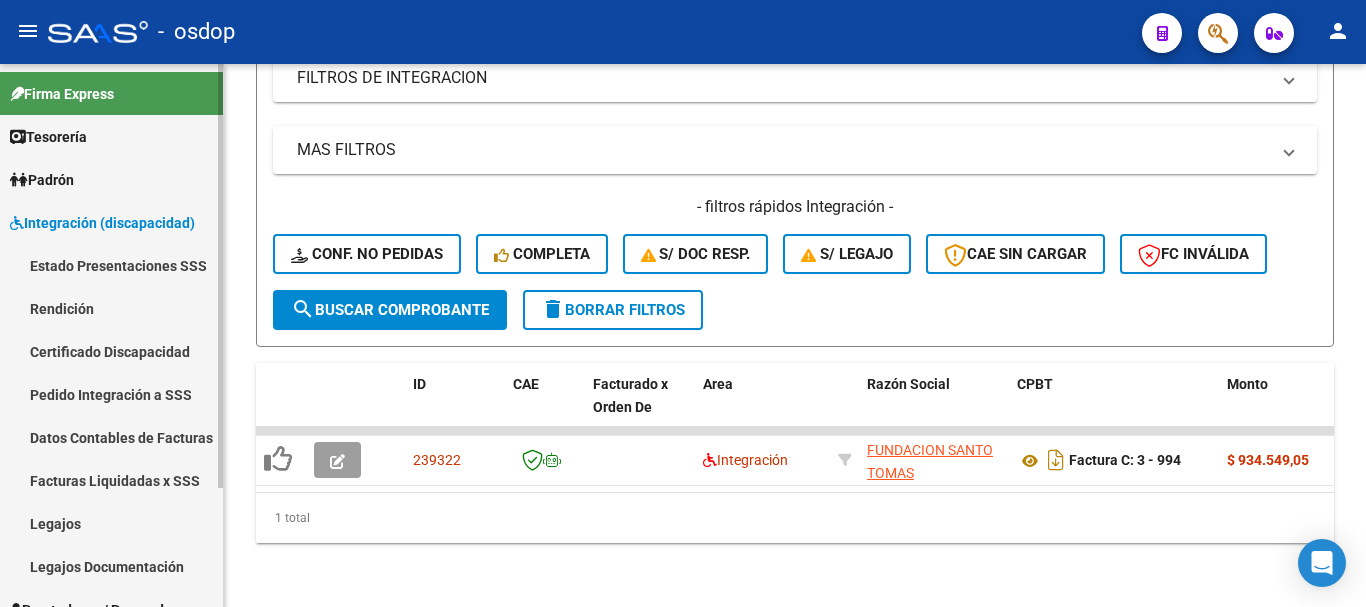 click on "Legajos" at bounding box center (111, 523) 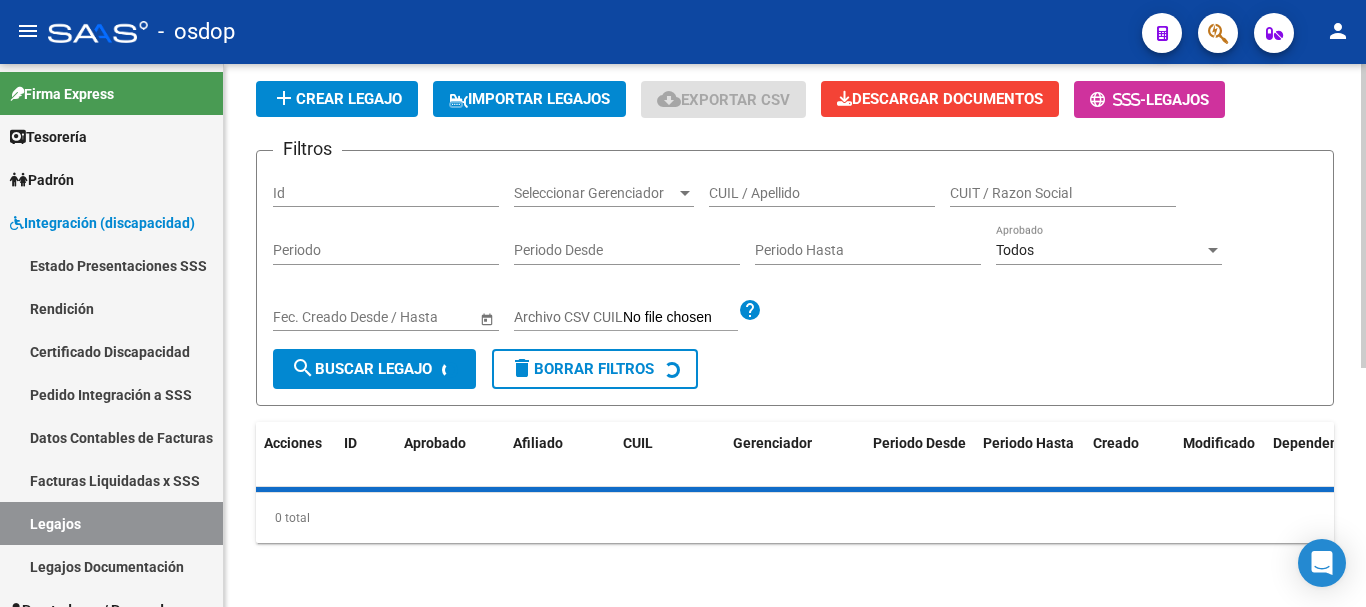 scroll, scrollTop: 0, scrollLeft: 0, axis: both 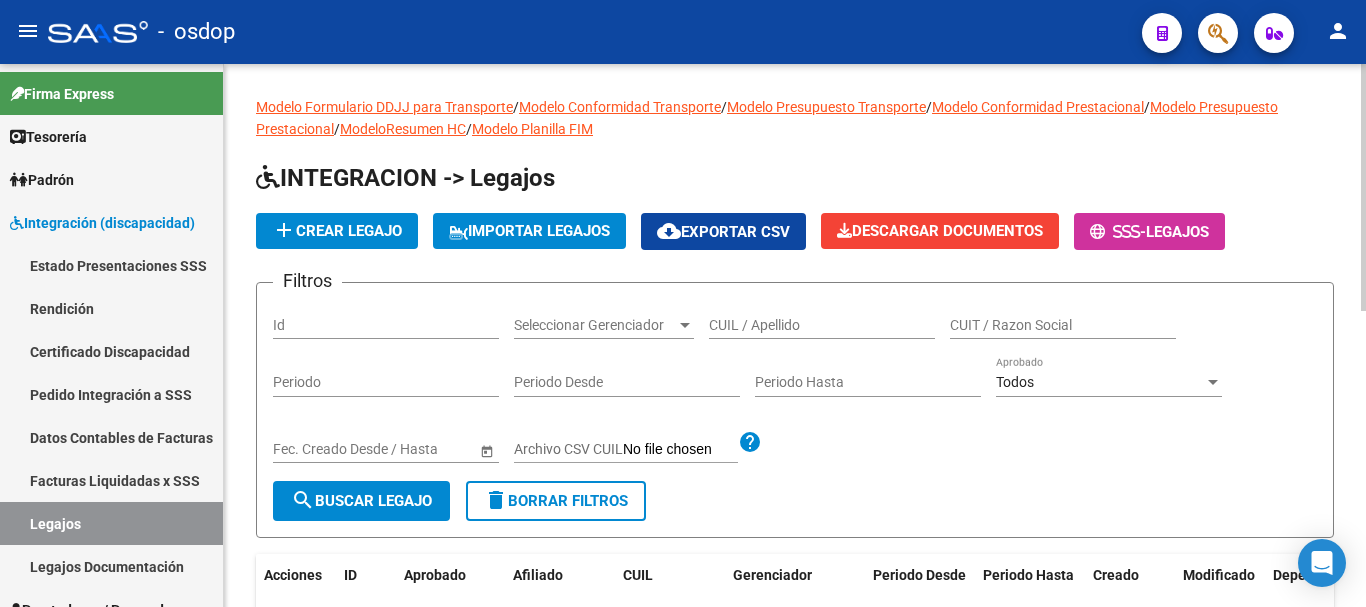 click on "CUIL / Apellido" at bounding box center (822, 325) 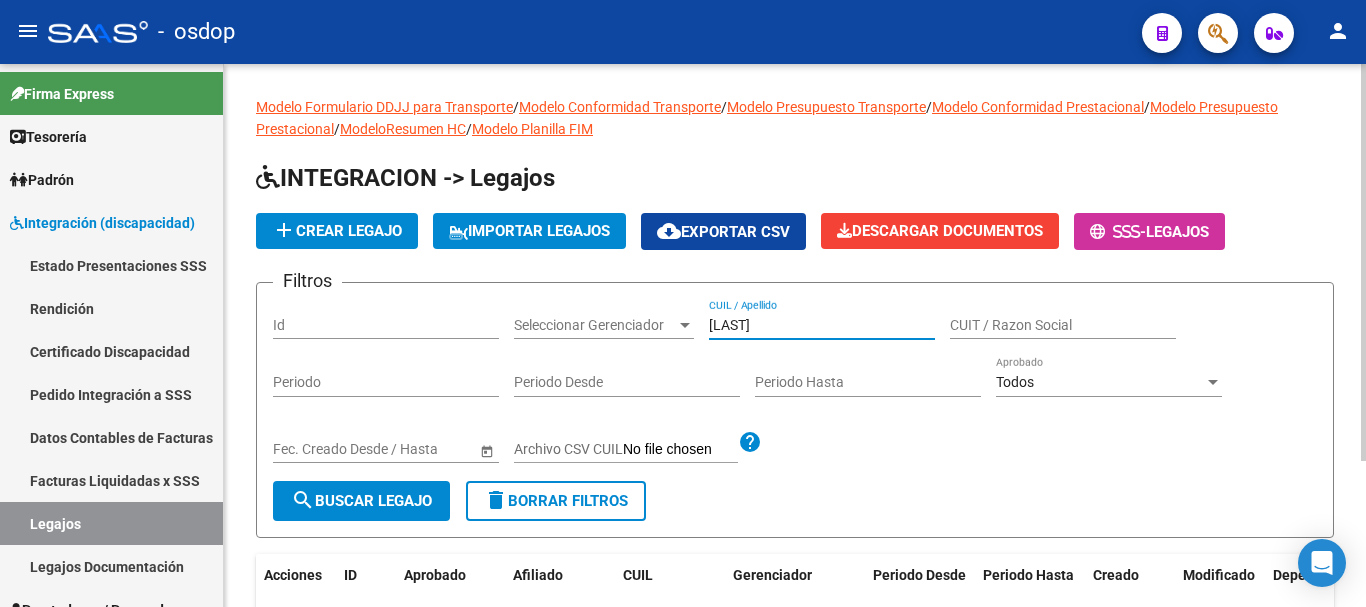 scroll, scrollTop: 200, scrollLeft: 0, axis: vertical 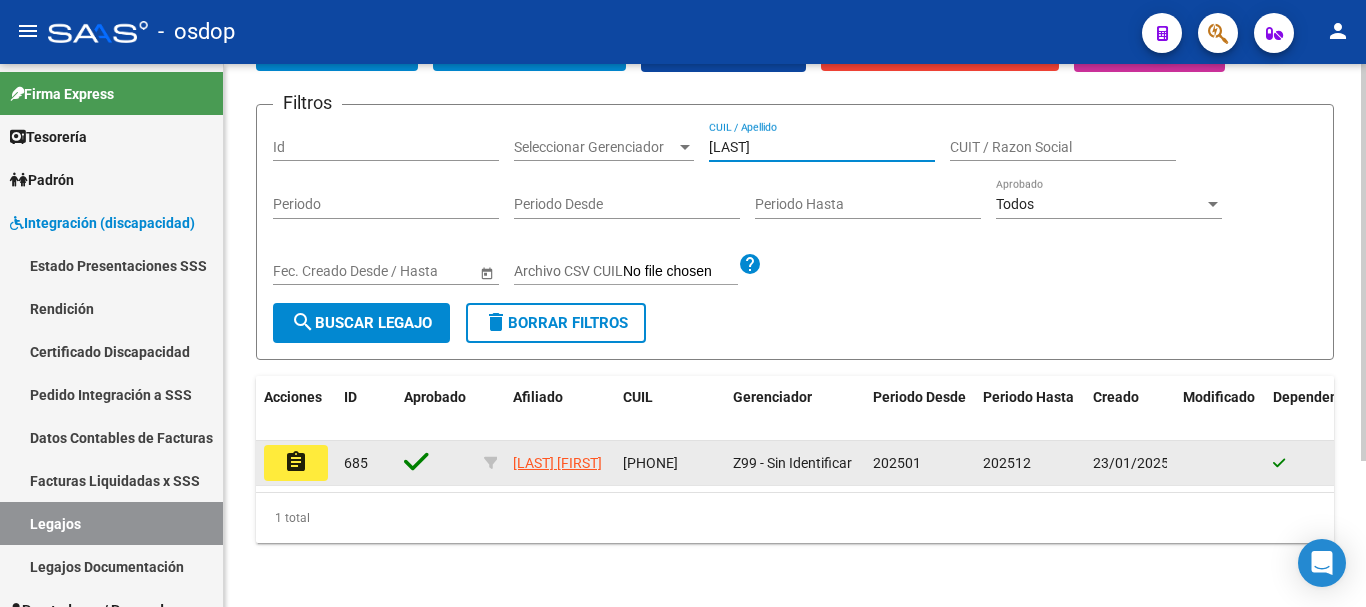 type on "perona" 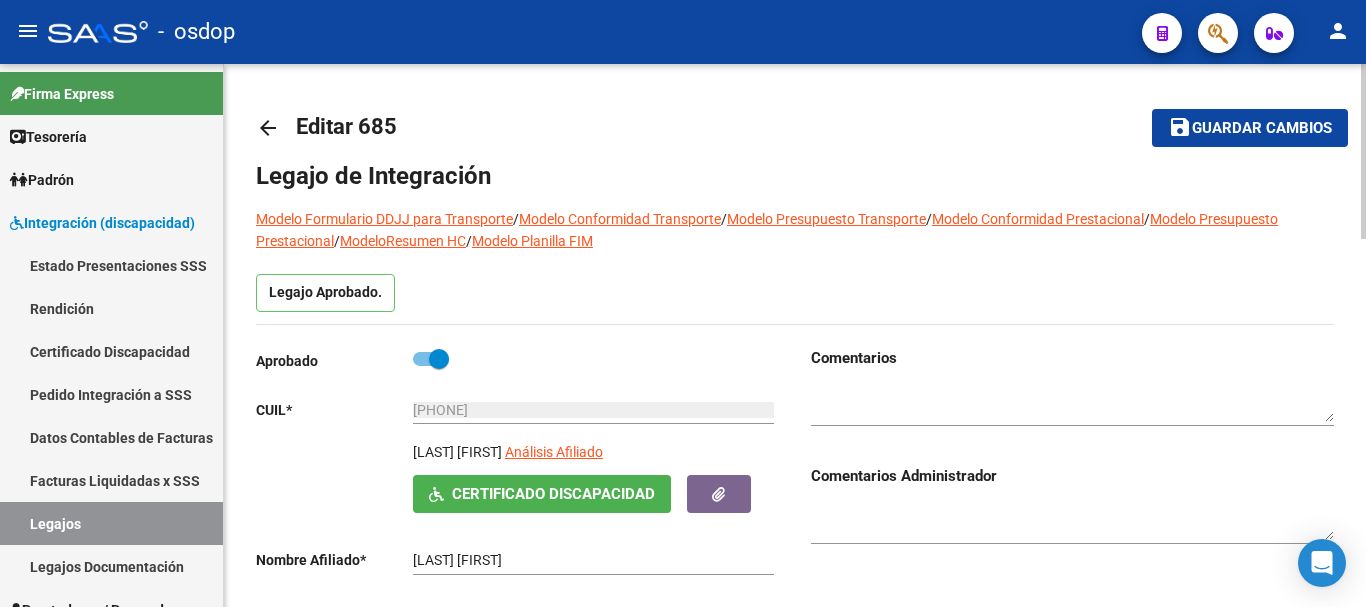 scroll, scrollTop: 500, scrollLeft: 0, axis: vertical 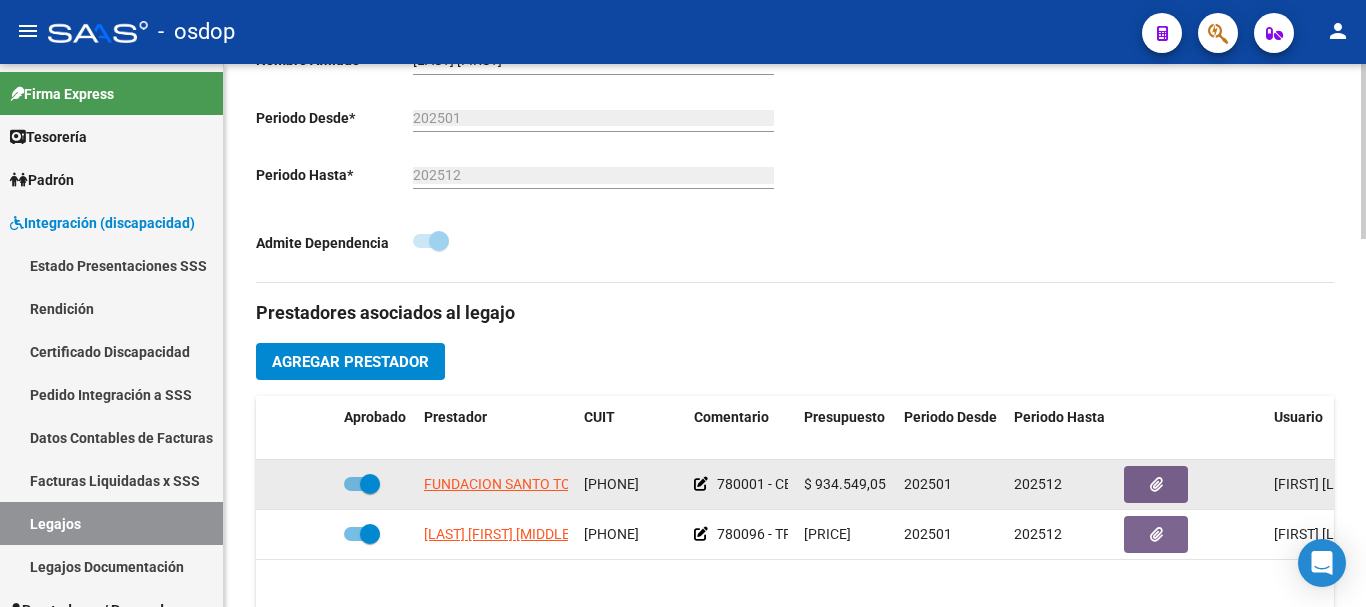 click on "$ 934.549,05" 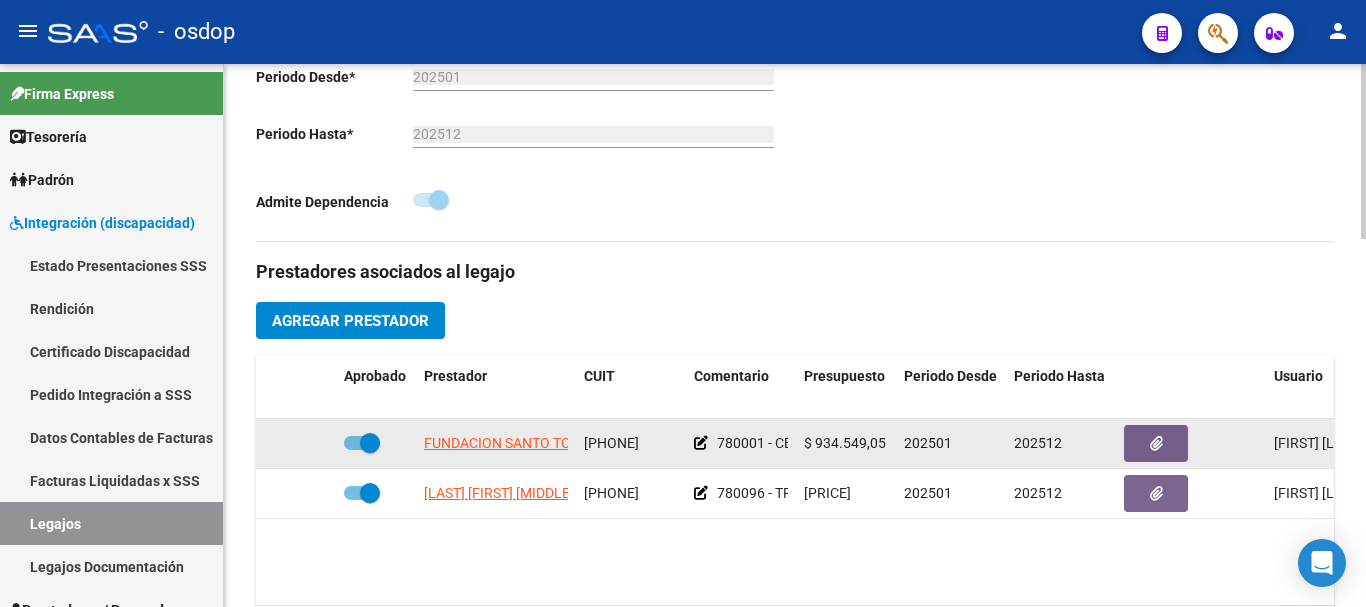 scroll, scrollTop: 641, scrollLeft: 0, axis: vertical 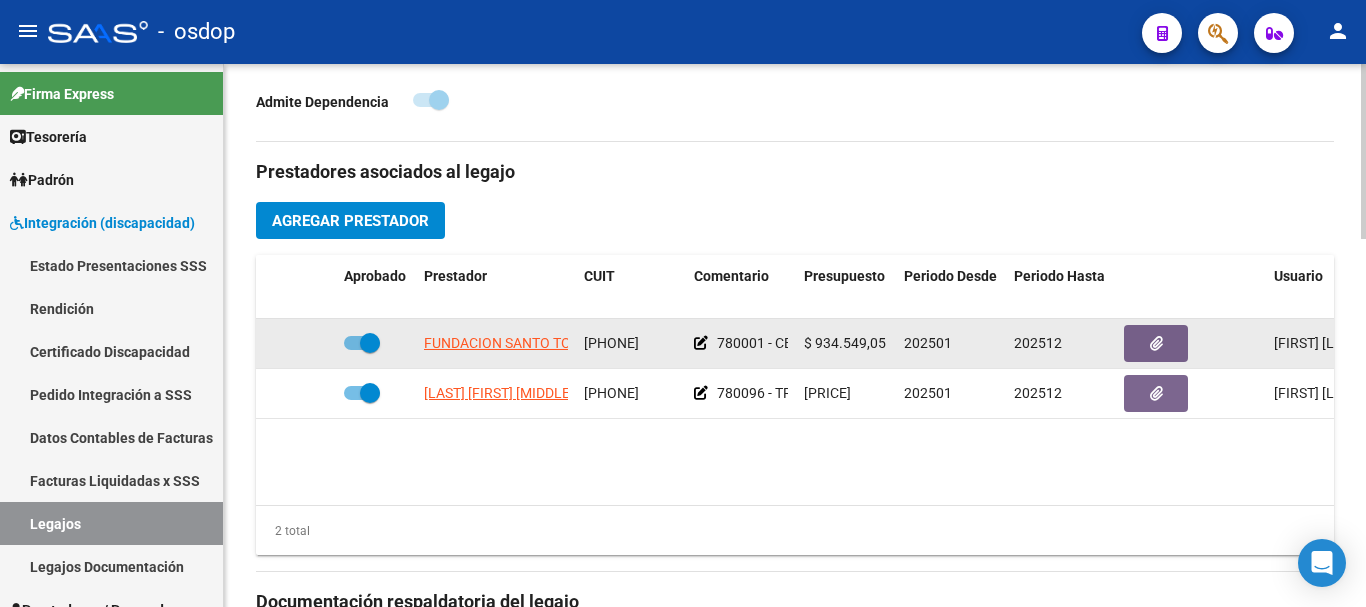 click at bounding box center (370, 343) 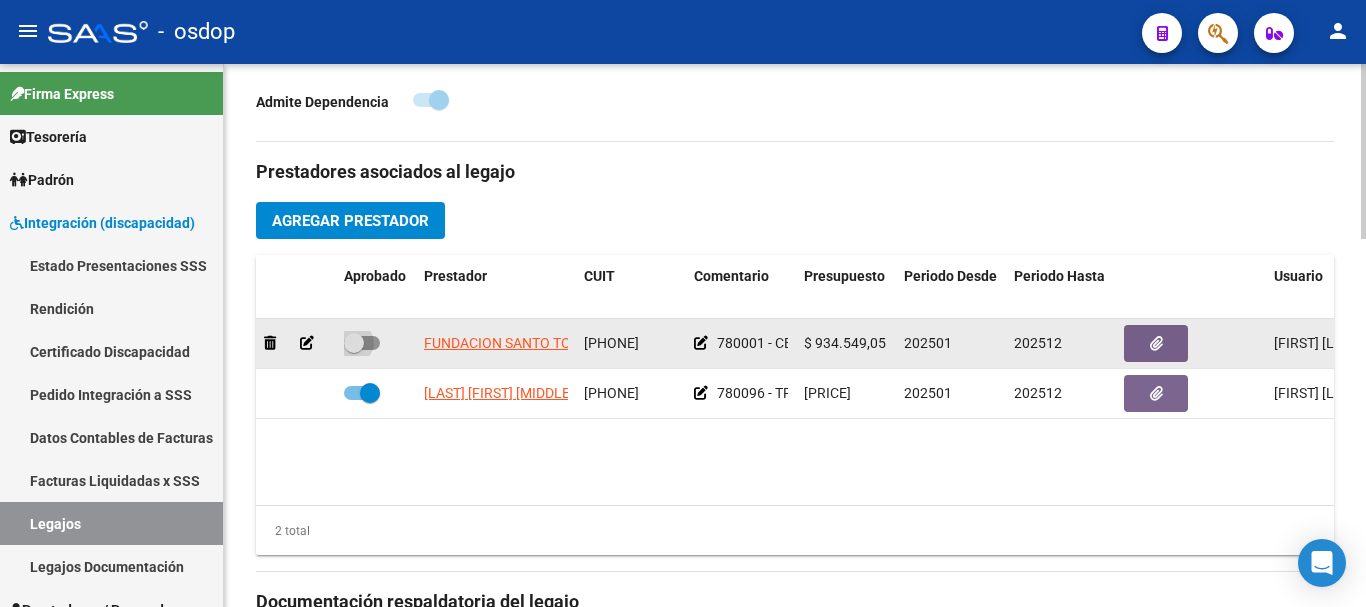 click at bounding box center [354, 343] 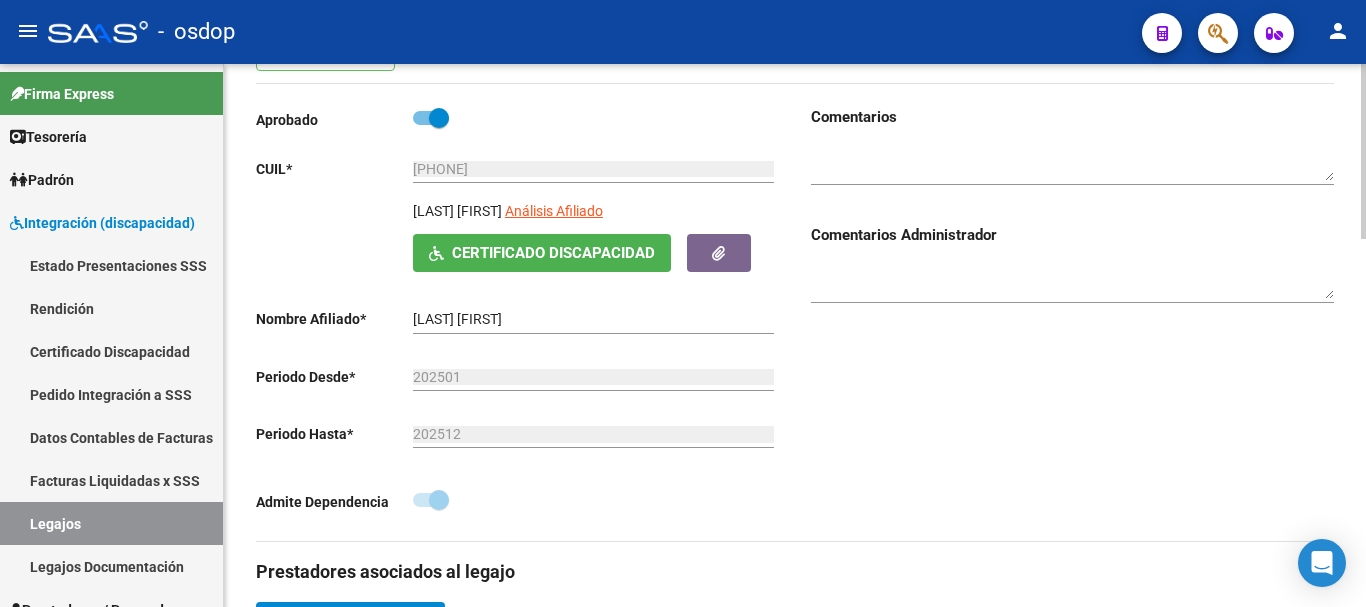 scroll, scrollTop: 0, scrollLeft: 0, axis: both 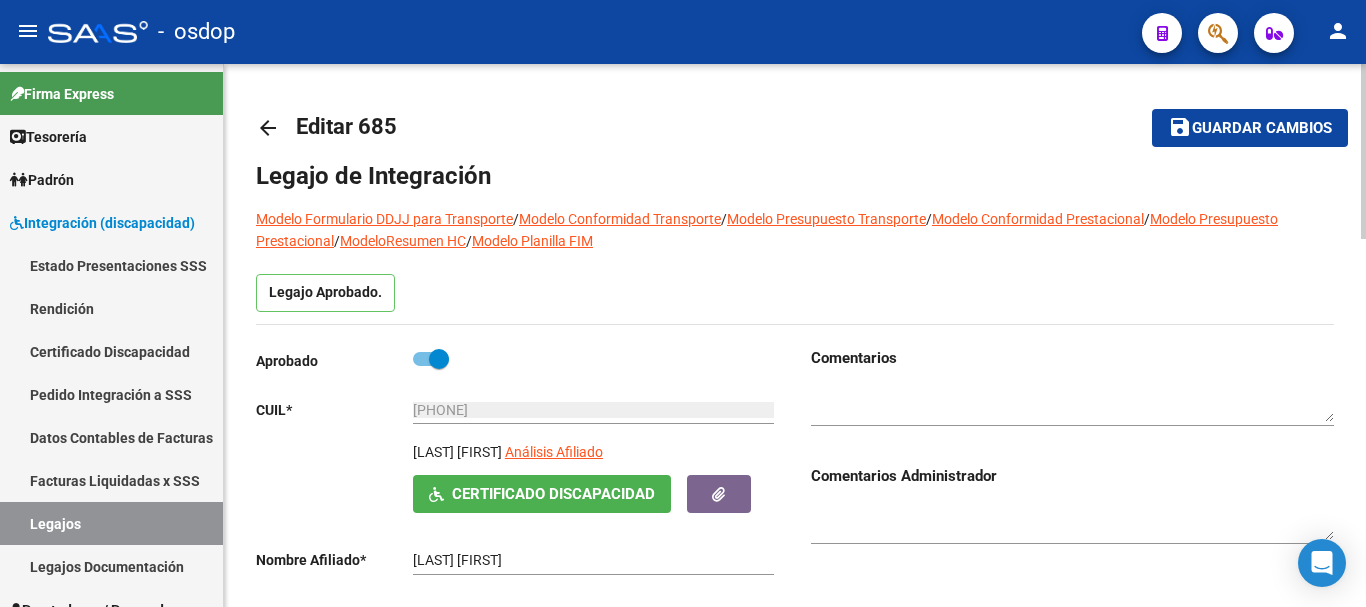click on "Guardar cambios" 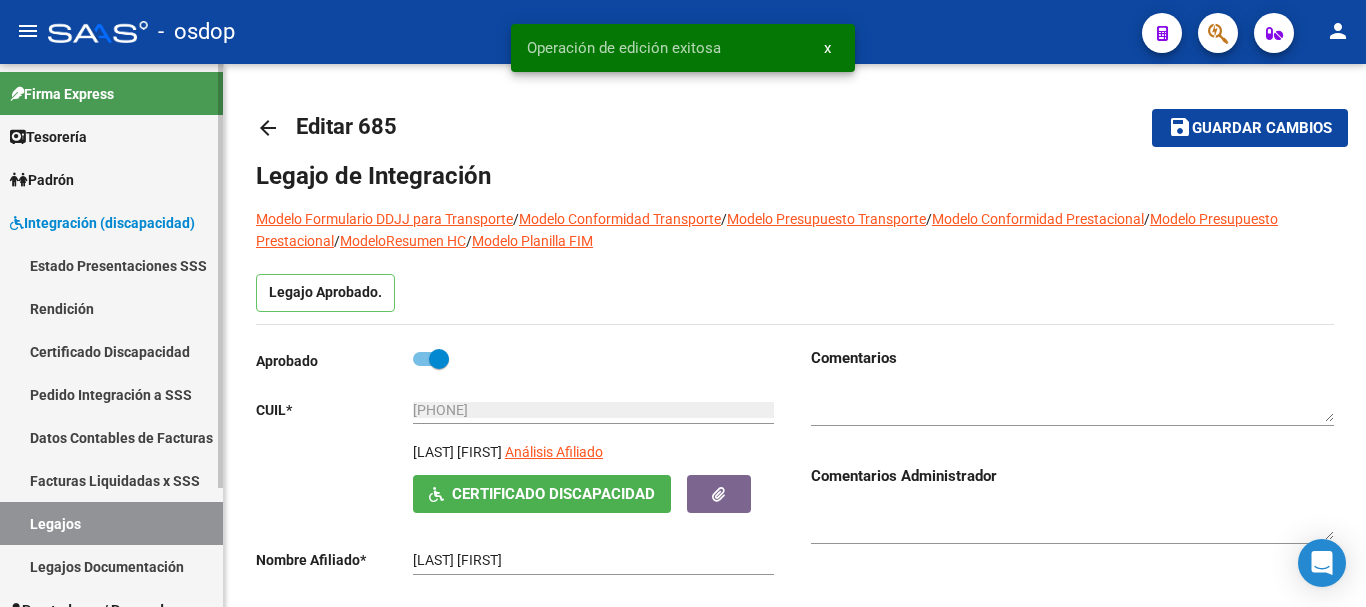 click on "Integración (discapacidad)" at bounding box center [102, 223] 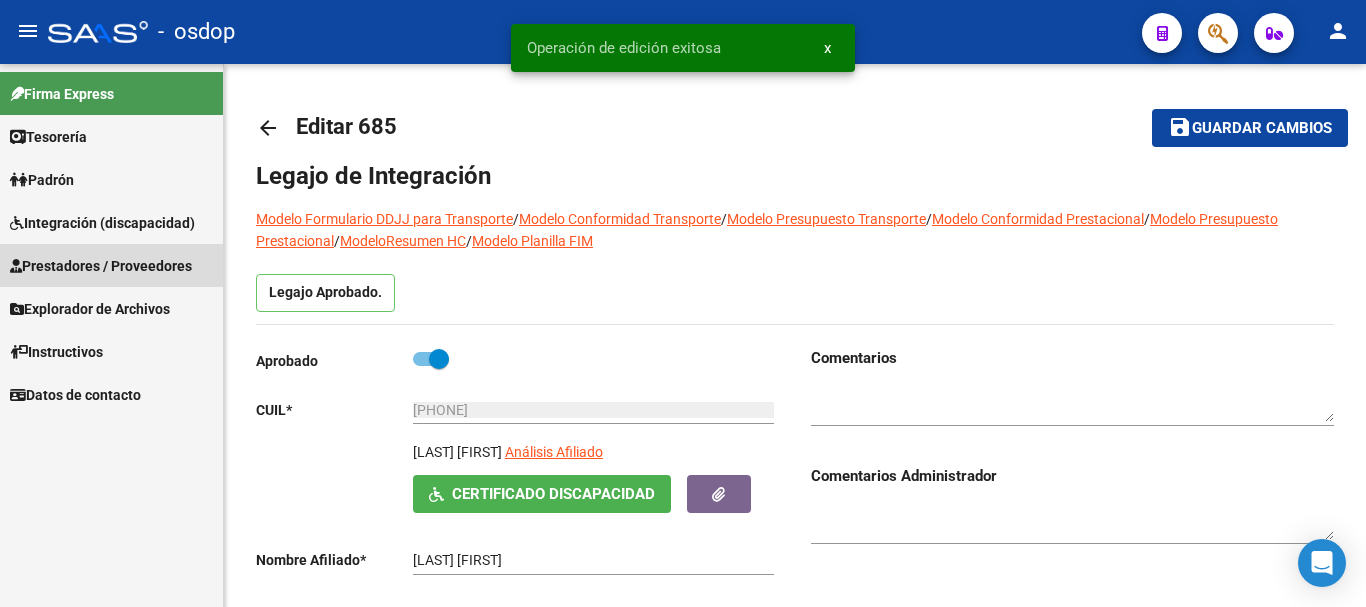 click on "Prestadores / Proveedores" at bounding box center (101, 266) 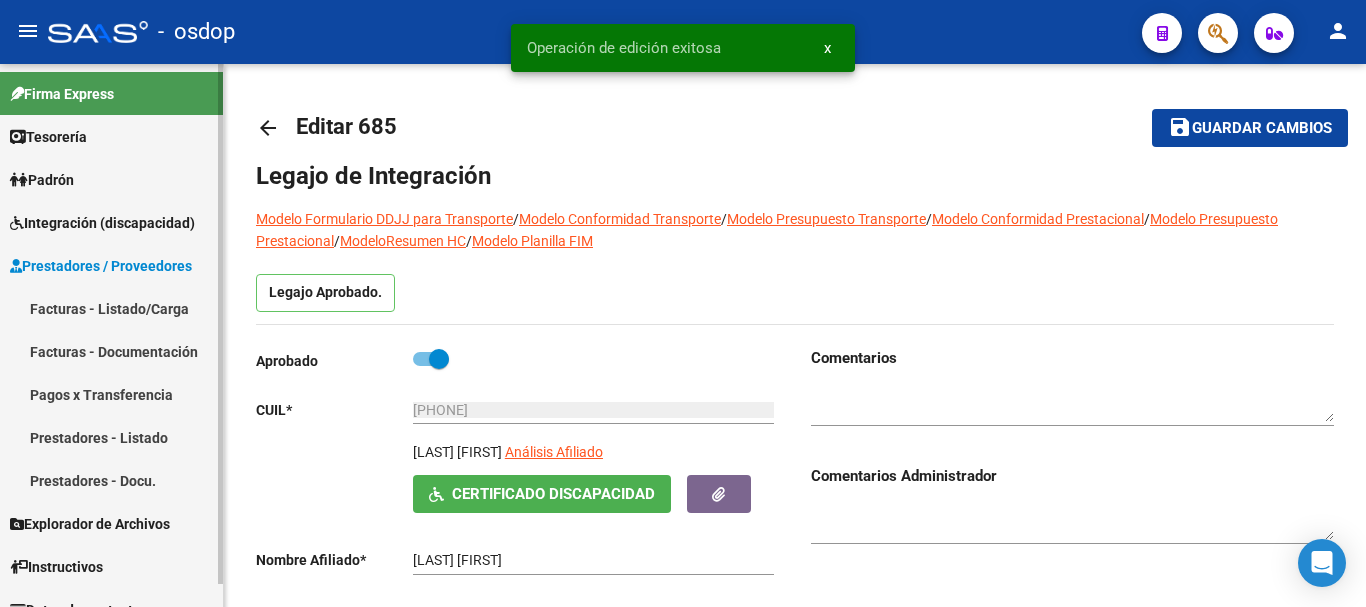click on "Facturas - Listado/Carga" at bounding box center (111, 308) 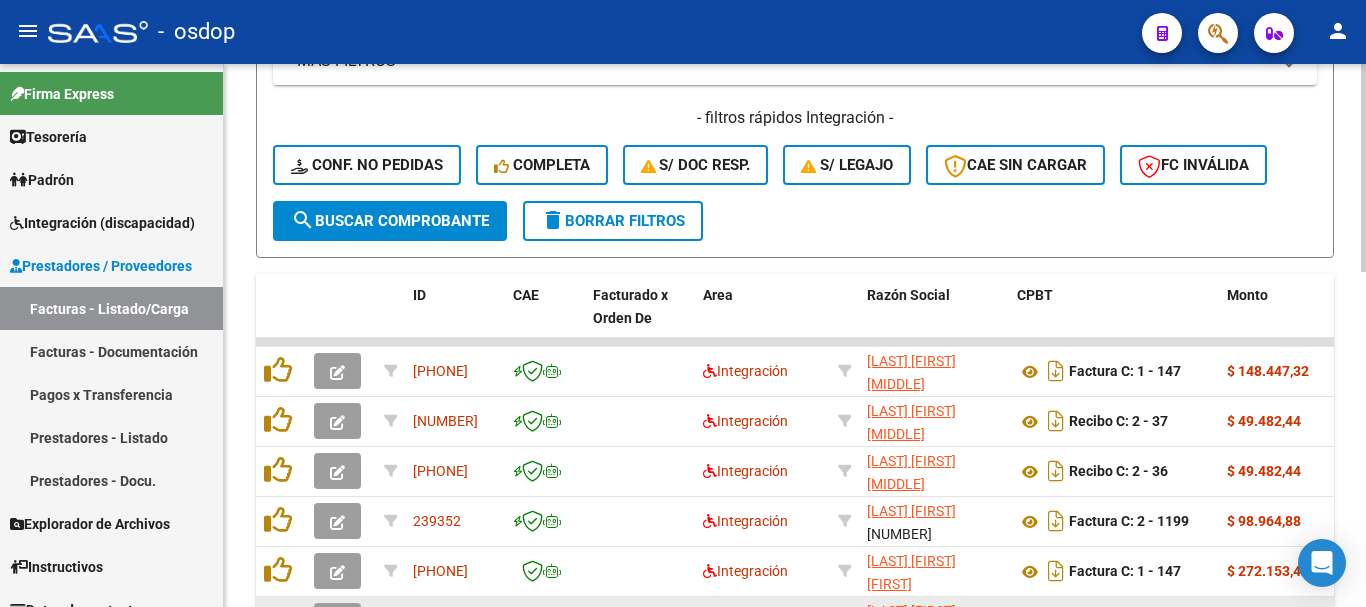 scroll, scrollTop: 700, scrollLeft: 0, axis: vertical 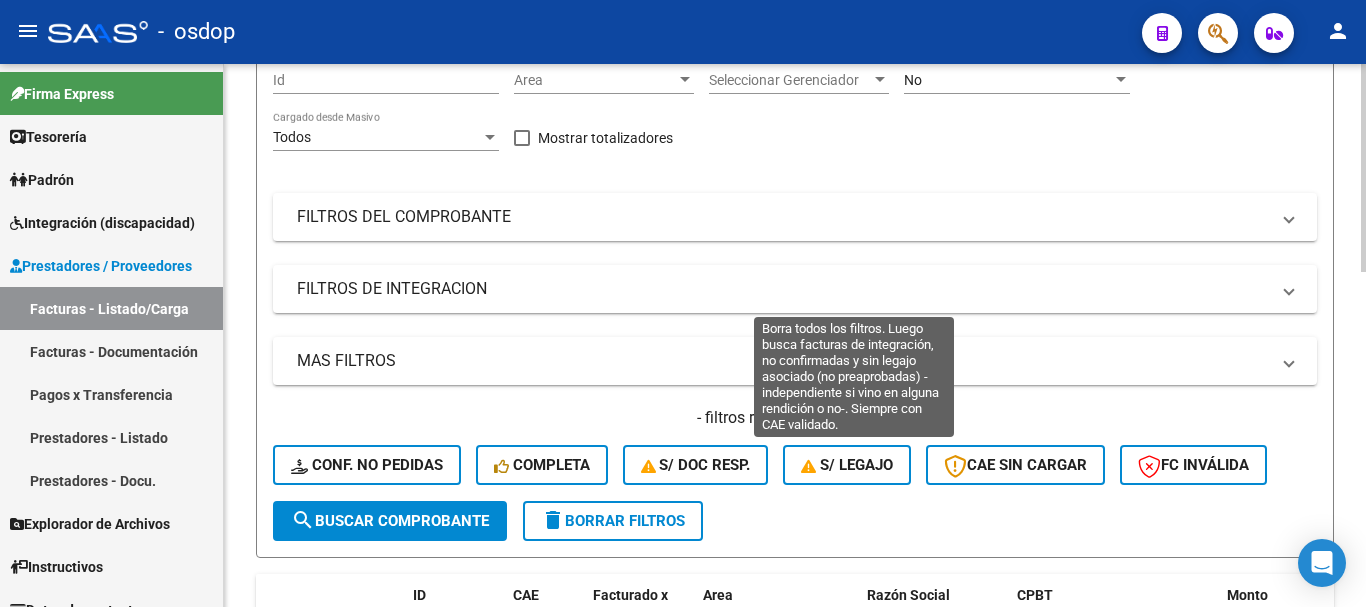 click on "S/ legajo" 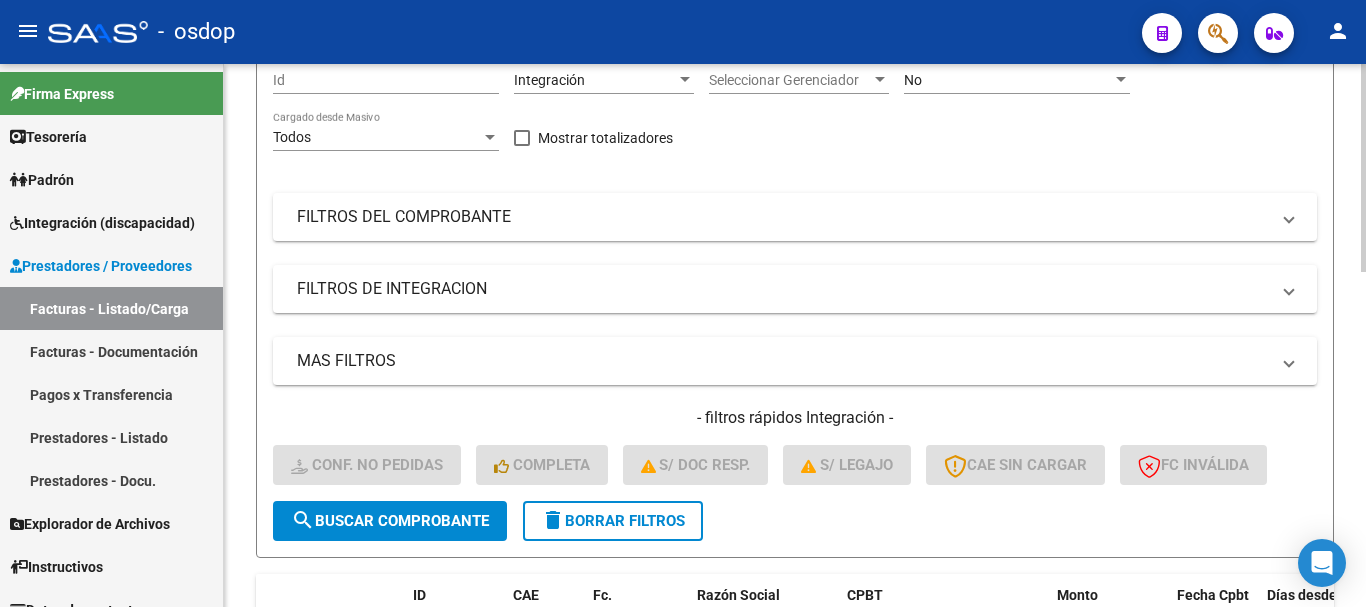 scroll, scrollTop: 500, scrollLeft: 0, axis: vertical 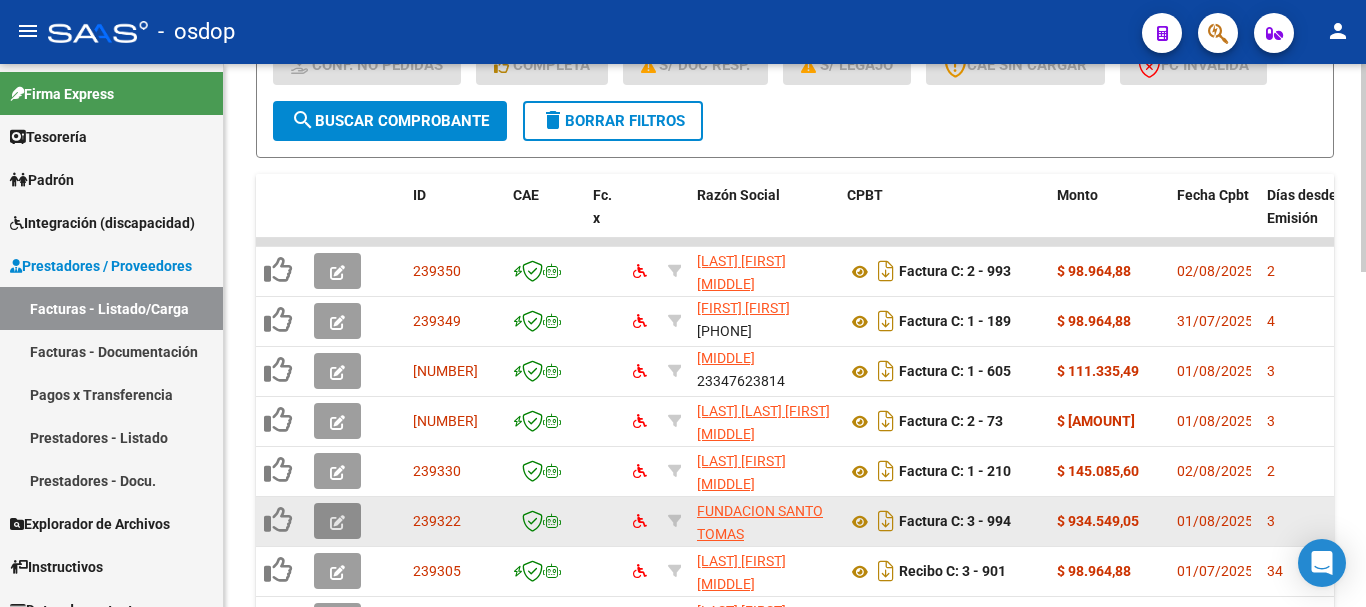 click 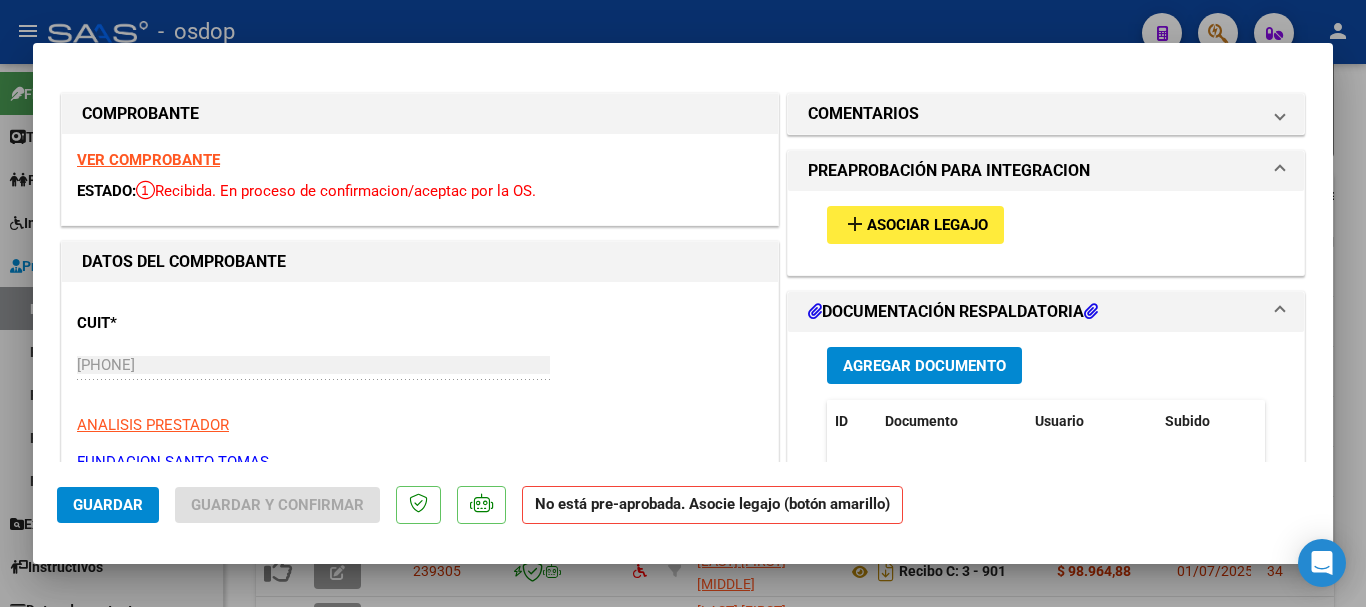 click on "Asociar Legajo" at bounding box center [927, 226] 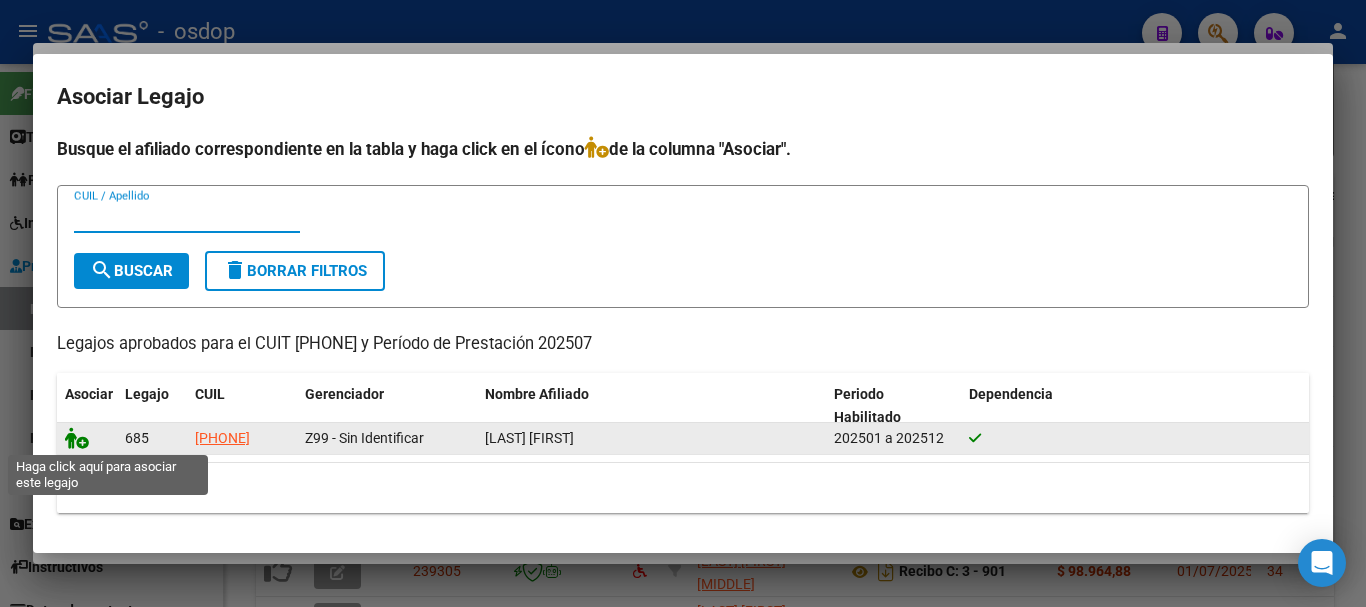 click 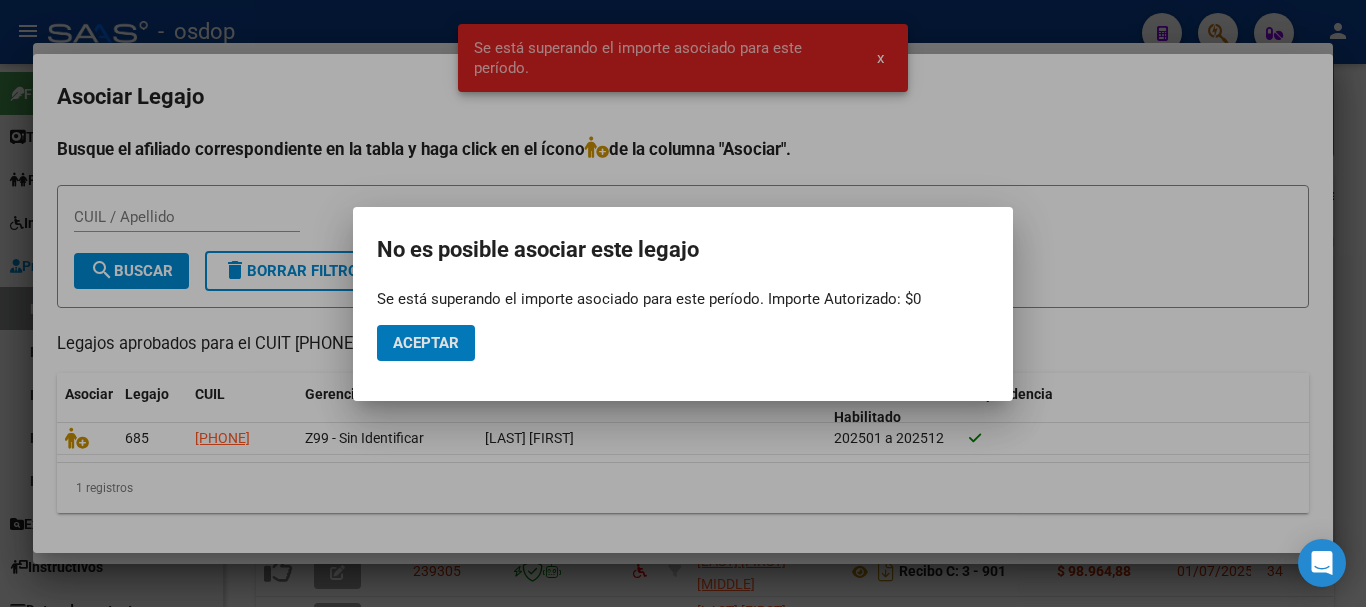 click on "Aceptar" 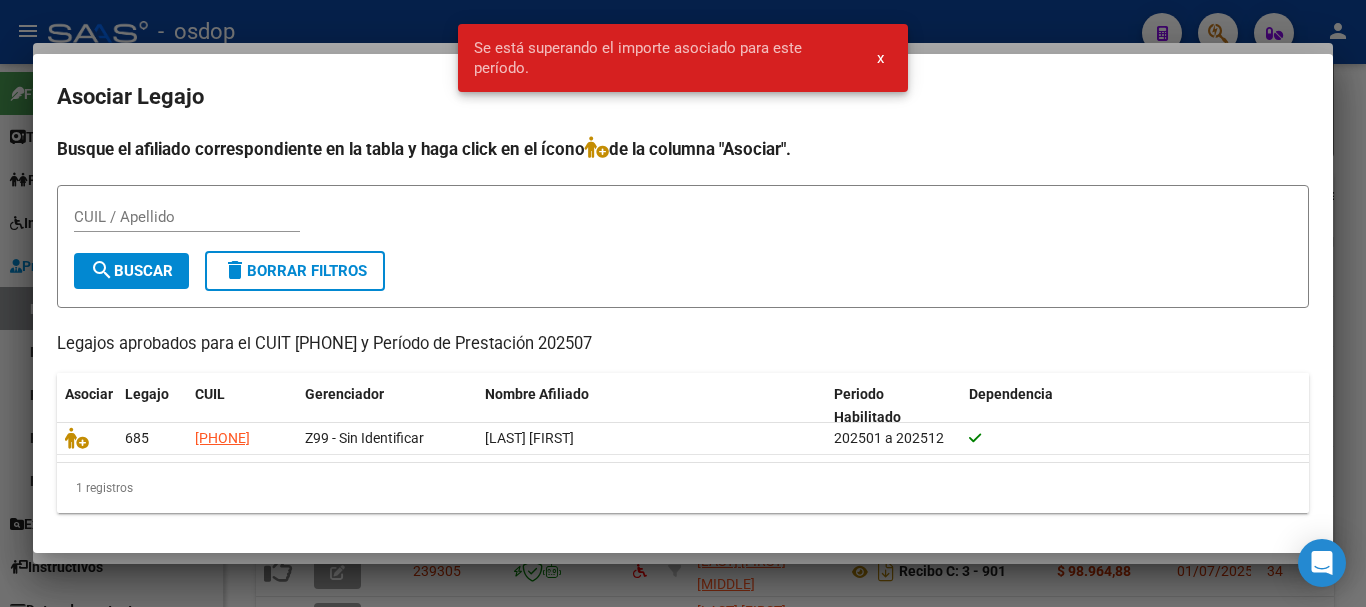click at bounding box center [683, 303] 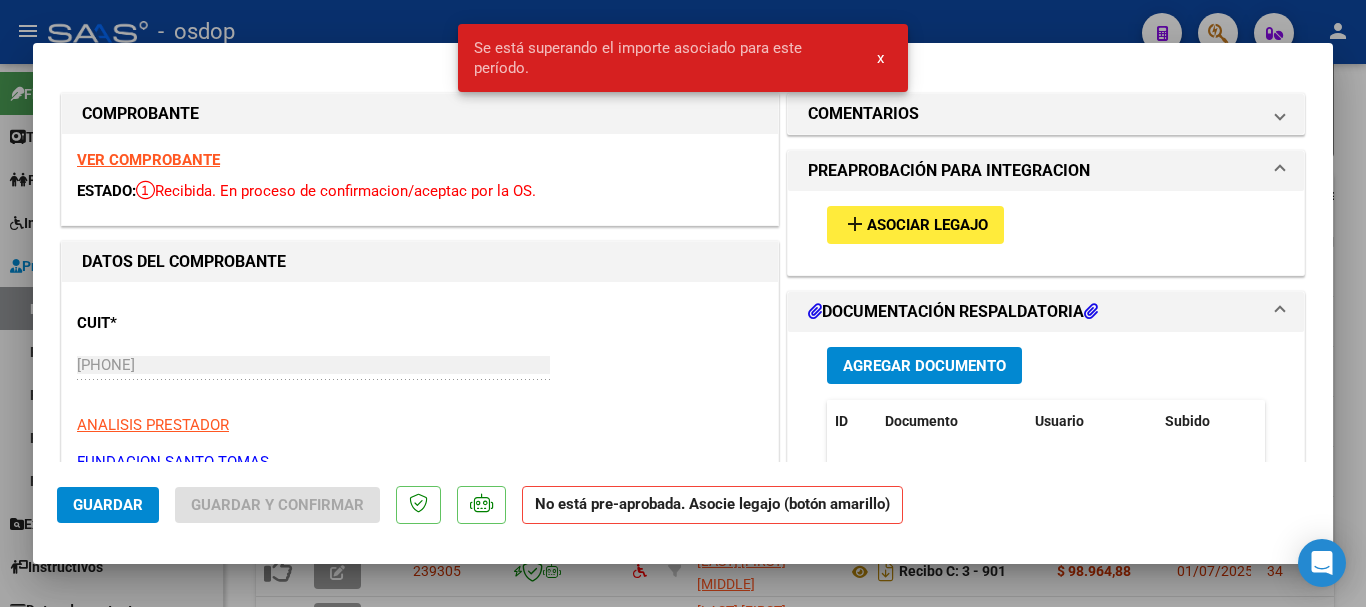 click on "x" at bounding box center [880, 58] 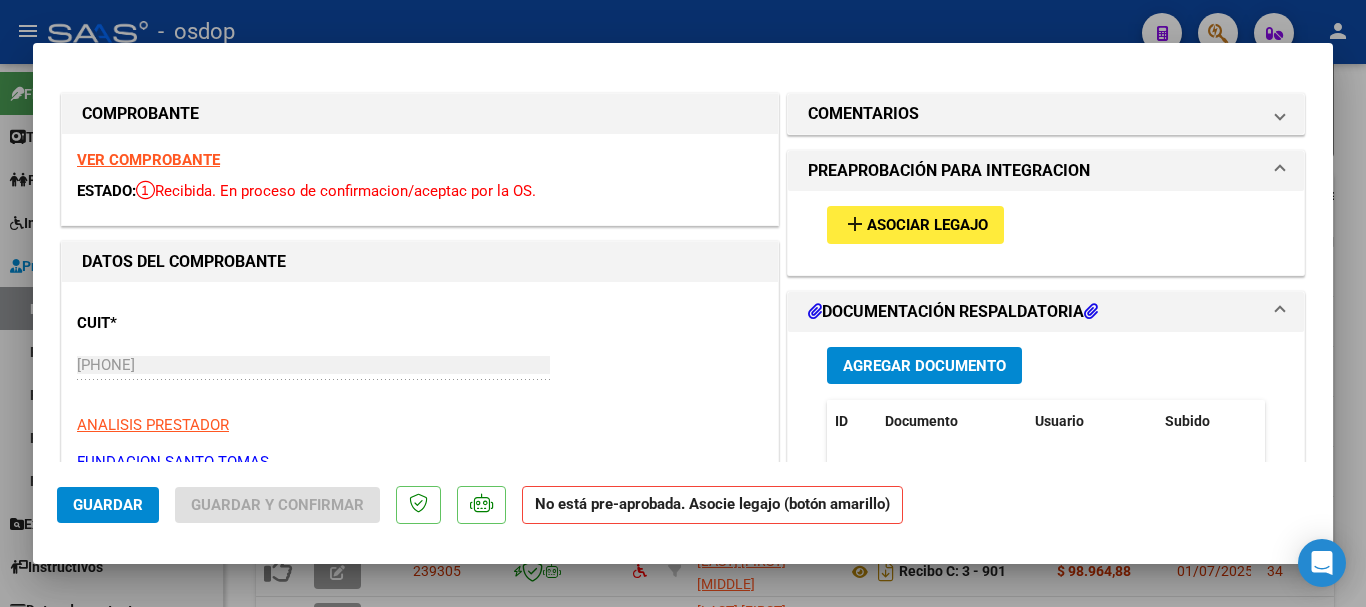 click at bounding box center [683, 303] 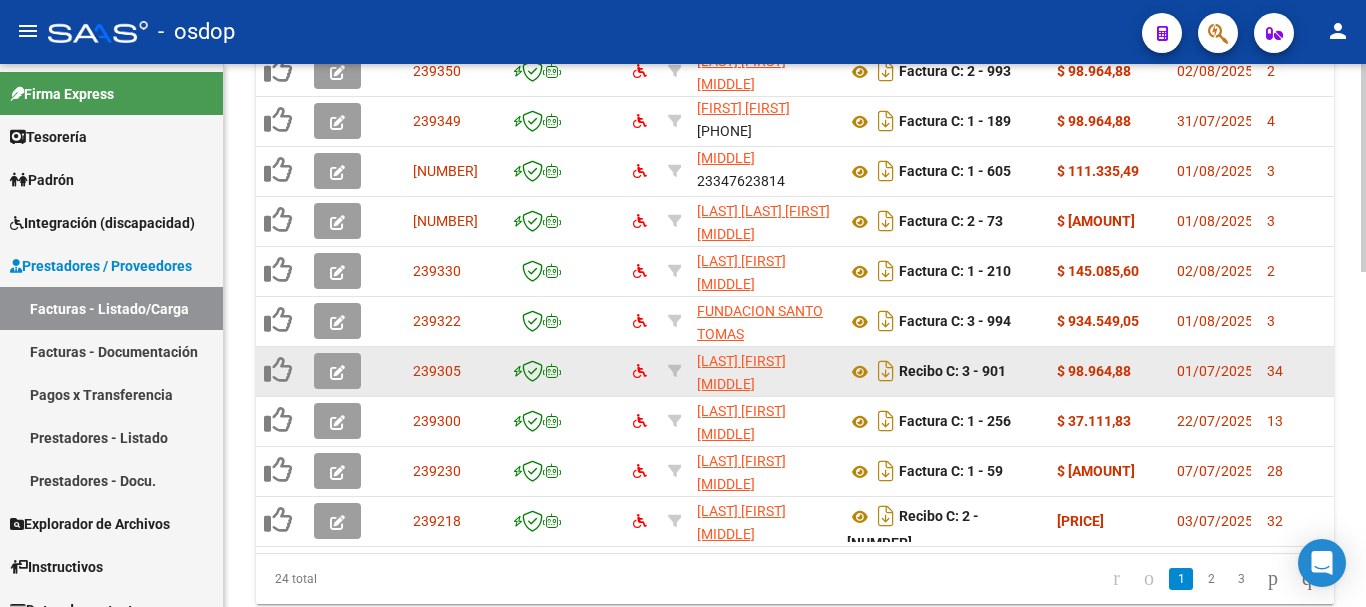 scroll, scrollTop: 700, scrollLeft: 0, axis: vertical 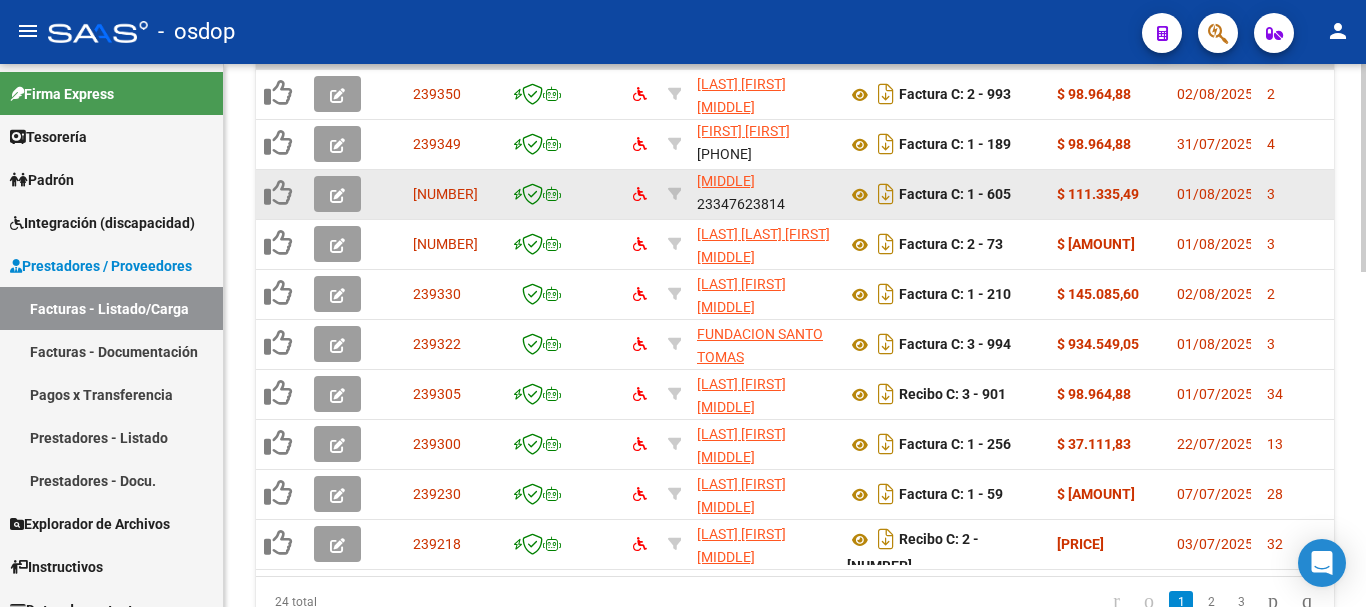 drag, startPoint x: 1063, startPoint y: 195, endPoint x: 1111, endPoint y: 193, distance: 48.04165 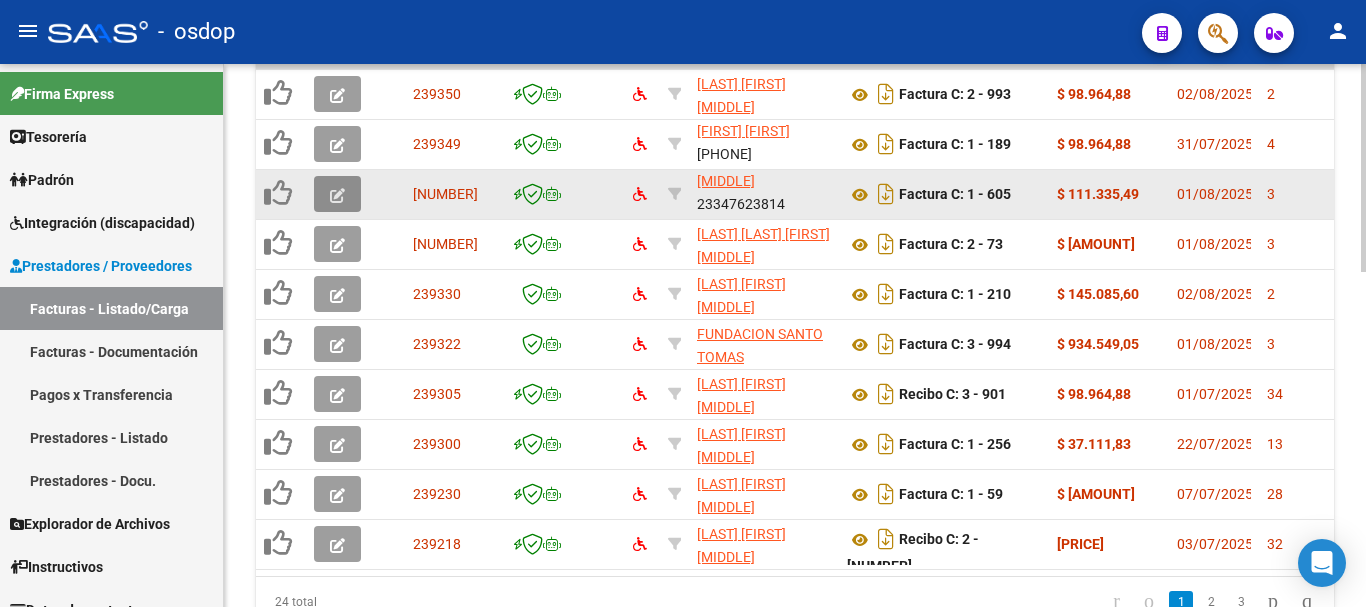 click 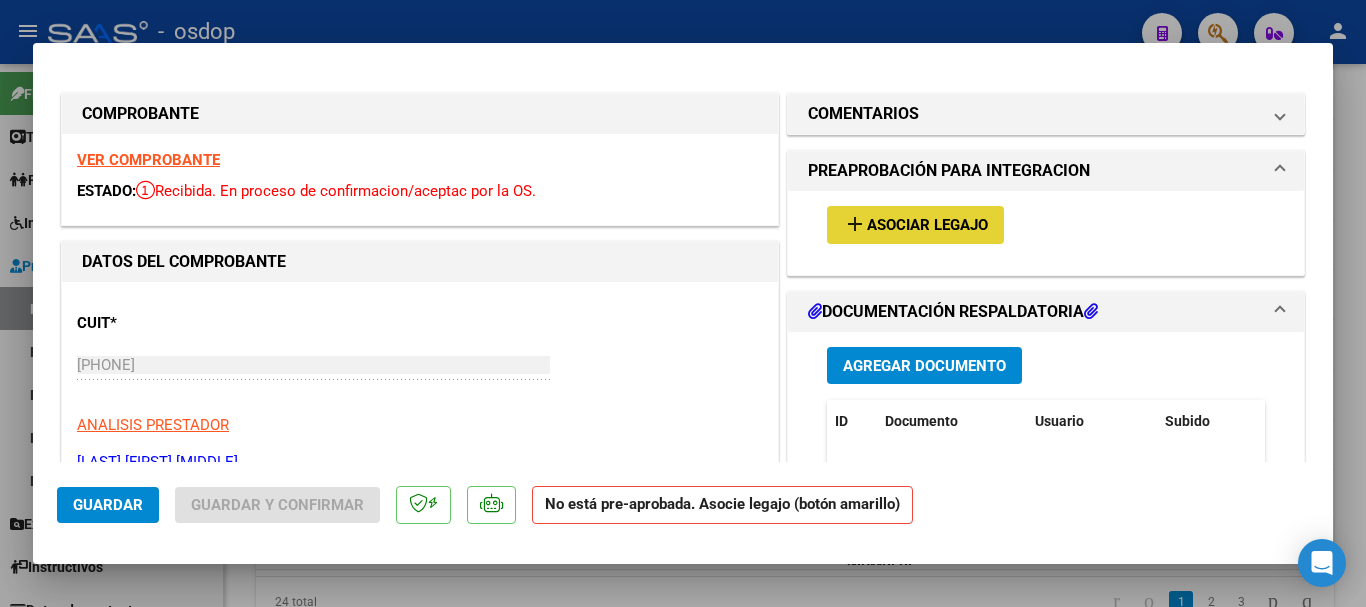 click on "Asociar Legajo" at bounding box center (927, 226) 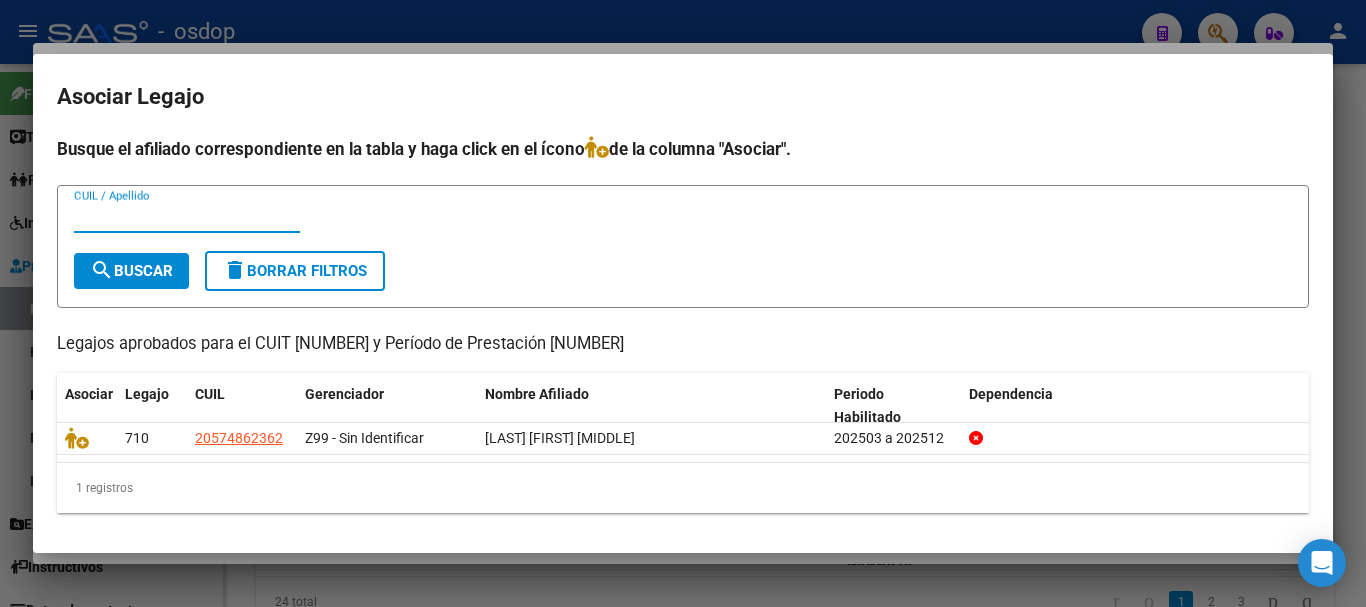 click on "Asociar Legajo Busque el afiliado correspondiente en la tabla y haga click en el ícono   de la columna "Asociar". CUIL / Apellido search  Buscar  delete  Borrar Filtros  Legajos aprobados para el CUIT 23347623814 y Período de Prestación 202507  Asociar Legajo CUIL Gerenciador Nombre Afiliado Periodo Habilitado Dependencia    710 20574862362 Z99 - Sin Identificar HEDMAN GIAM PIERE  202503 a 202512   1 registros   1" at bounding box center [683, 303] 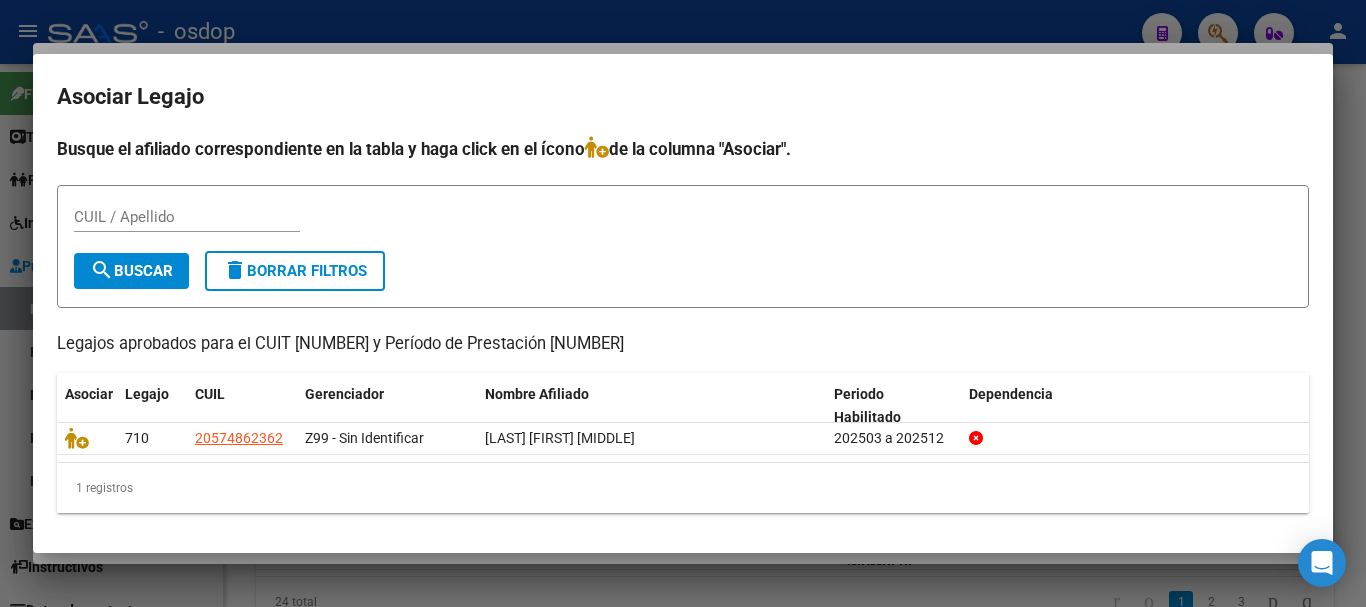 click at bounding box center [683, 303] 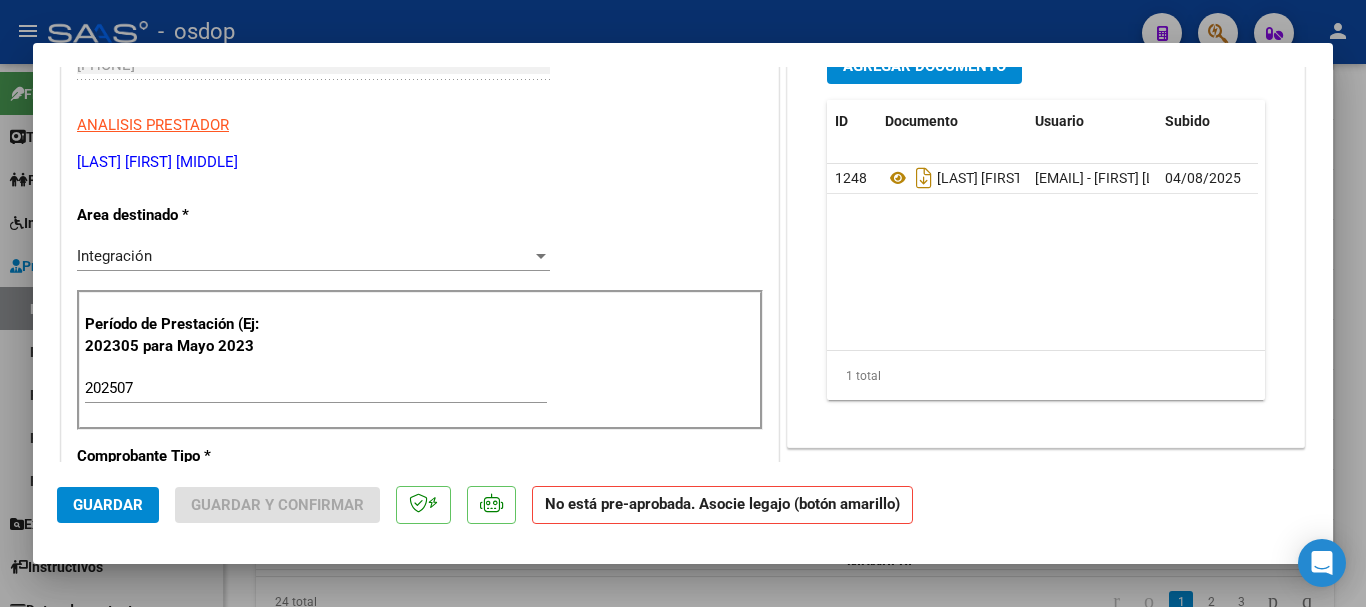 scroll, scrollTop: 0, scrollLeft: 0, axis: both 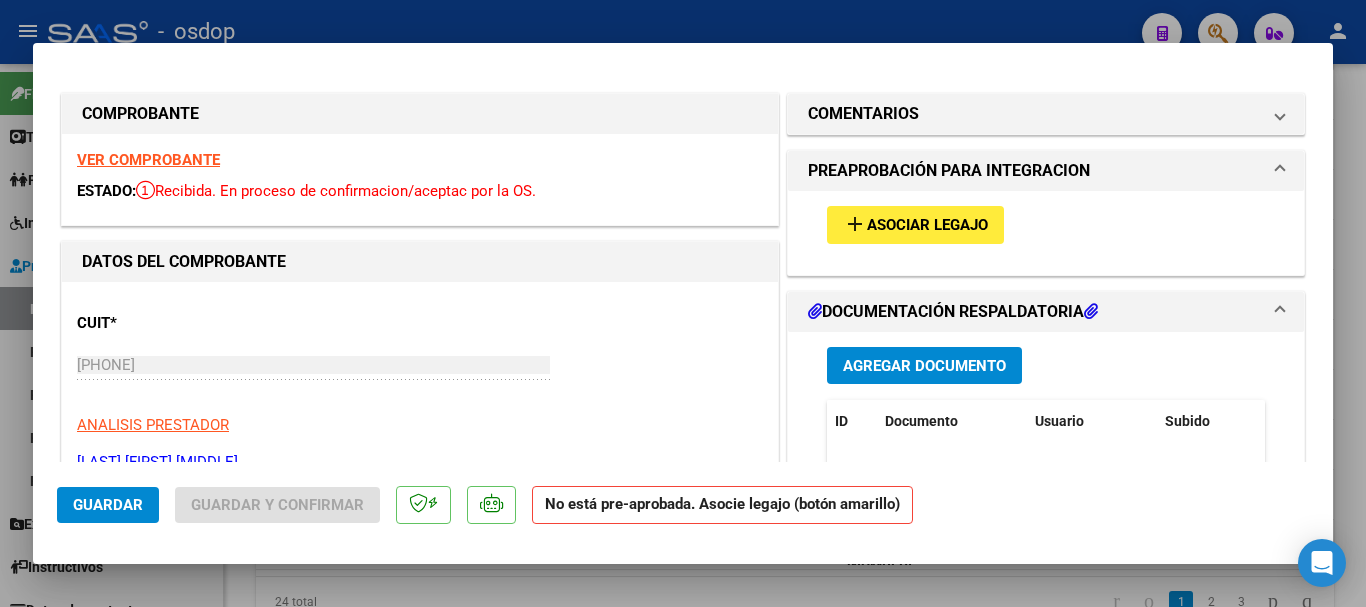 click on "add Asociar Legajo" at bounding box center (915, 224) 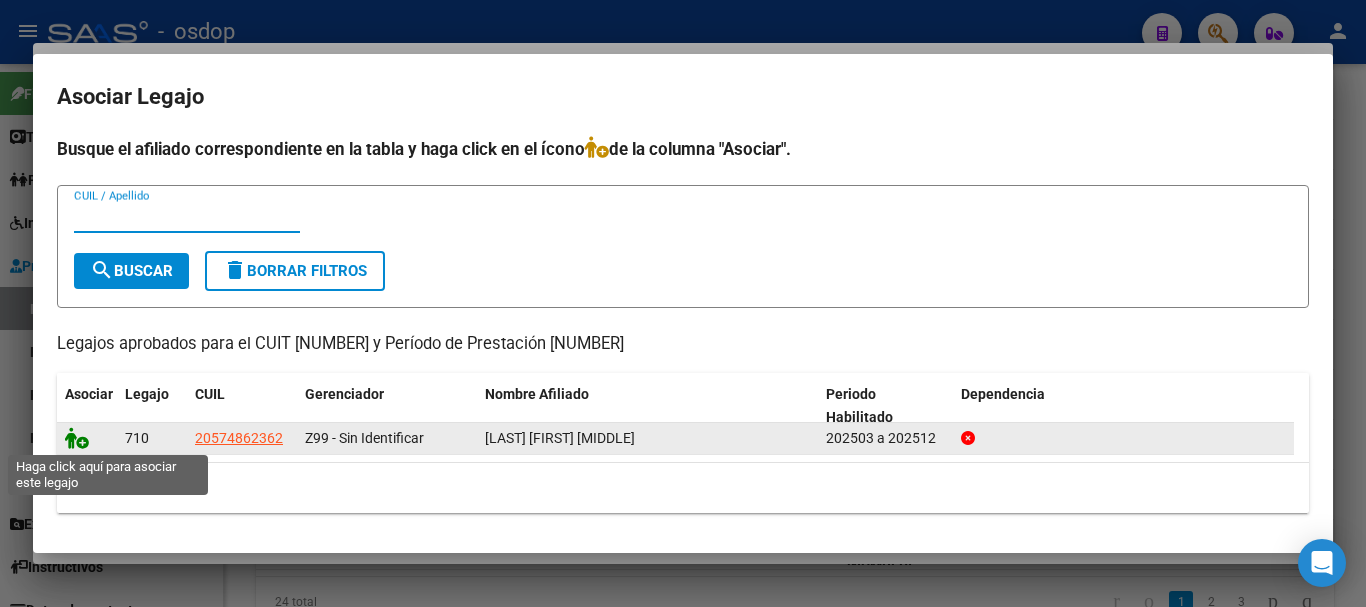 click 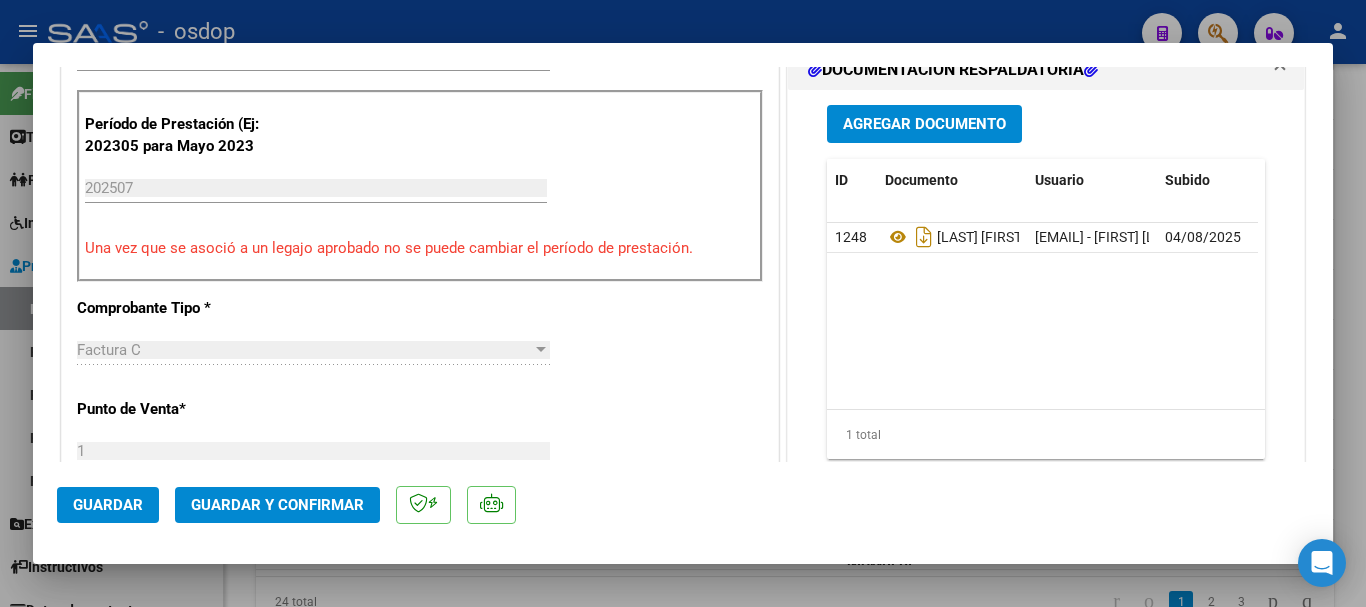 scroll, scrollTop: 1100, scrollLeft: 0, axis: vertical 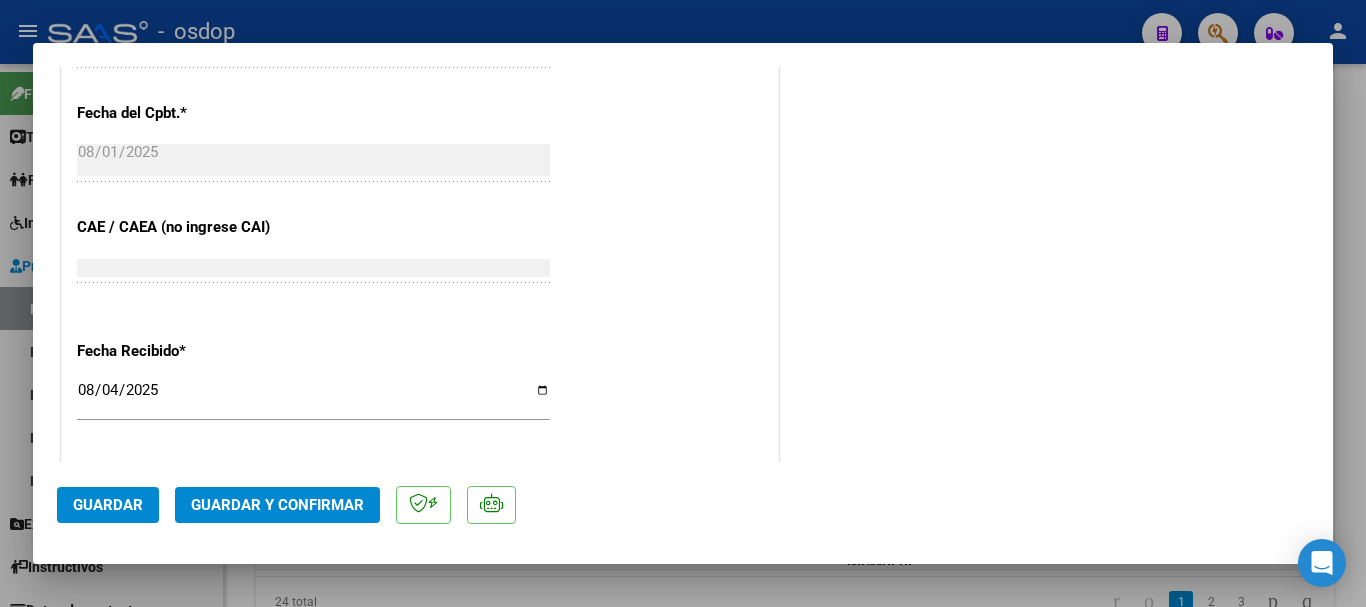 click on "Guardar" 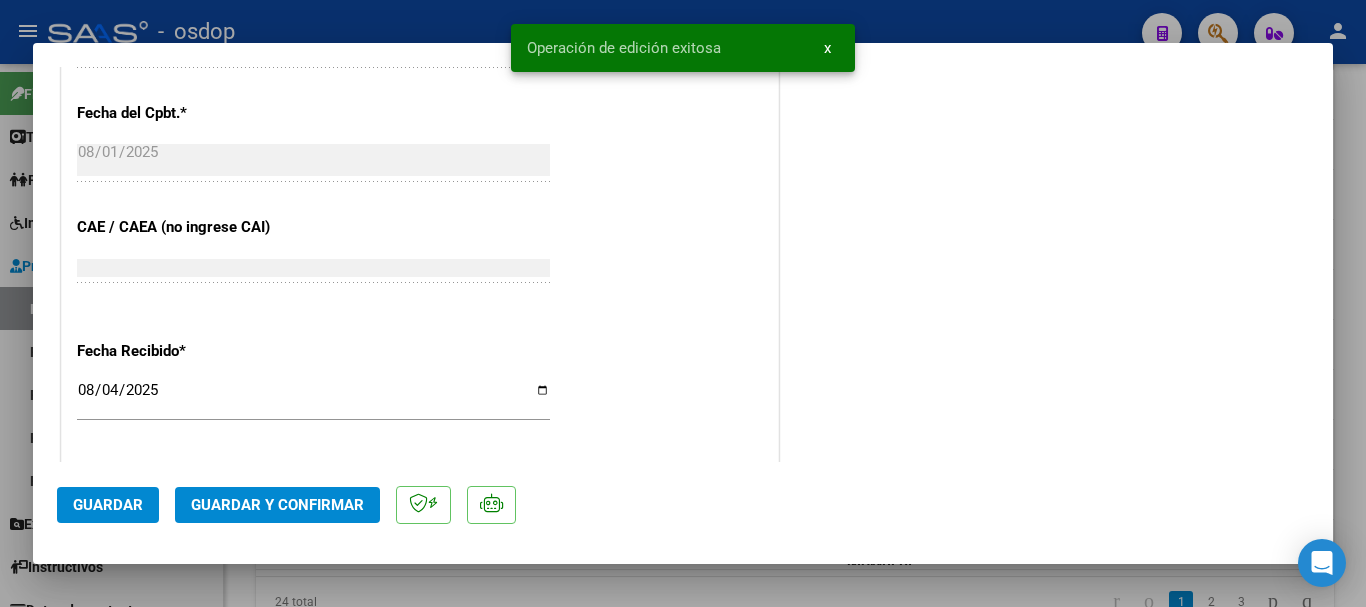click at bounding box center (683, 303) 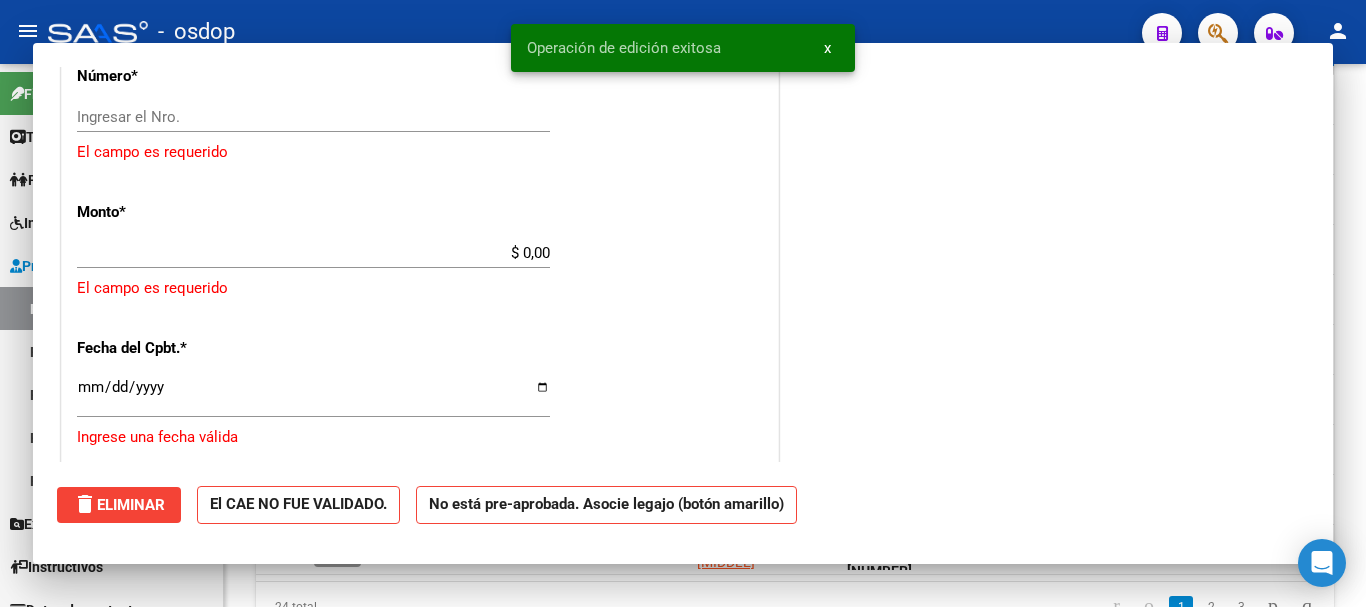 scroll, scrollTop: 782, scrollLeft: 0, axis: vertical 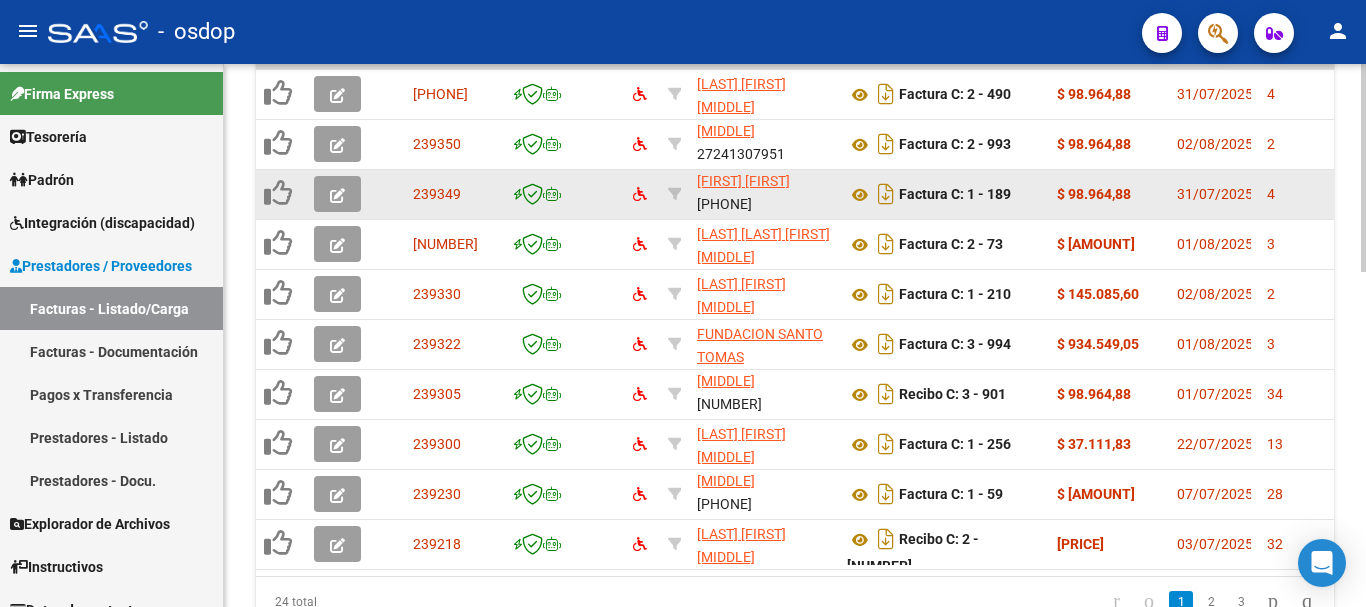 click on "239349" 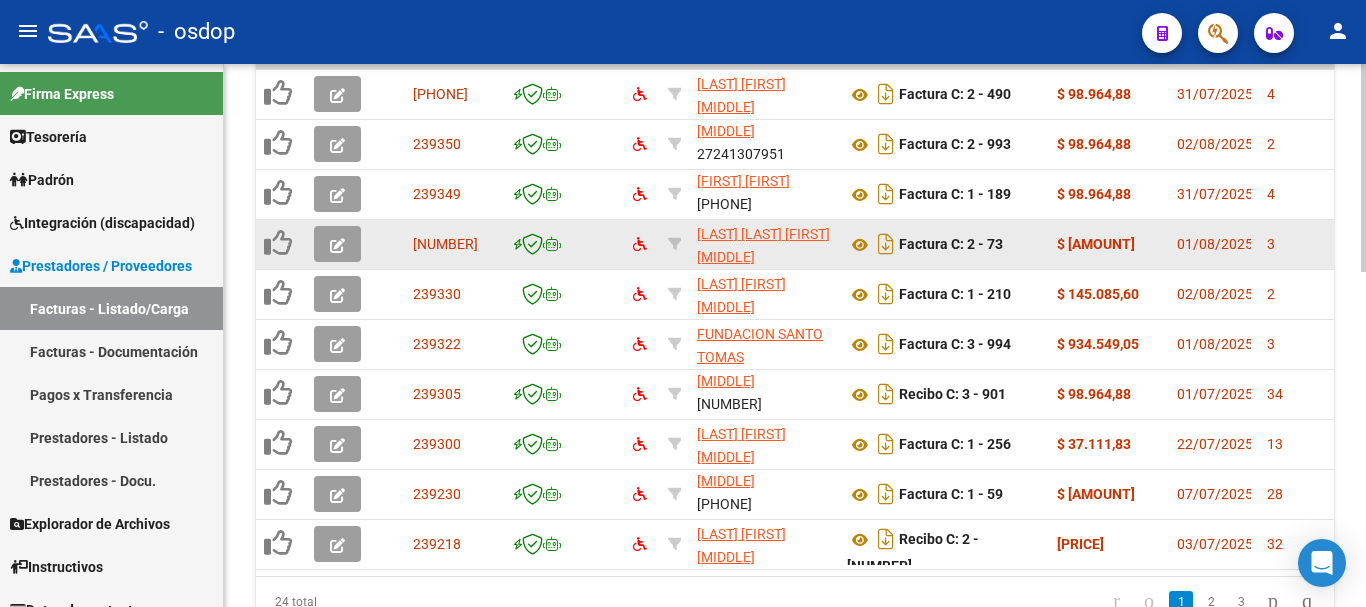 copy on "239349" 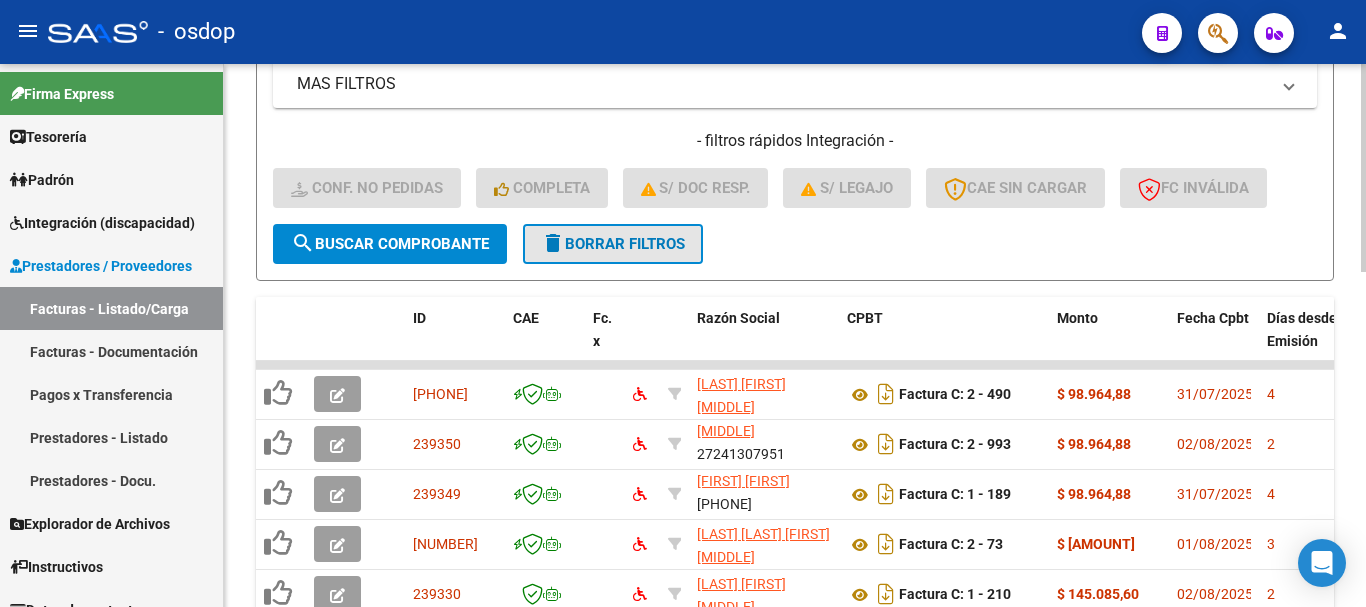 click on "delete  Borrar Filtros" 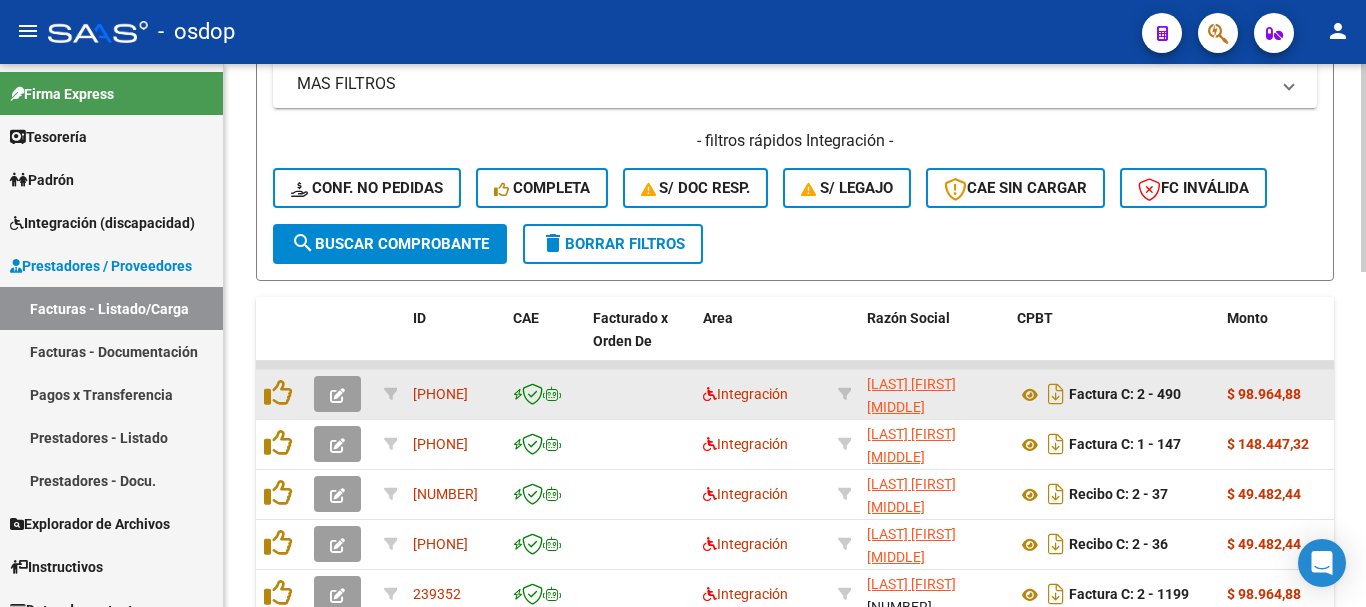 scroll, scrollTop: 0, scrollLeft: 0, axis: both 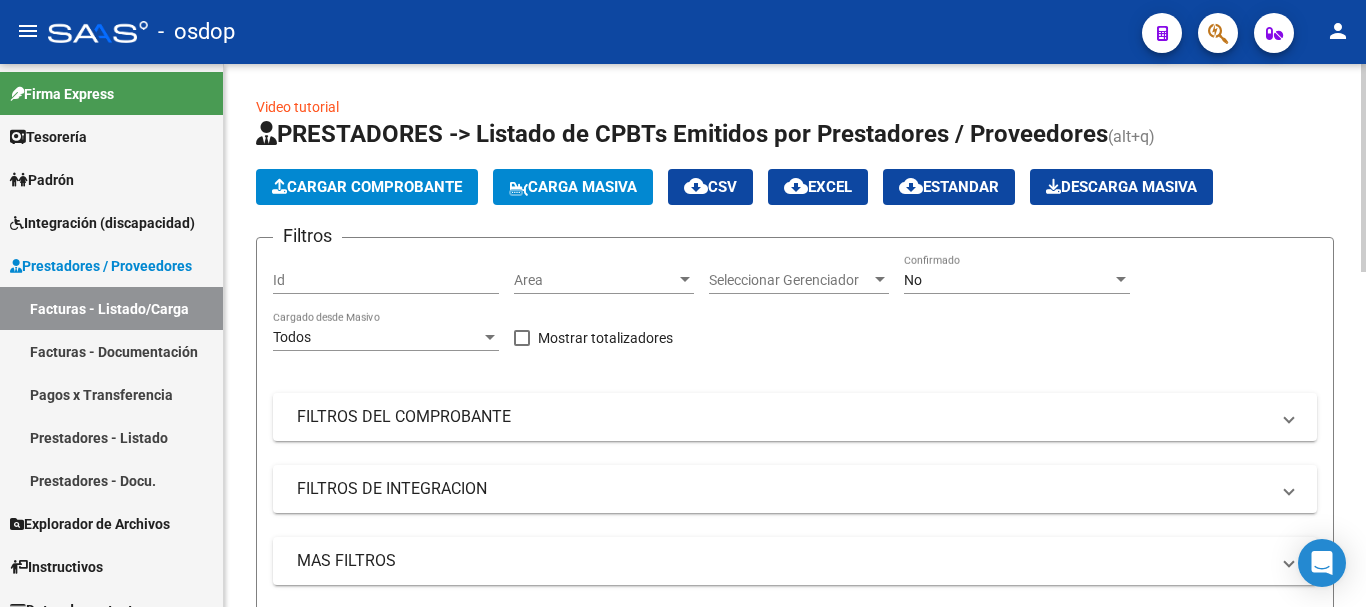 click on "Id" at bounding box center (386, 280) 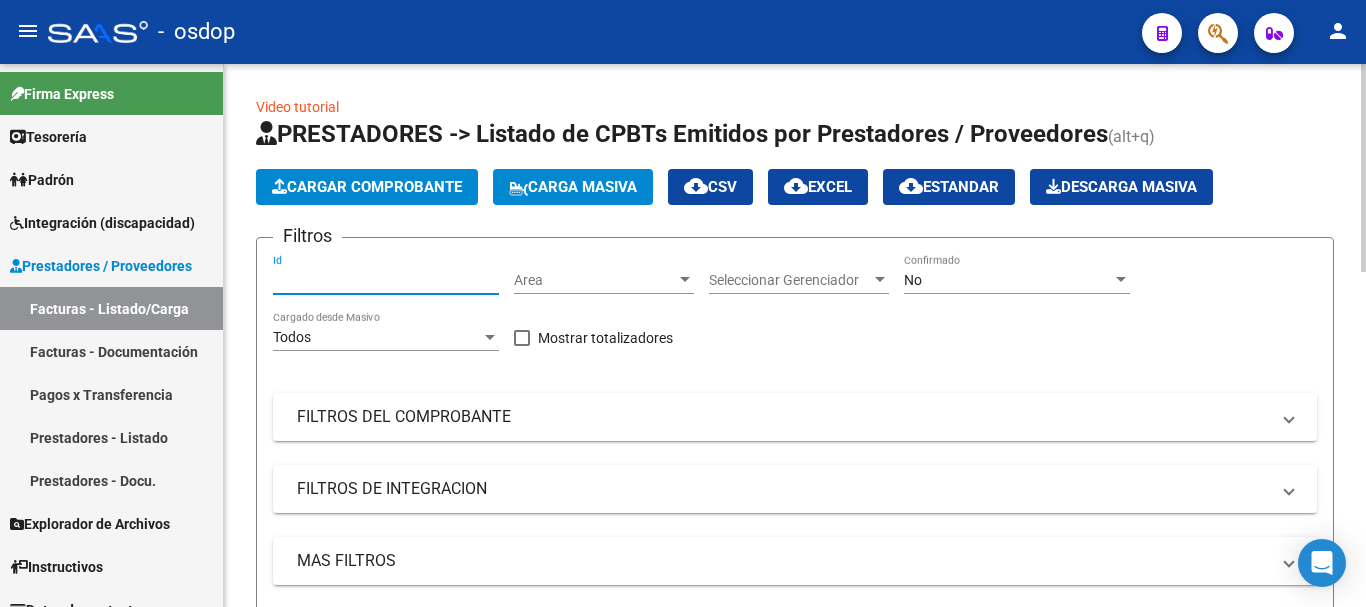 paste on "239349" 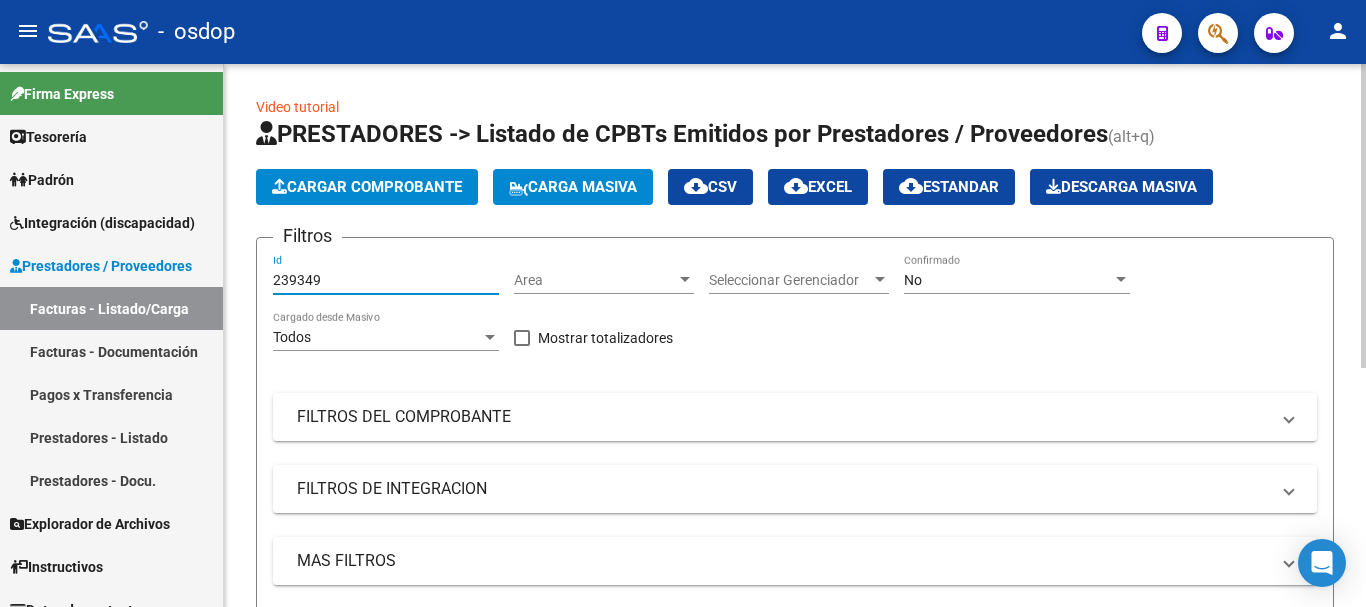 scroll, scrollTop: 427, scrollLeft: 0, axis: vertical 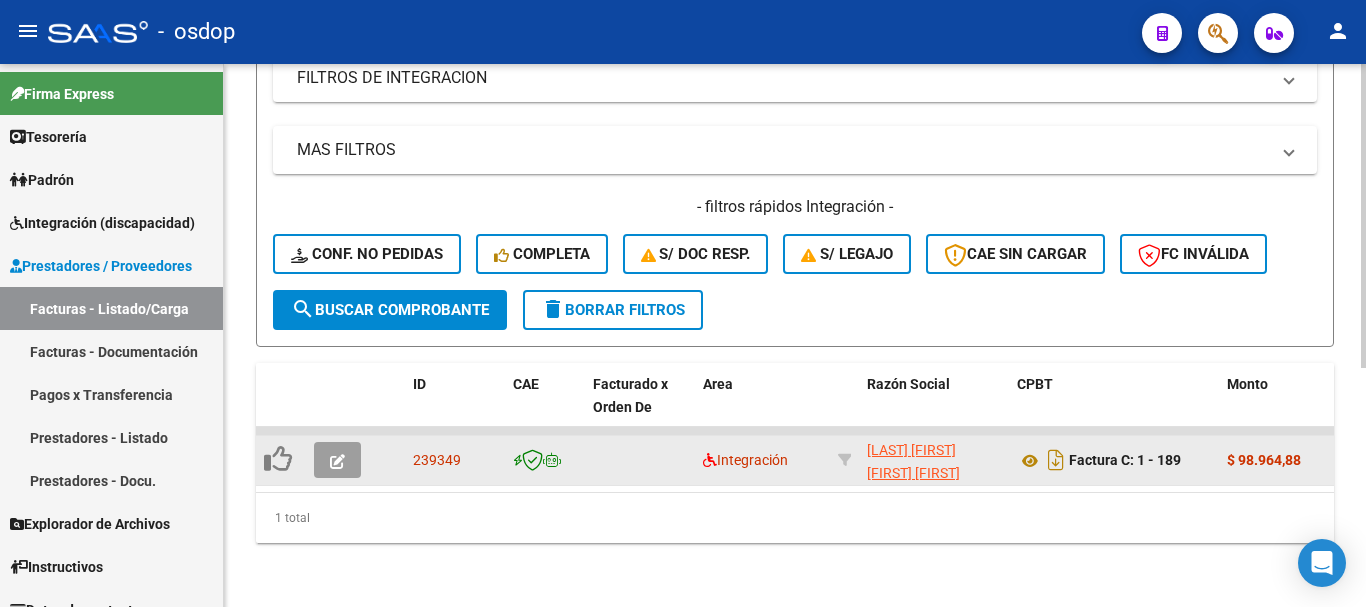 type on "239349" 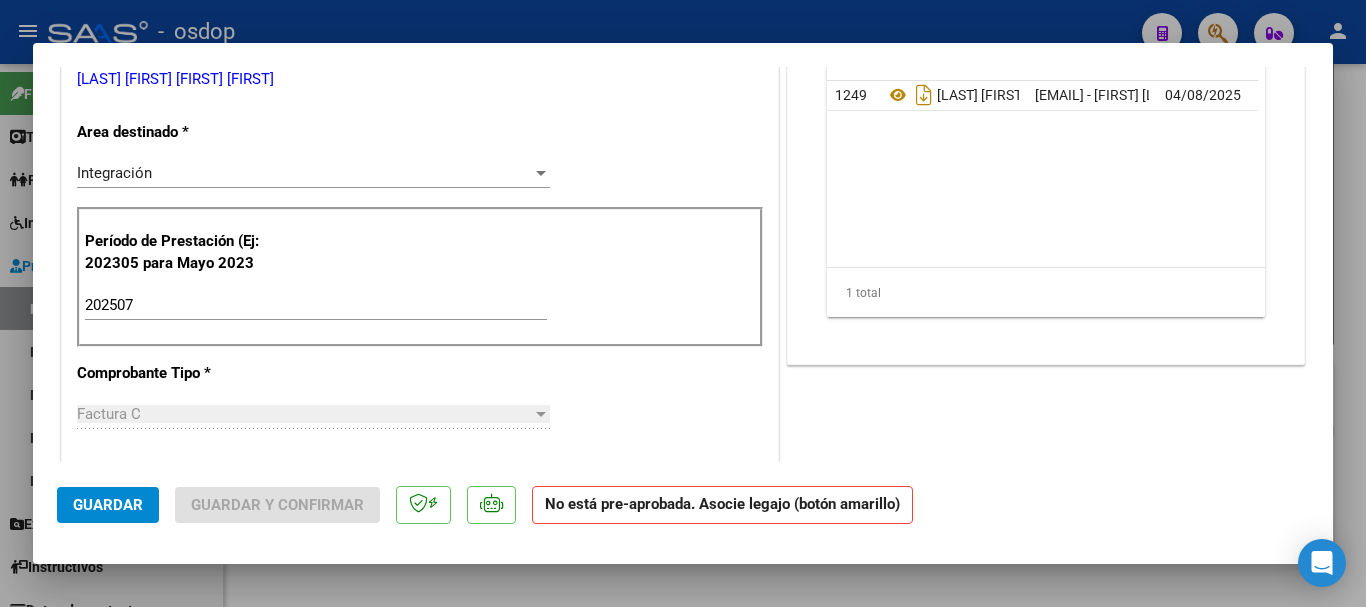 scroll, scrollTop: 0, scrollLeft: 0, axis: both 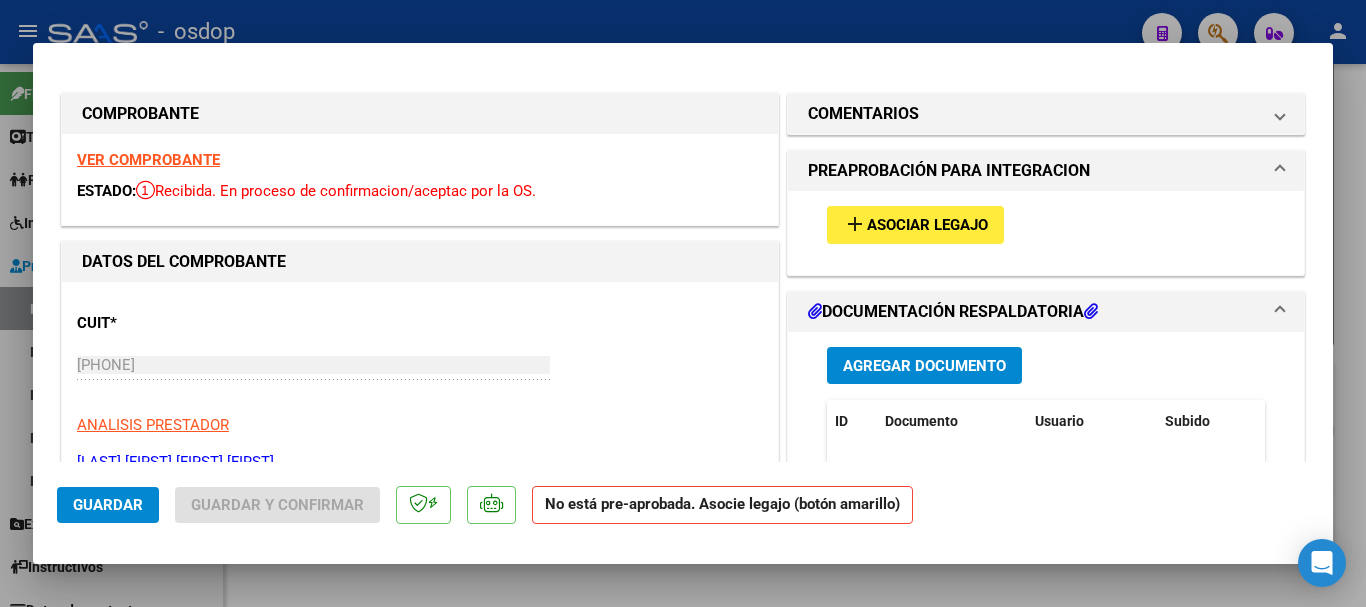 click on "add Asociar Legajo" at bounding box center [915, 224] 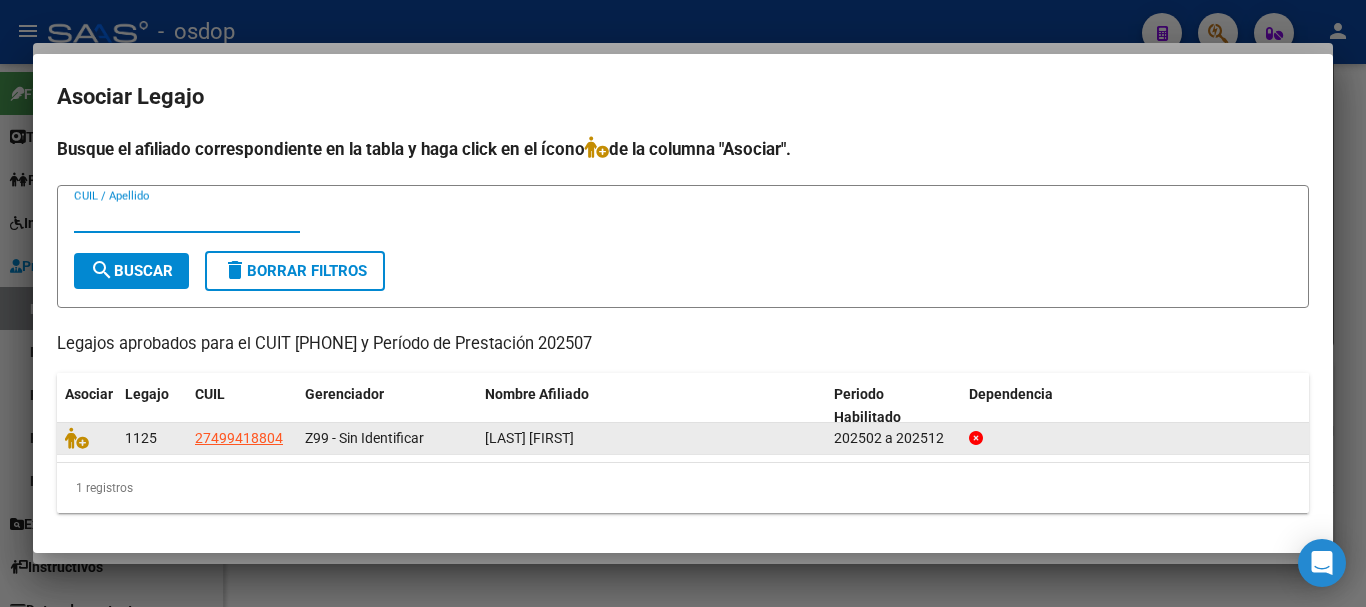 click 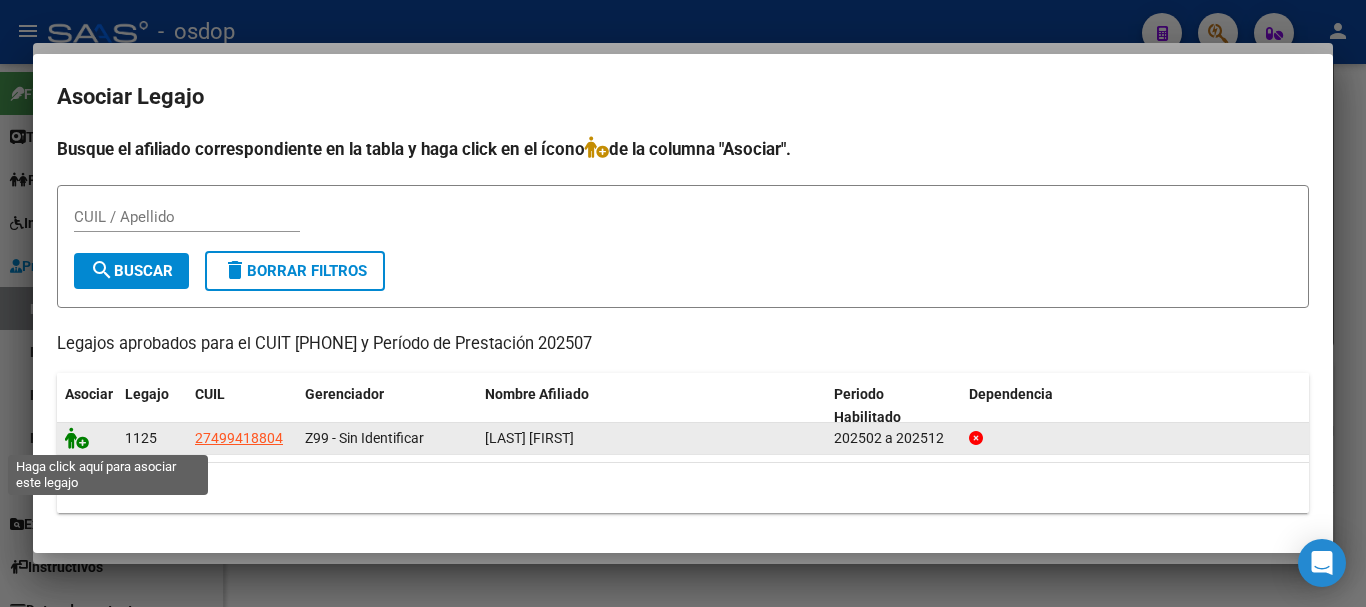 click 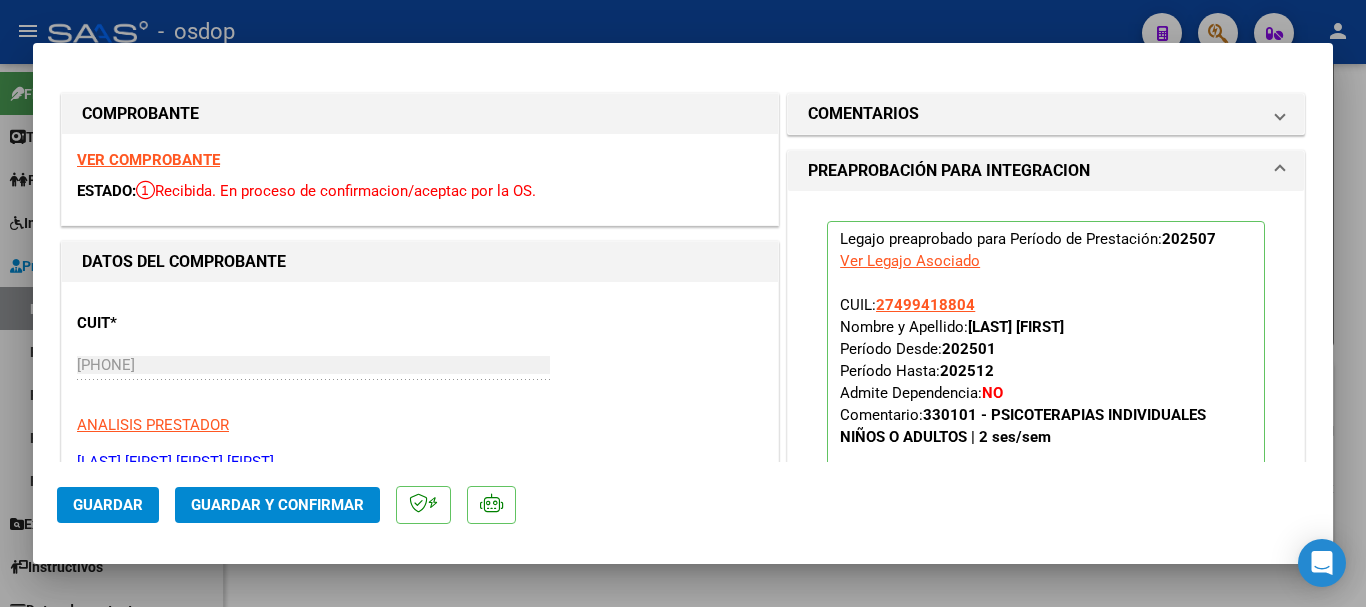 click on "Guardar" 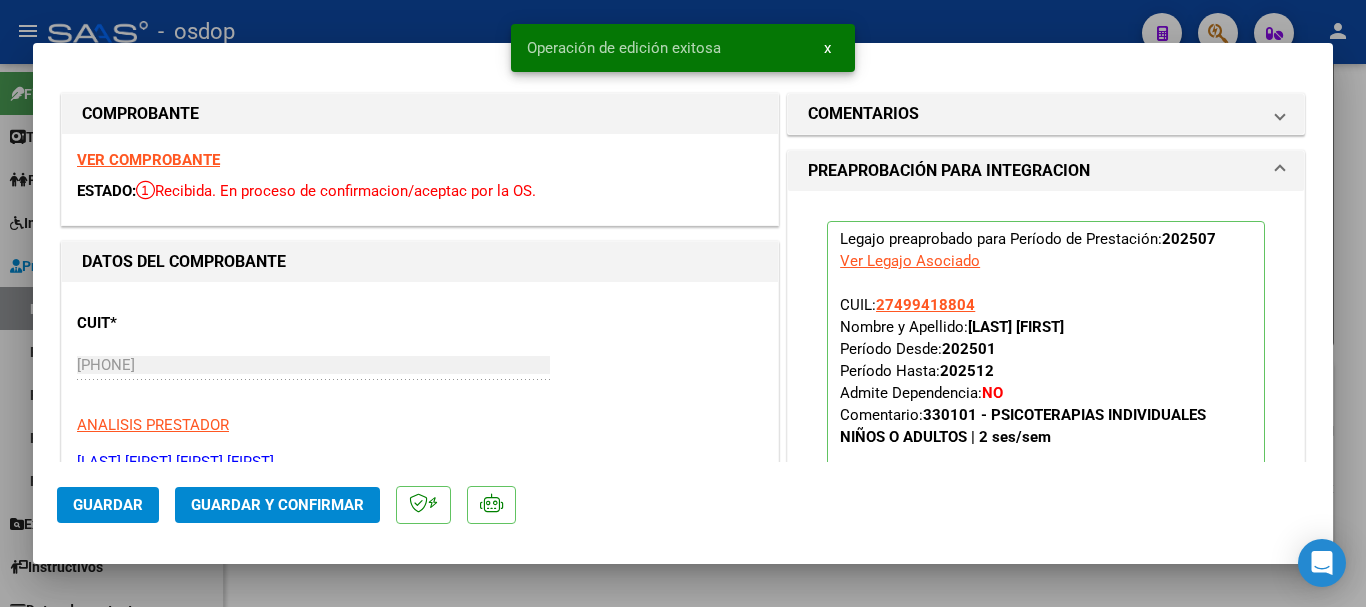 click at bounding box center [683, 303] 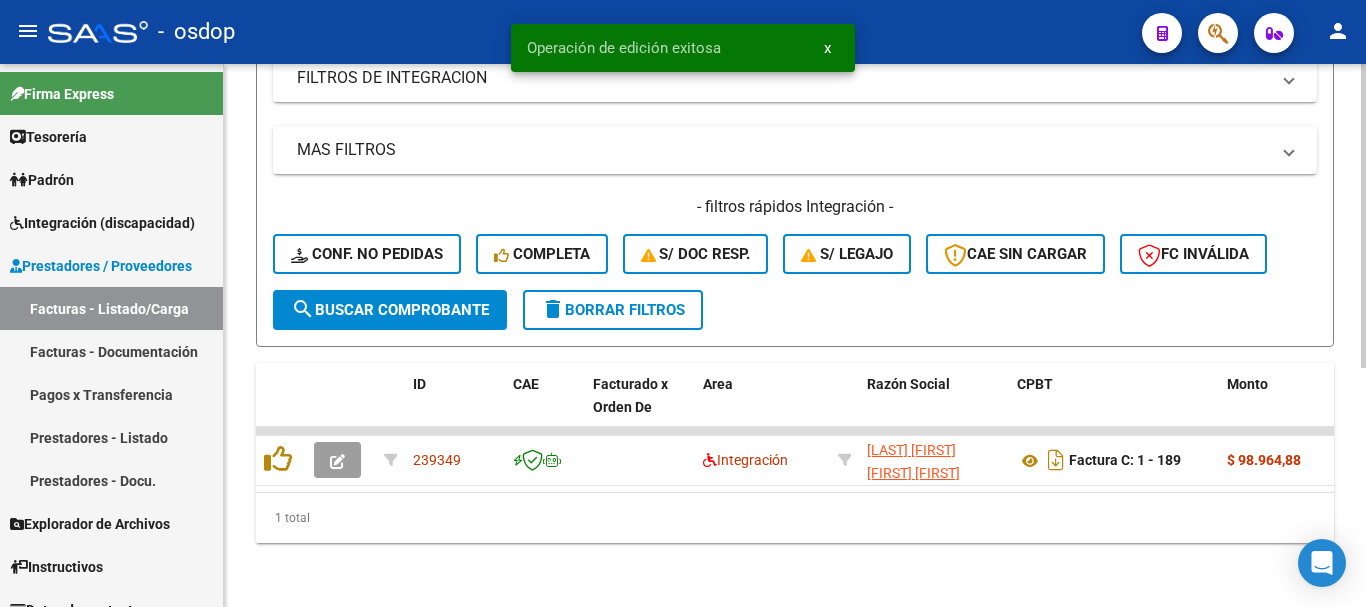 click on "delete  Borrar Filtros" 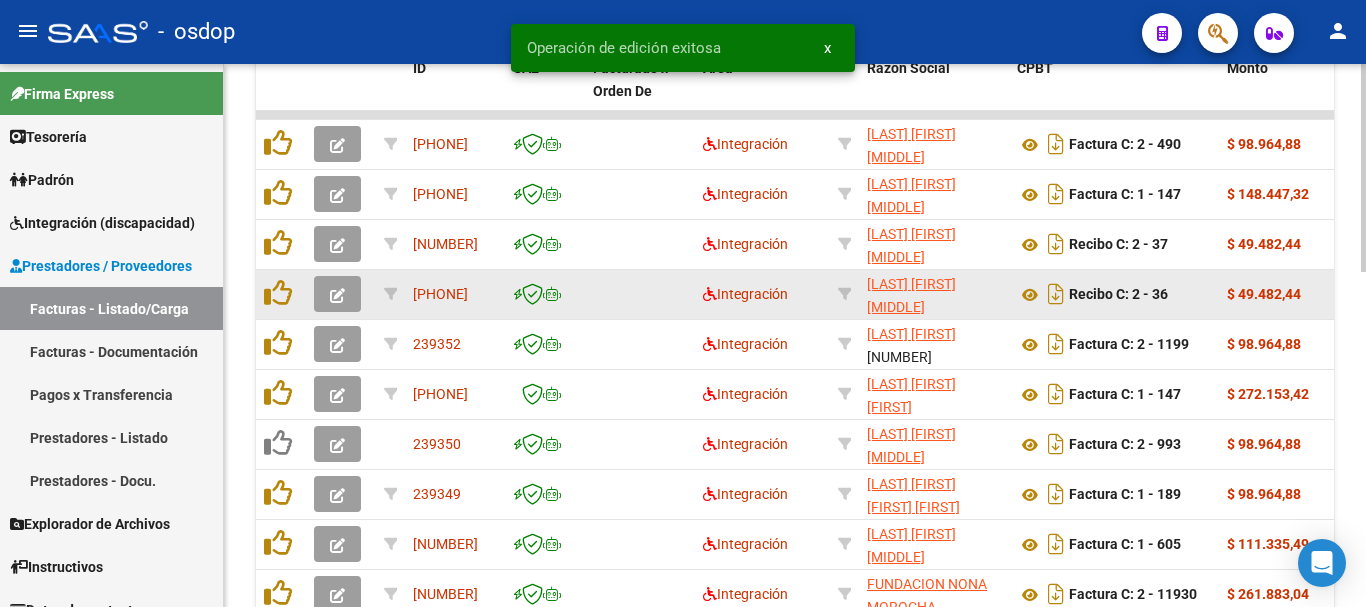 scroll, scrollTop: 877, scrollLeft: 0, axis: vertical 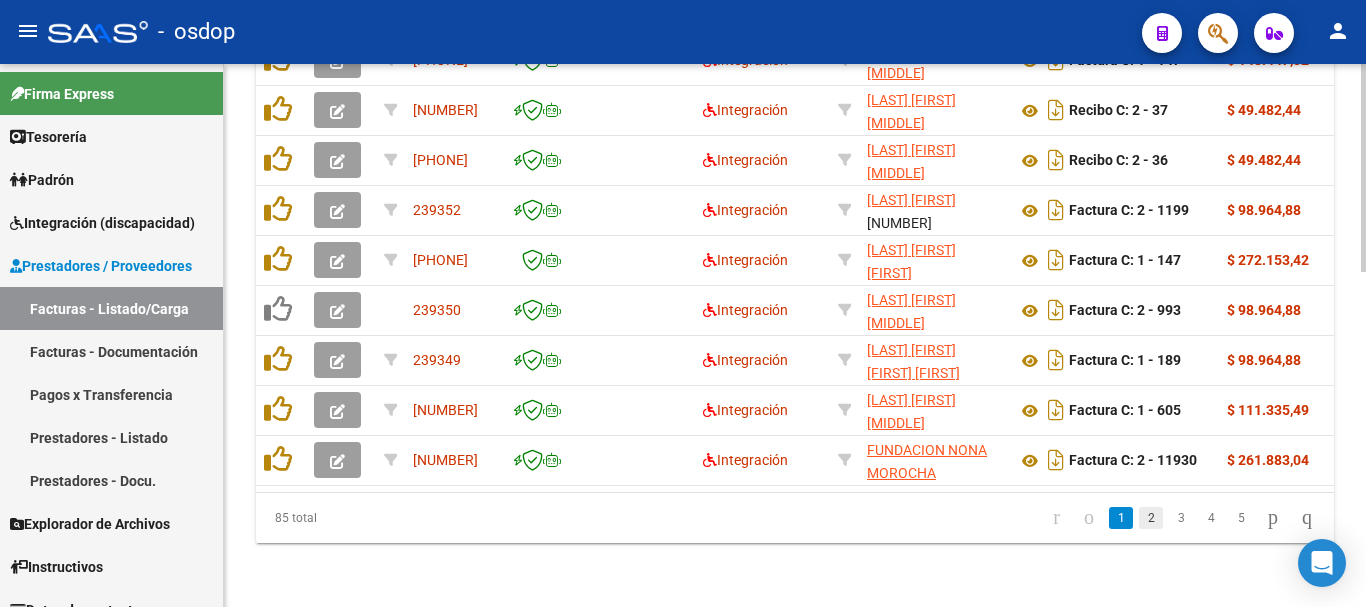 click on "2" 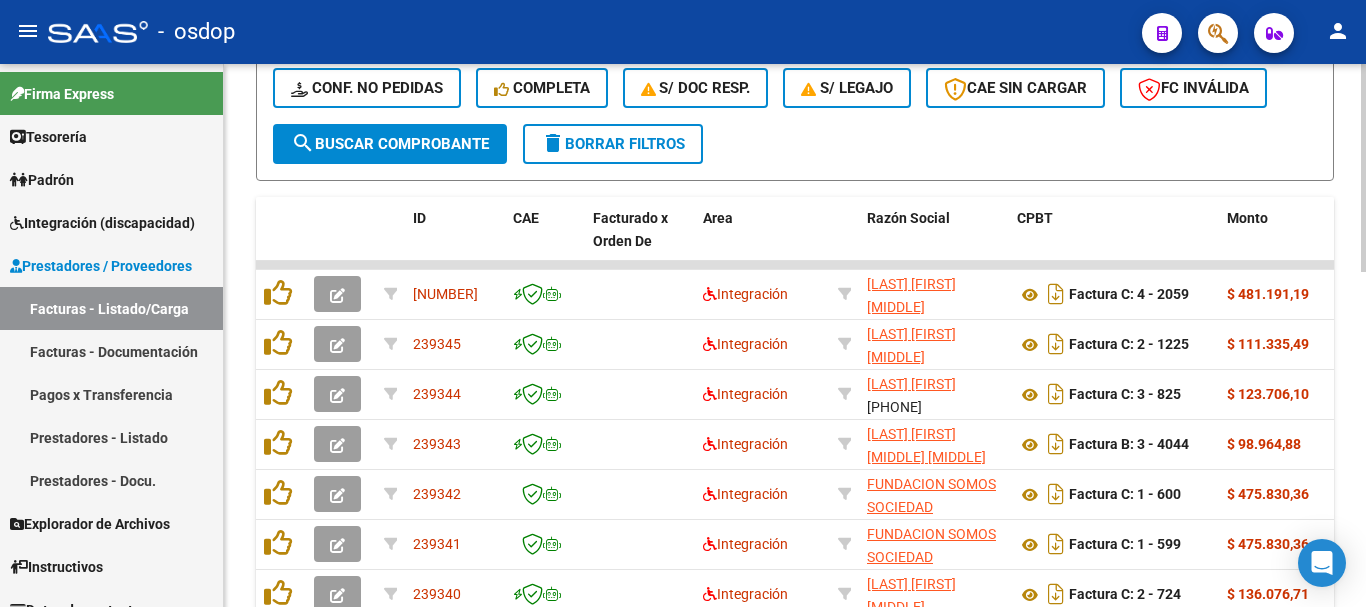 scroll, scrollTop: 777, scrollLeft: 0, axis: vertical 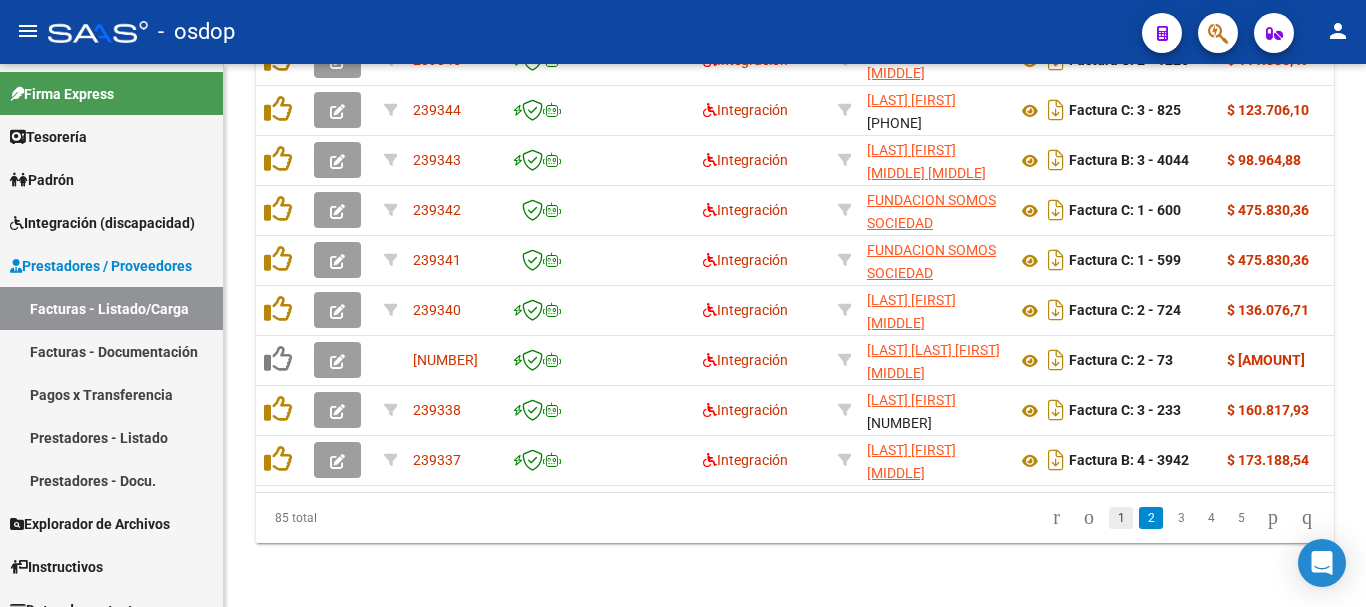 click on "1" 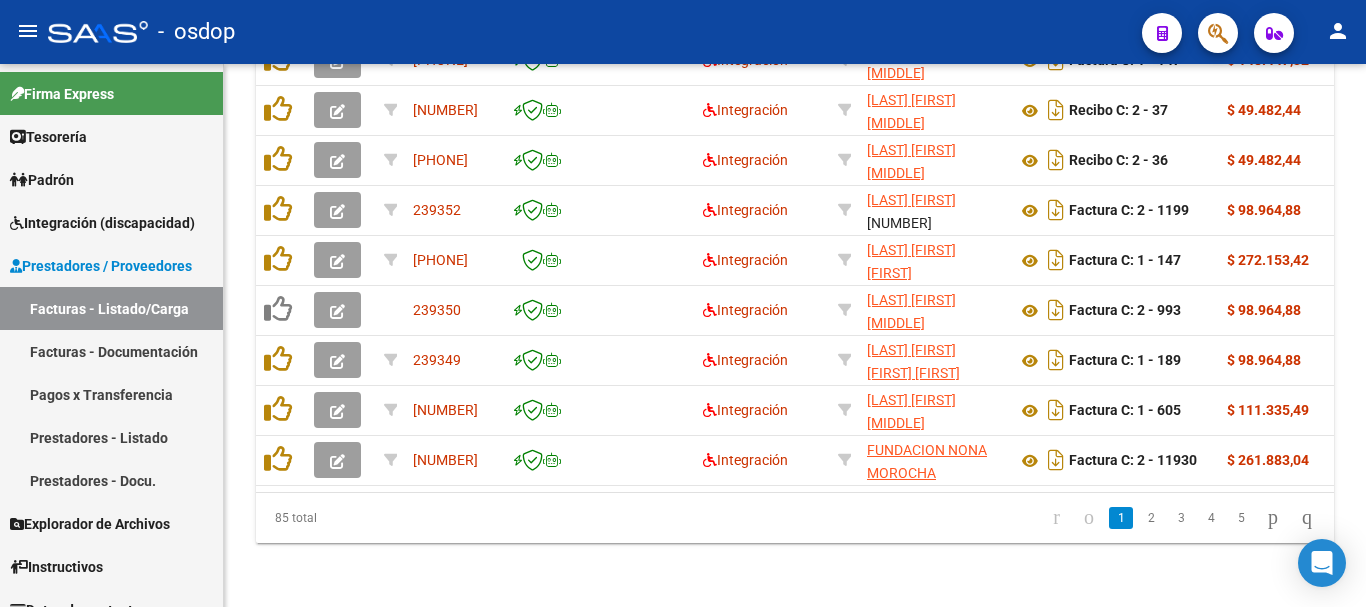 scroll, scrollTop: 877, scrollLeft: 0, axis: vertical 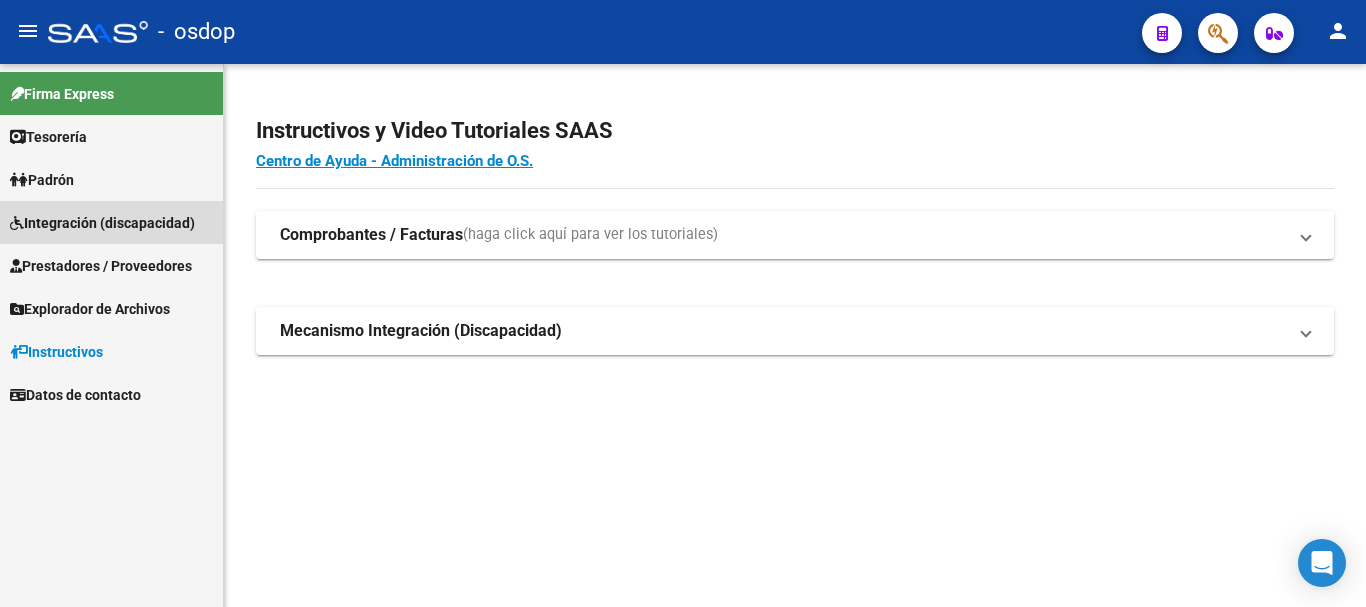 click on "Integración (discapacidad)" at bounding box center [102, 223] 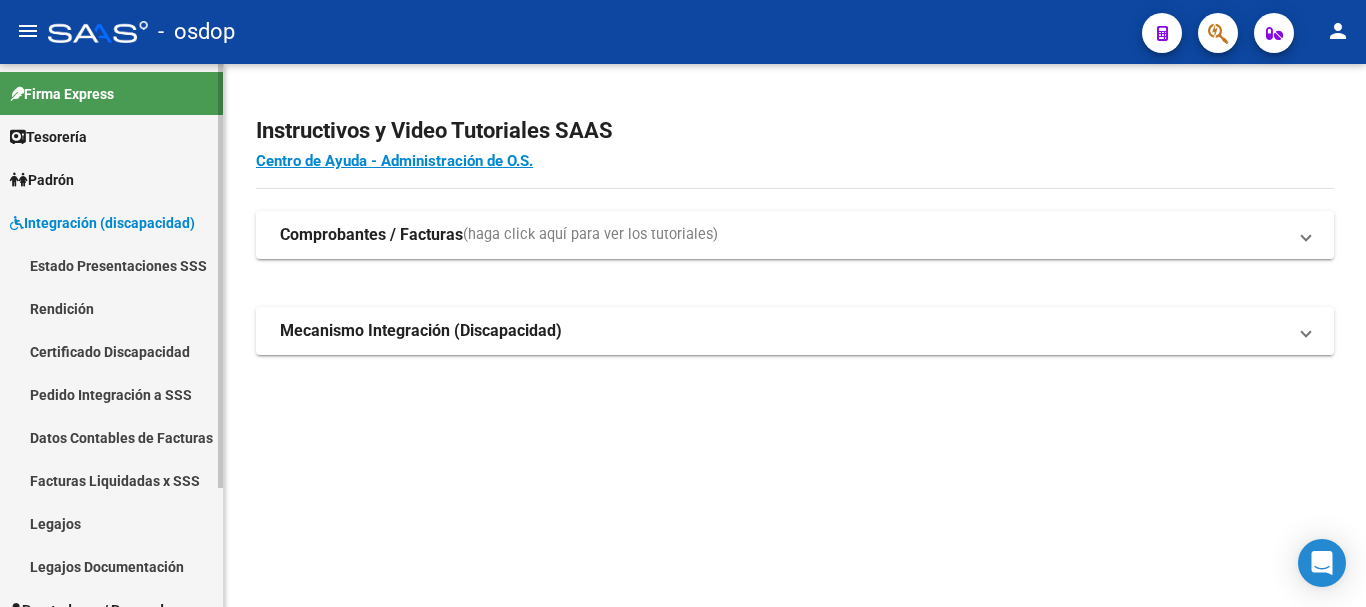 scroll, scrollTop: 153, scrollLeft: 0, axis: vertical 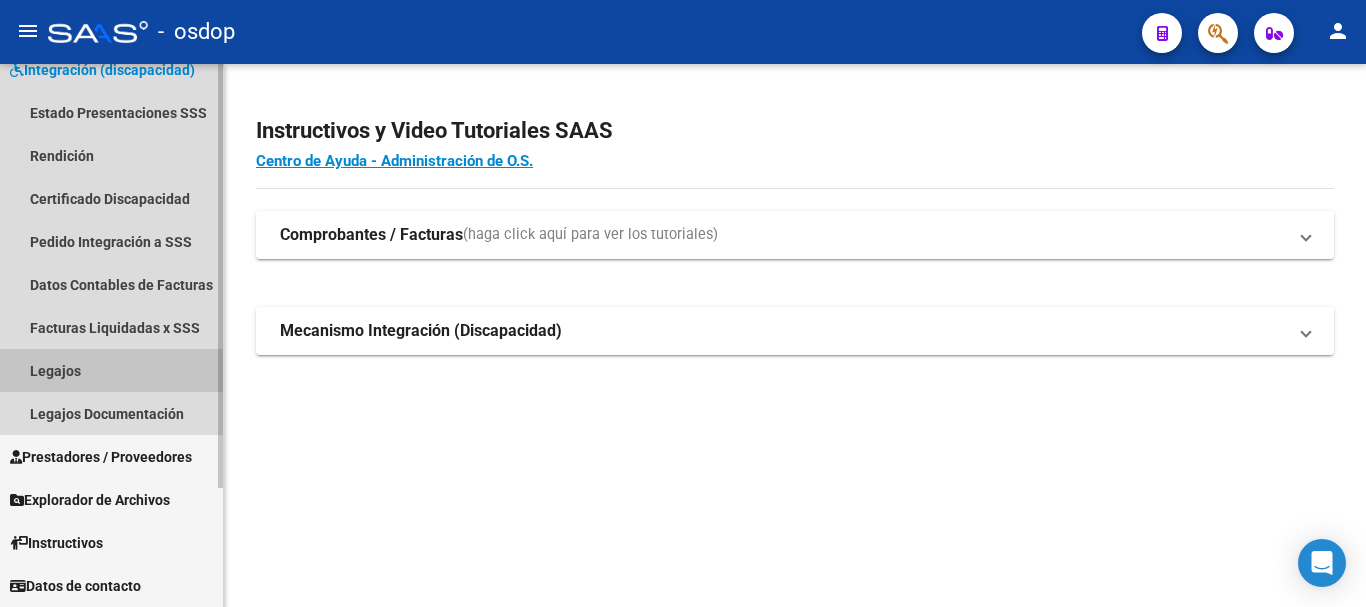 click on "Legajos" at bounding box center [111, 370] 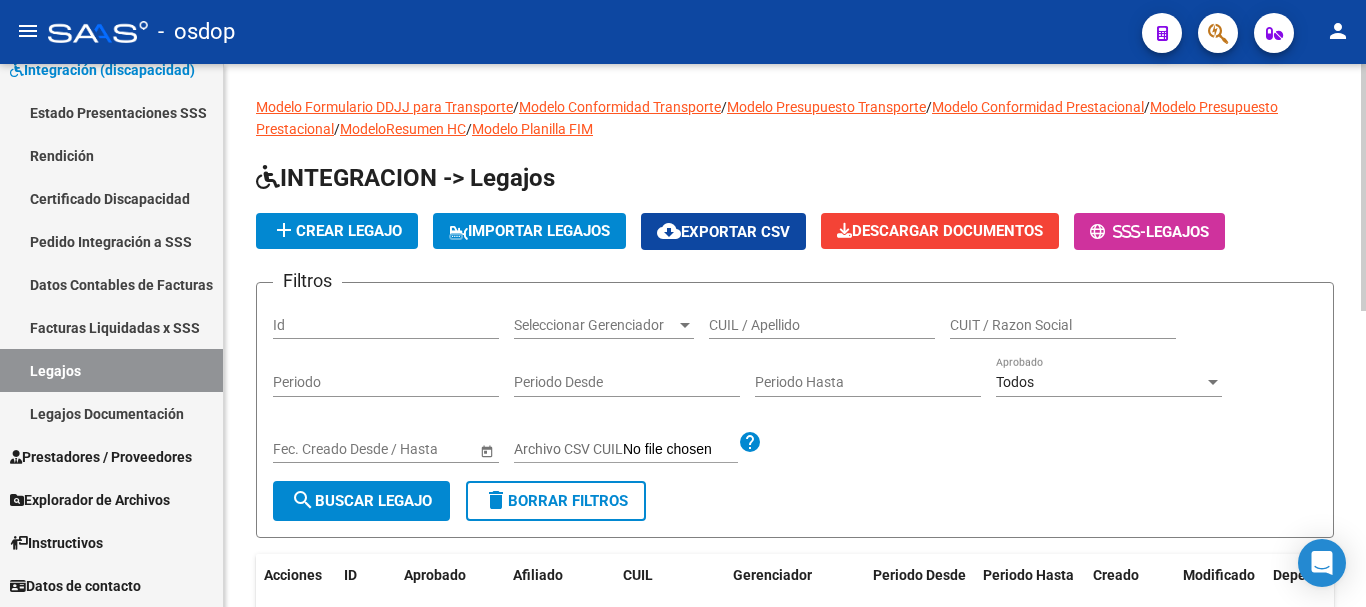 click on "CUIL / Apellido" 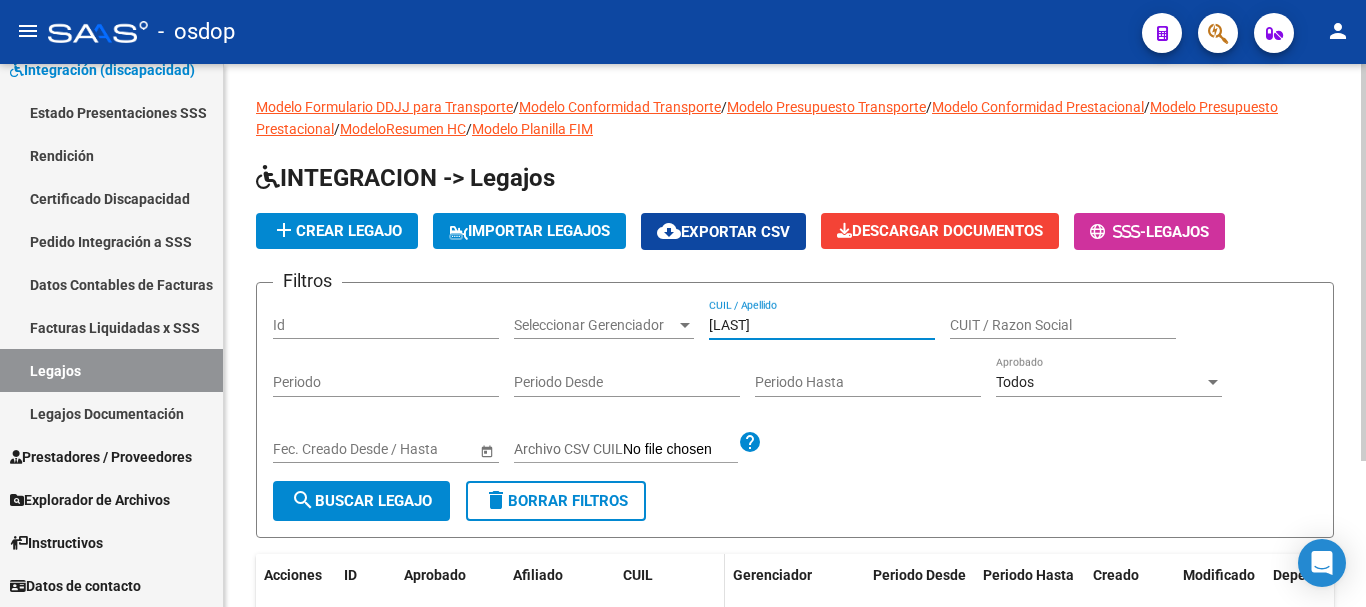 scroll, scrollTop: 200, scrollLeft: 0, axis: vertical 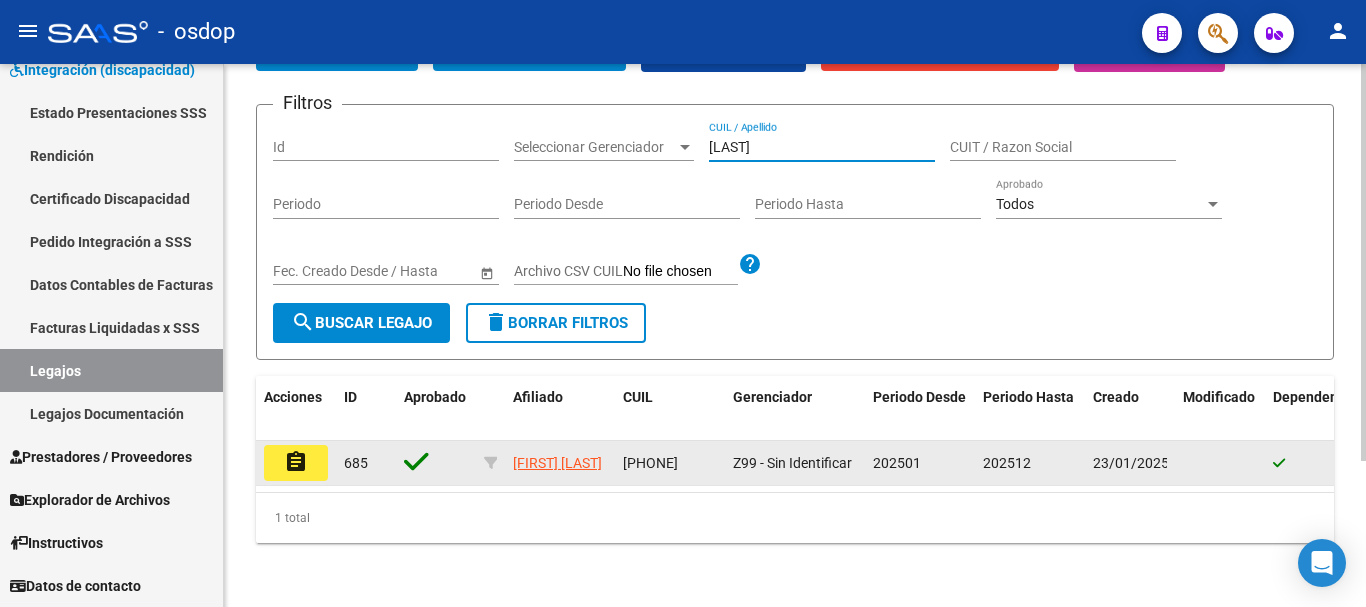 type on "[LAST]" 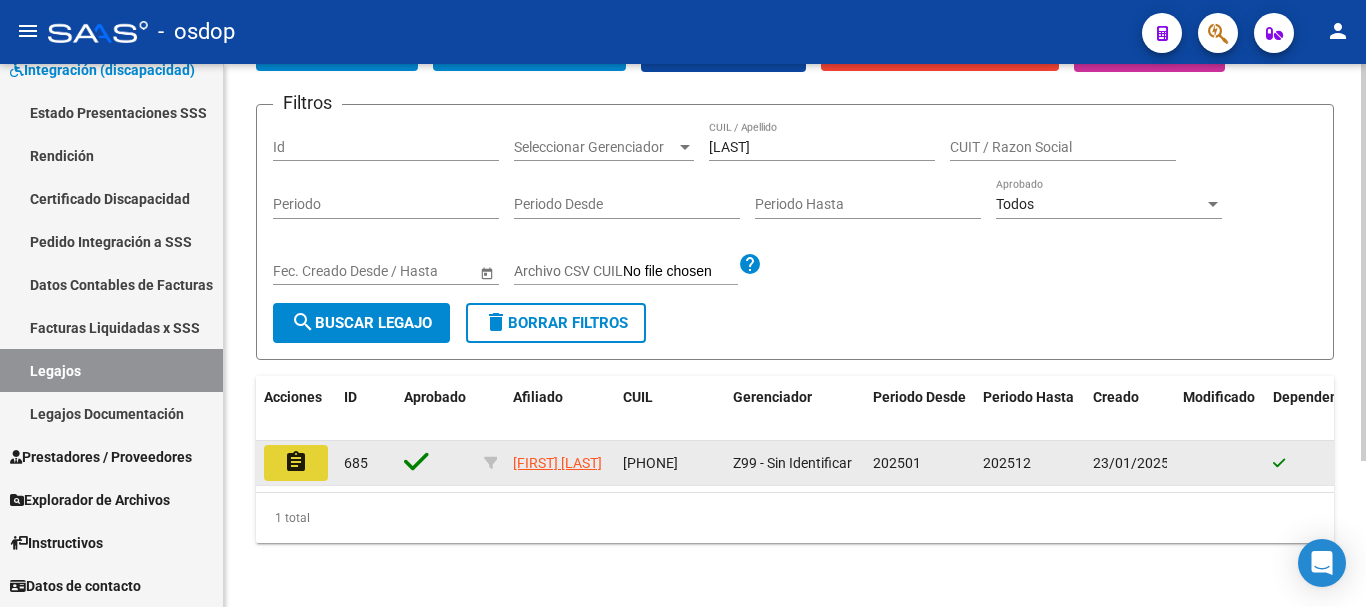 click on "assignment" 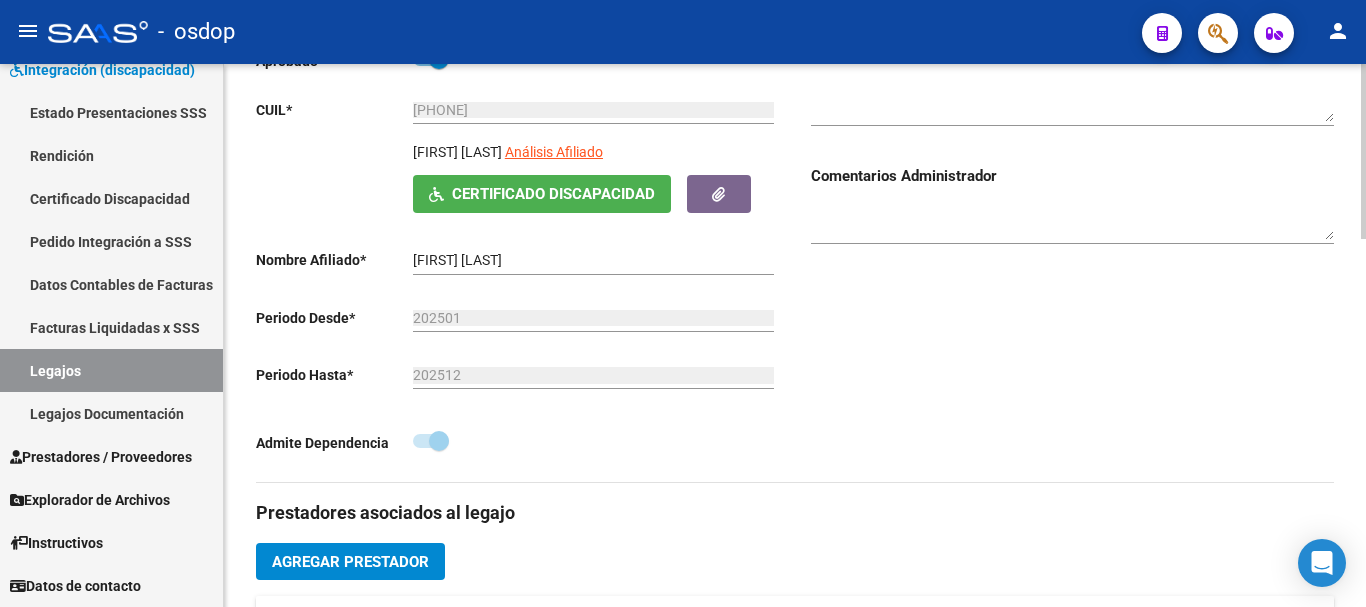 scroll, scrollTop: 700, scrollLeft: 0, axis: vertical 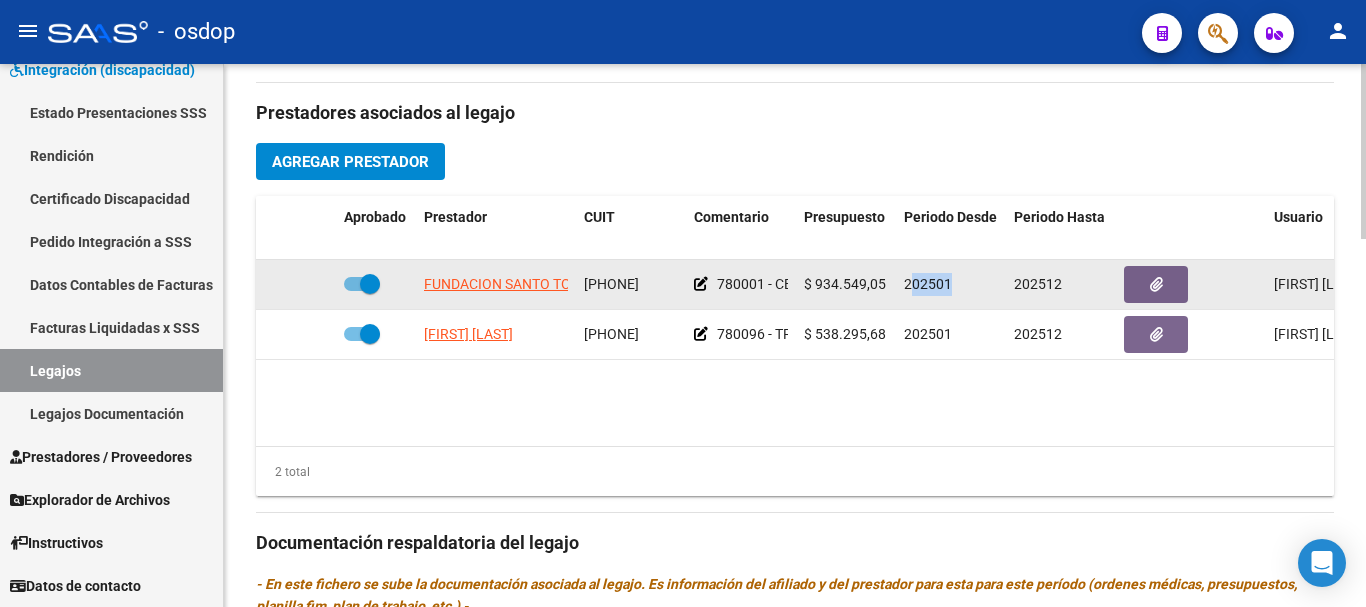 drag, startPoint x: 913, startPoint y: 285, endPoint x: 1007, endPoint y: 283, distance: 94.02127 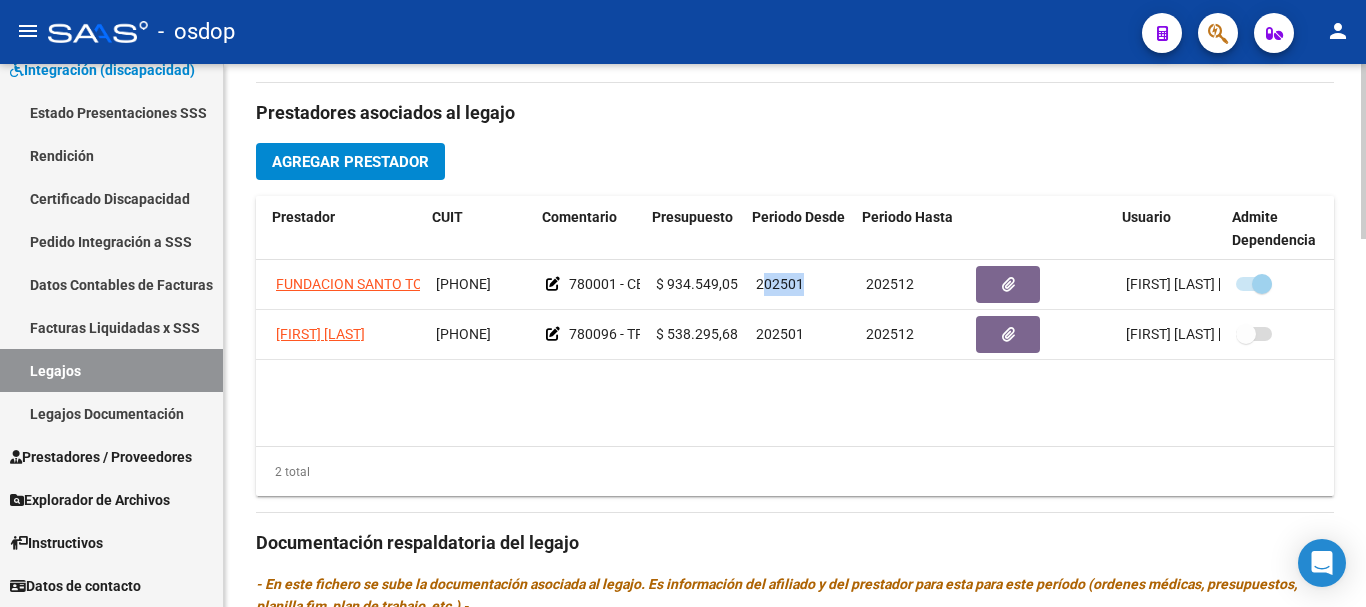 scroll, scrollTop: 0, scrollLeft: 152, axis: horizontal 